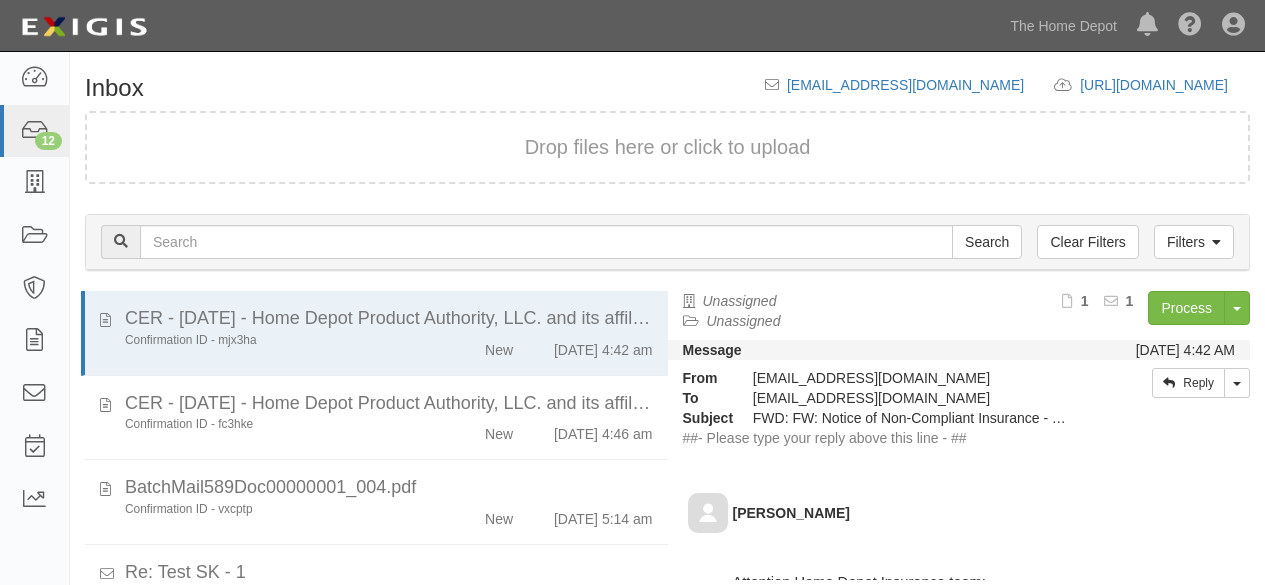 scroll, scrollTop: 76, scrollLeft: 0, axis: vertical 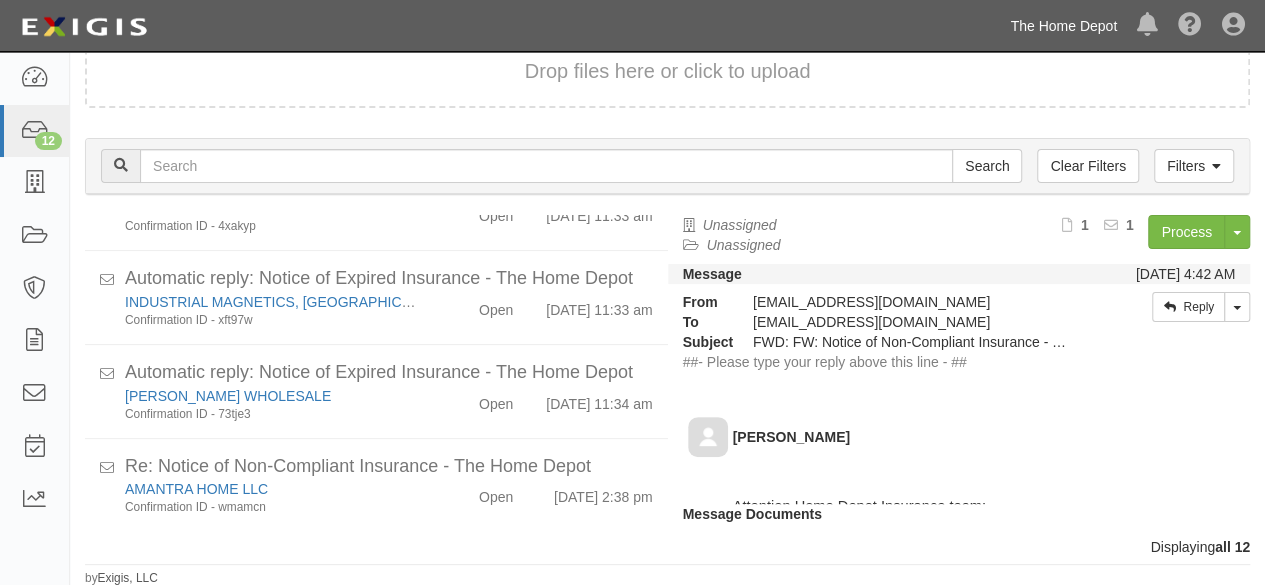 click on "The Home Depot" at bounding box center (1063, 26) 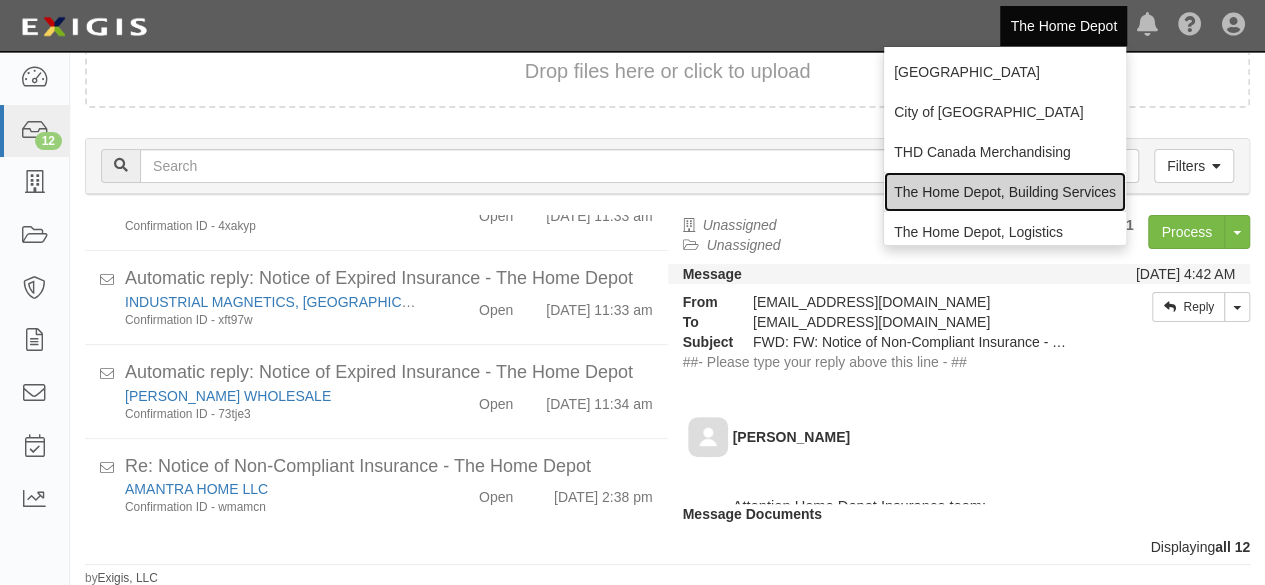 click on "The Home Depot, Building Services" at bounding box center (1005, 192) 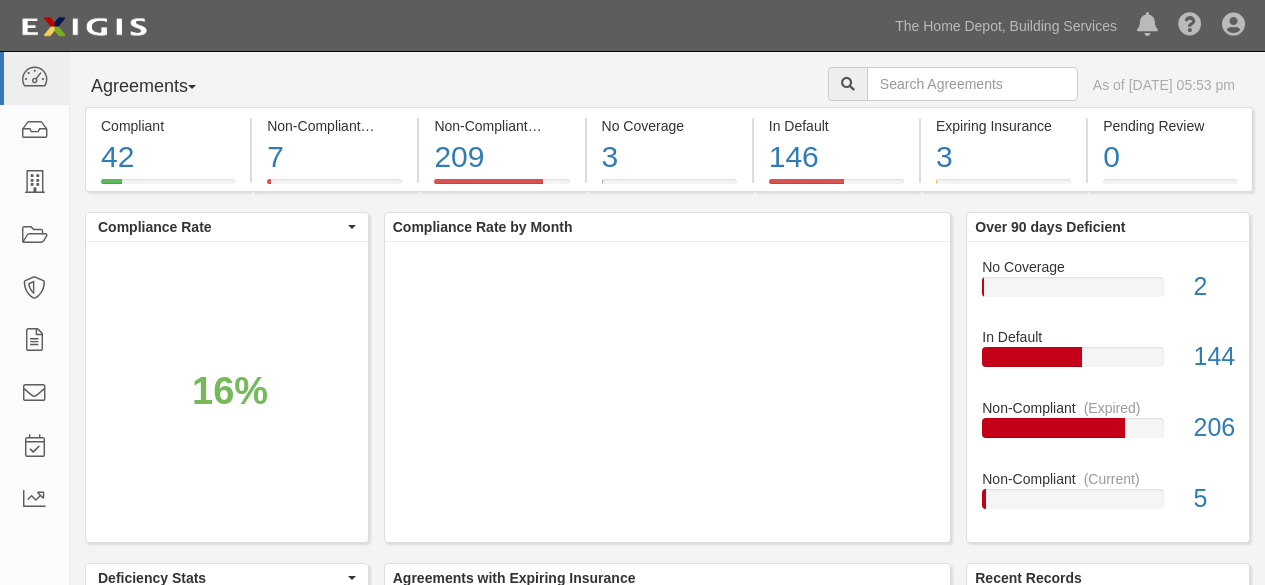 scroll, scrollTop: 0, scrollLeft: 0, axis: both 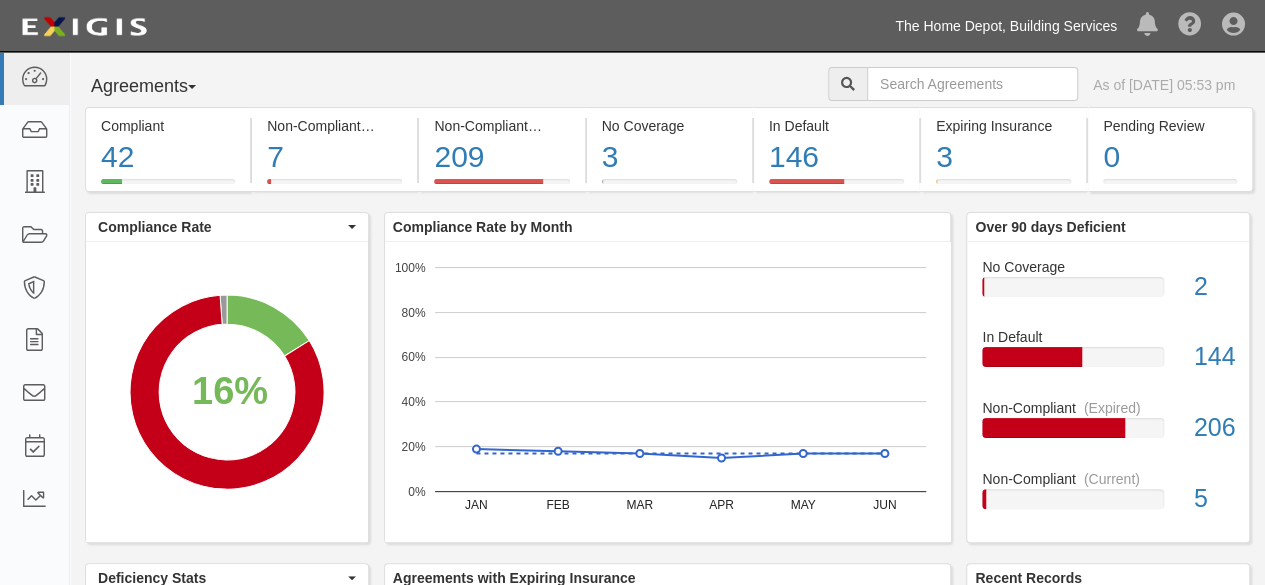drag, startPoint x: 1026, startPoint y: 28, endPoint x: 1000, endPoint y: 125, distance: 100.4241 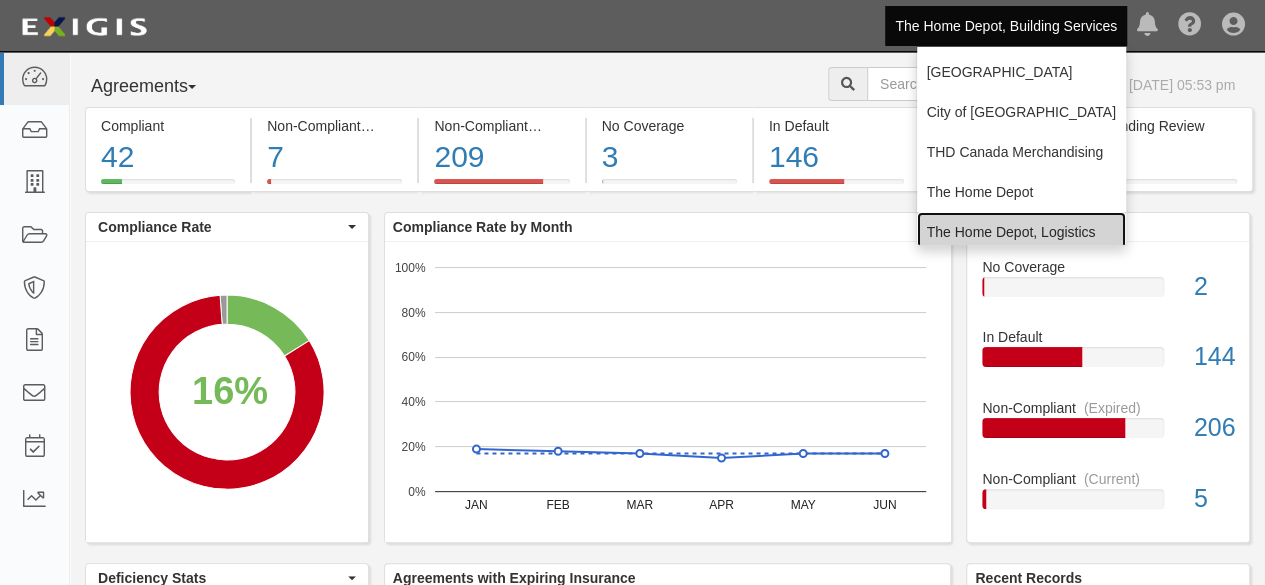 click on "The Home Depot, Logistics" at bounding box center (1021, 232) 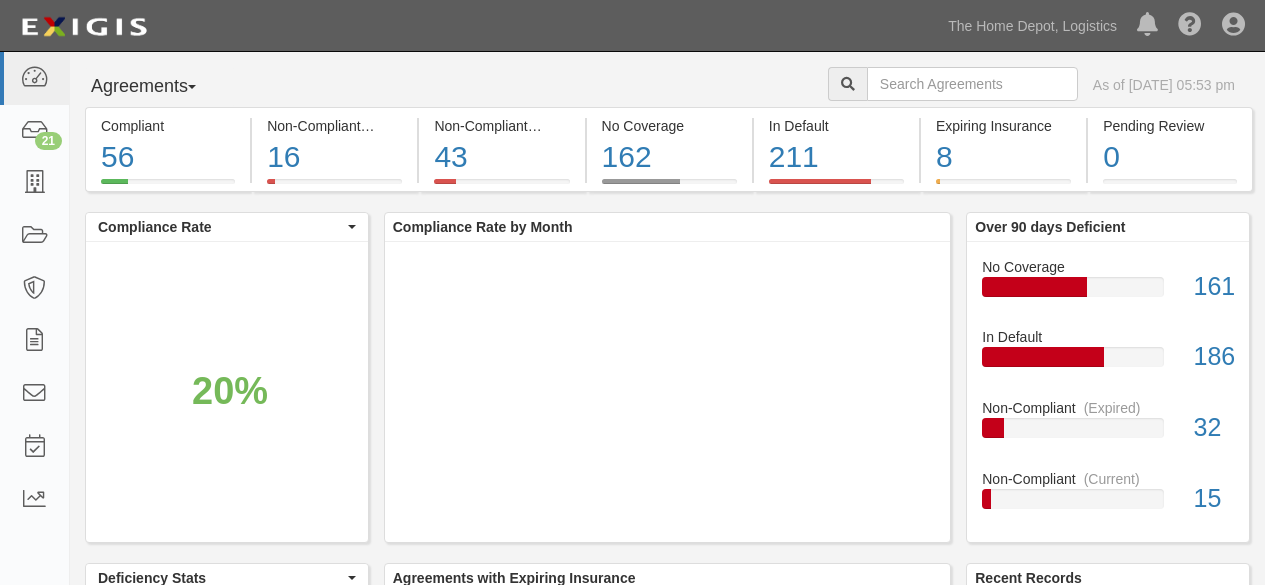 scroll, scrollTop: 0, scrollLeft: 0, axis: both 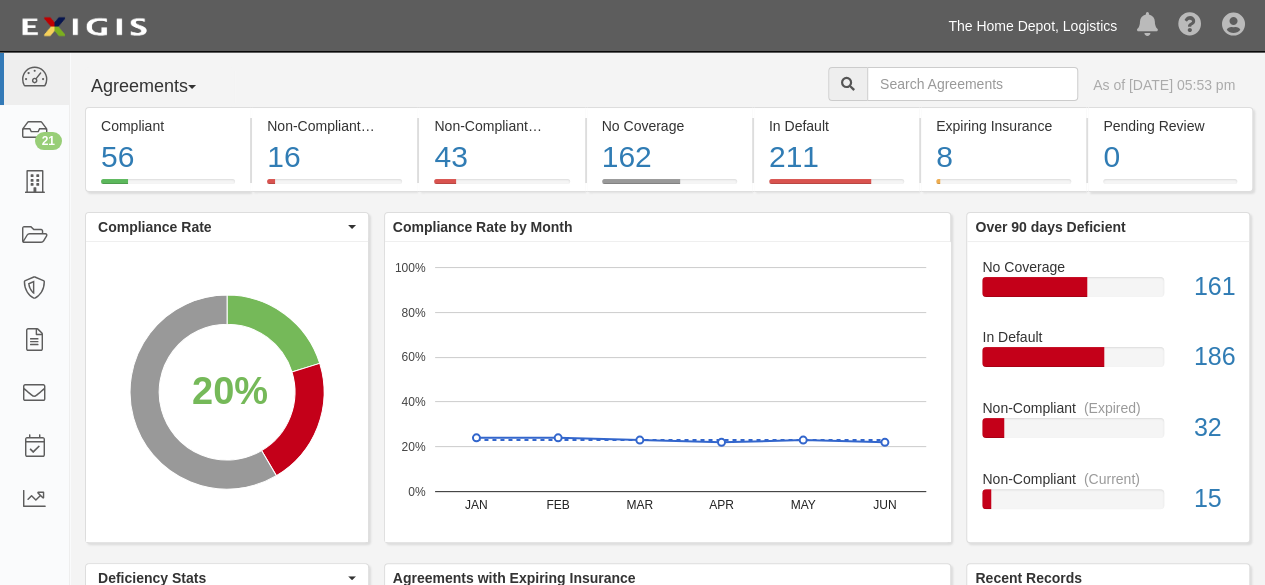 click on "The Home Depot, Logistics" at bounding box center (1032, 26) 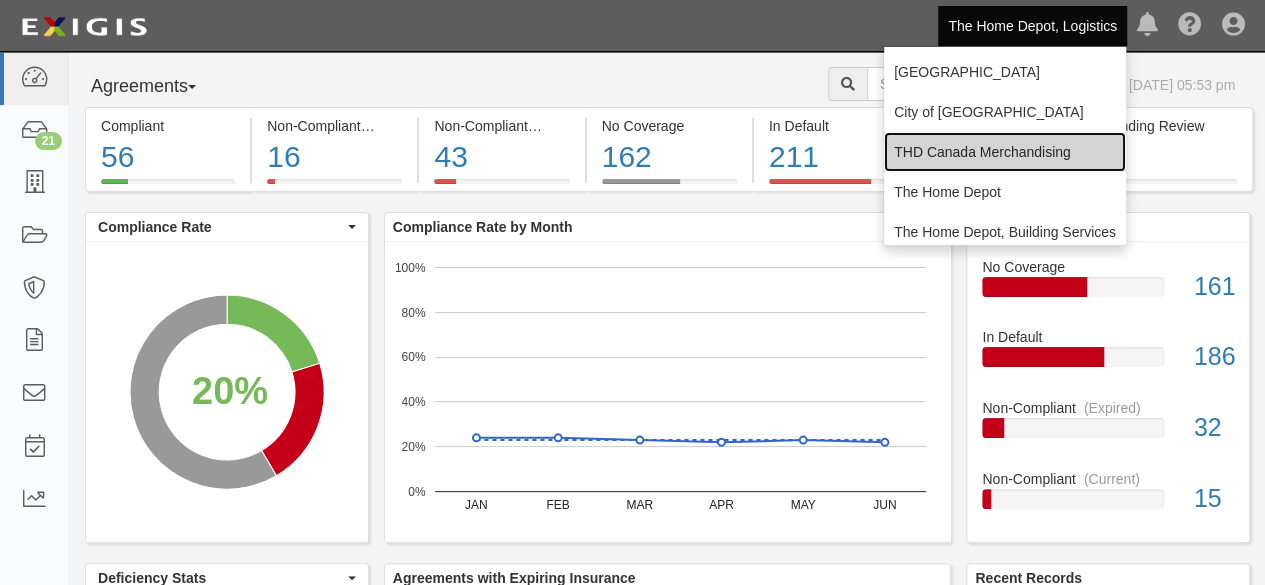 click on "THD Canada Merchandising" at bounding box center [1005, 152] 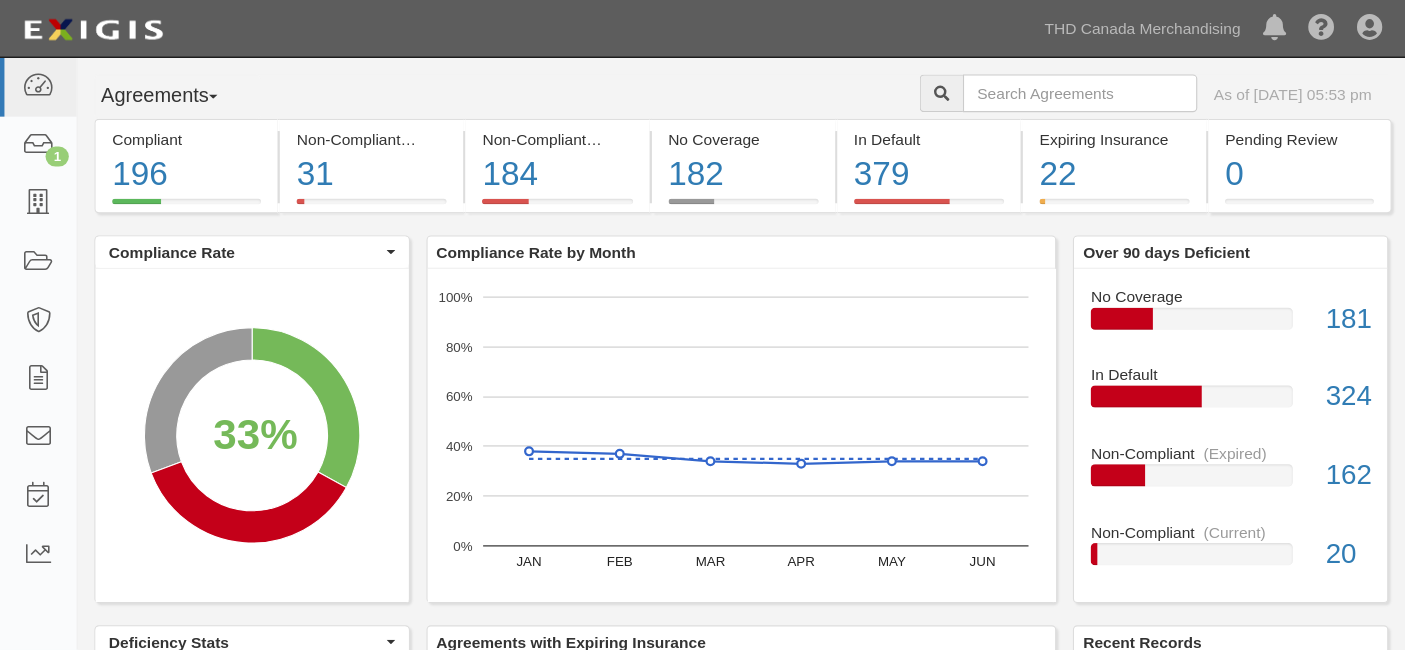scroll, scrollTop: 0, scrollLeft: 0, axis: both 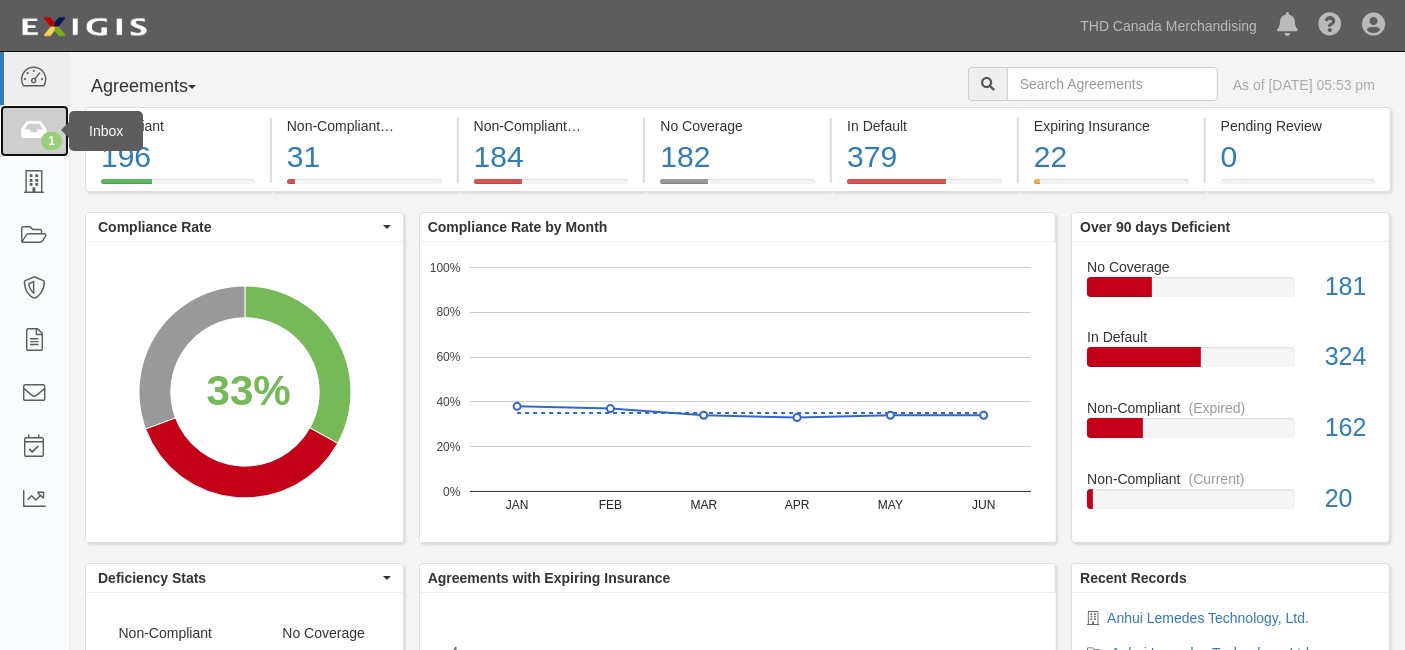 click at bounding box center (34, 131) 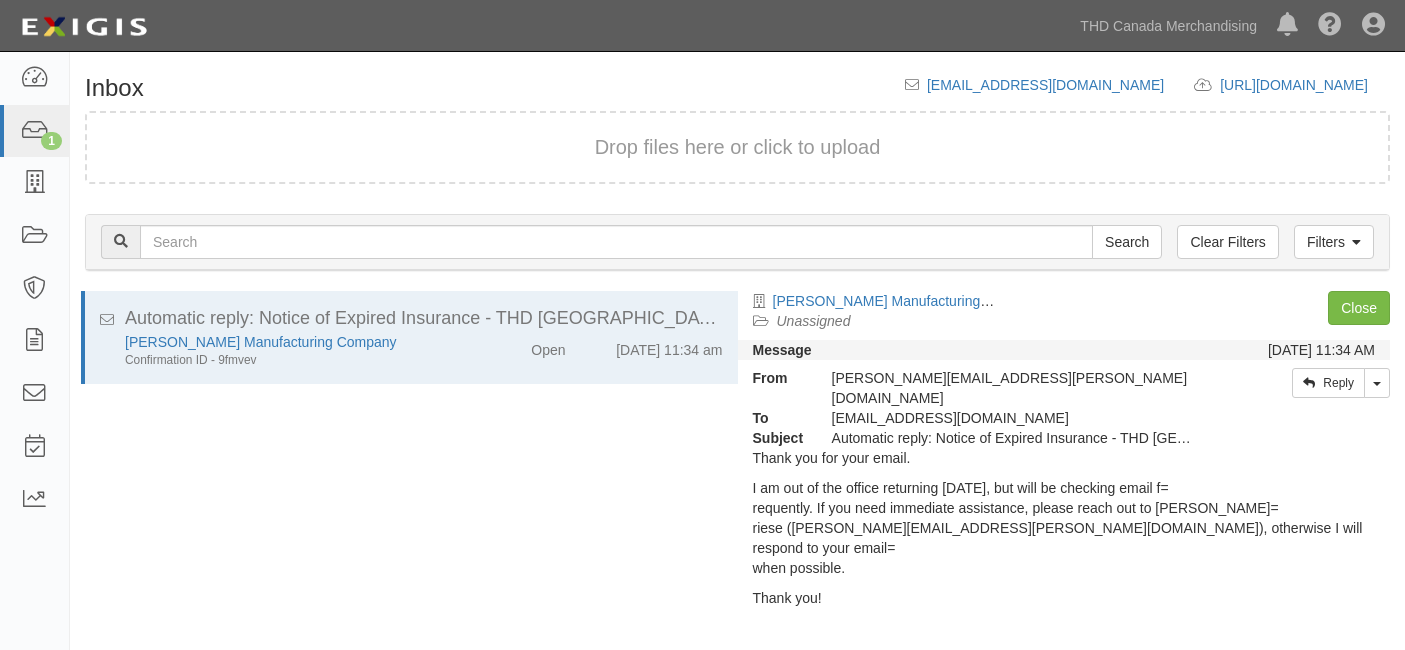 scroll, scrollTop: 0, scrollLeft: 0, axis: both 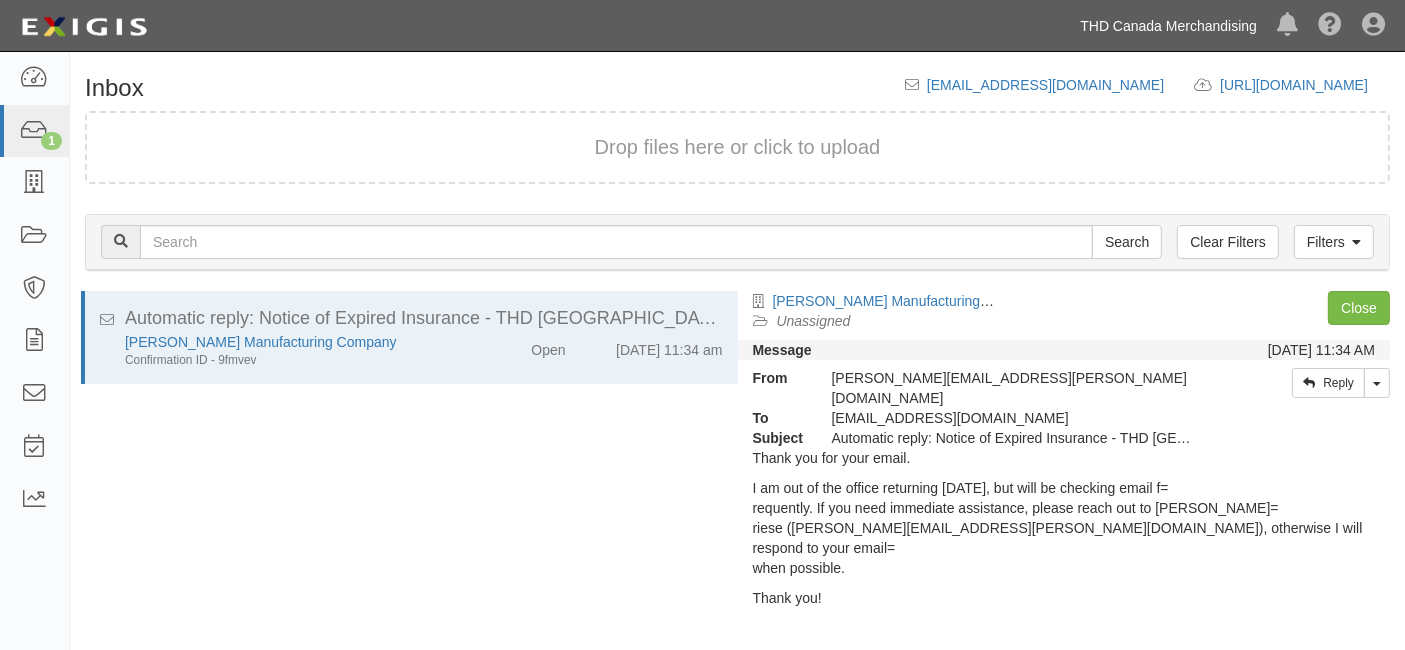 click on "THD Canada Merchandising" at bounding box center [1168, 26] 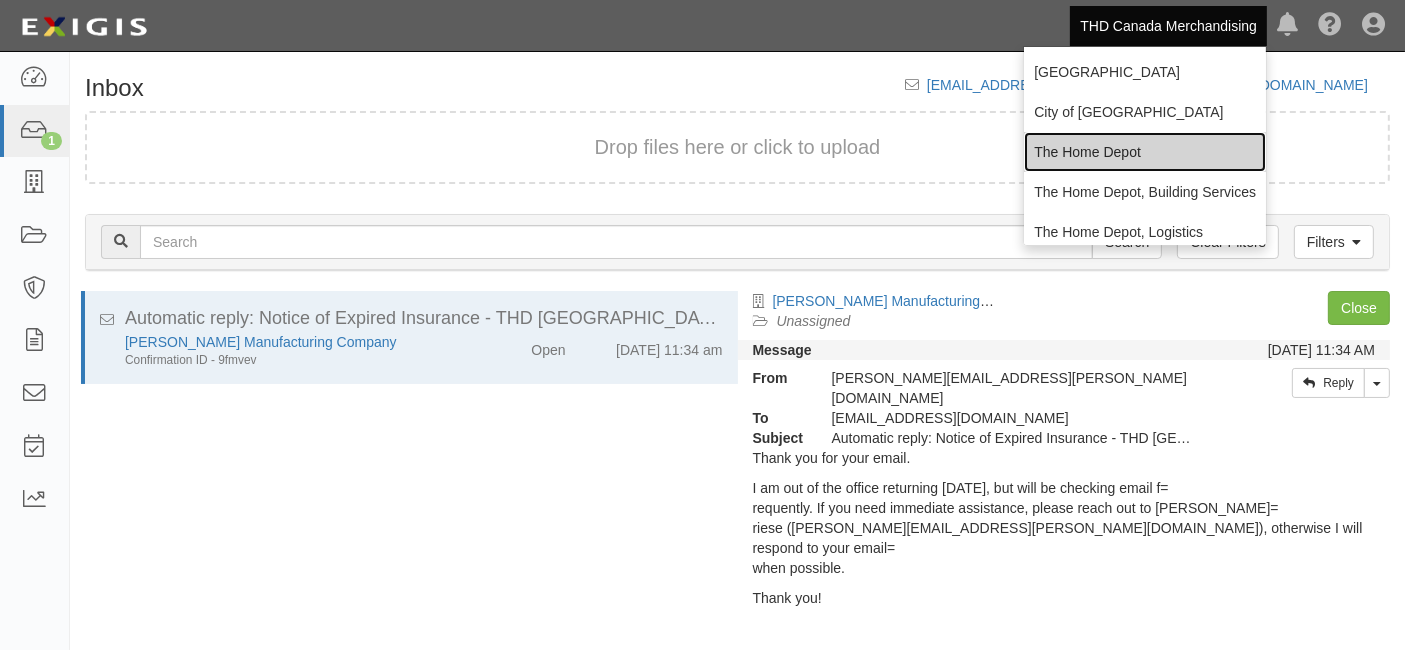 click on "The Home Depot" at bounding box center (1145, 152) 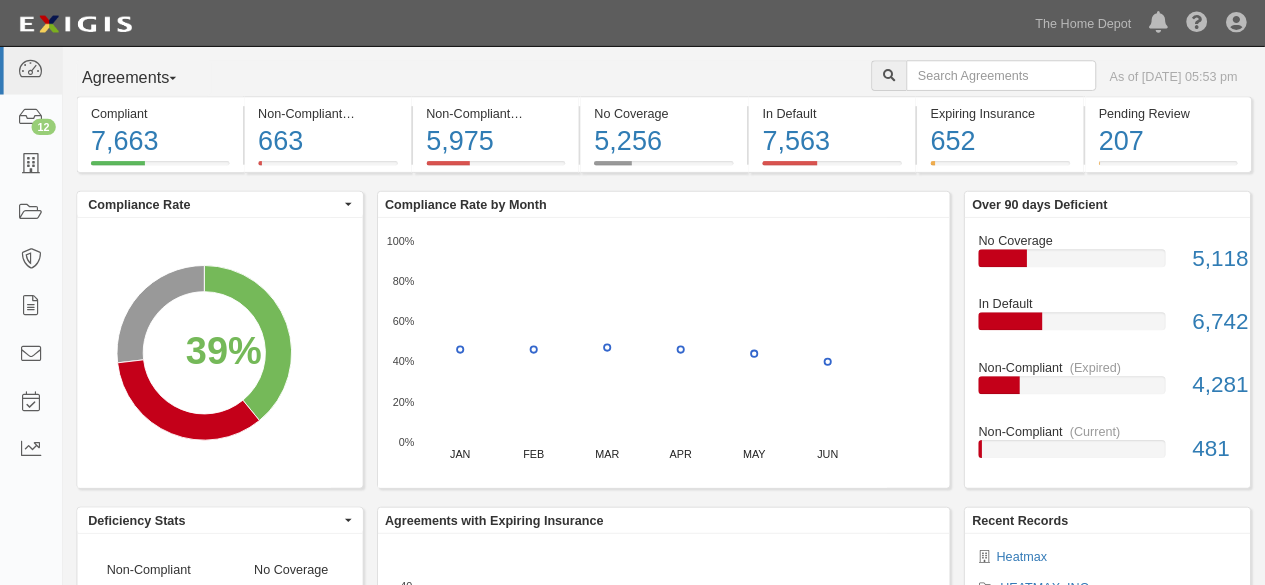 scroll, scrollTop: 0, scrollLeft: 0, axis: both 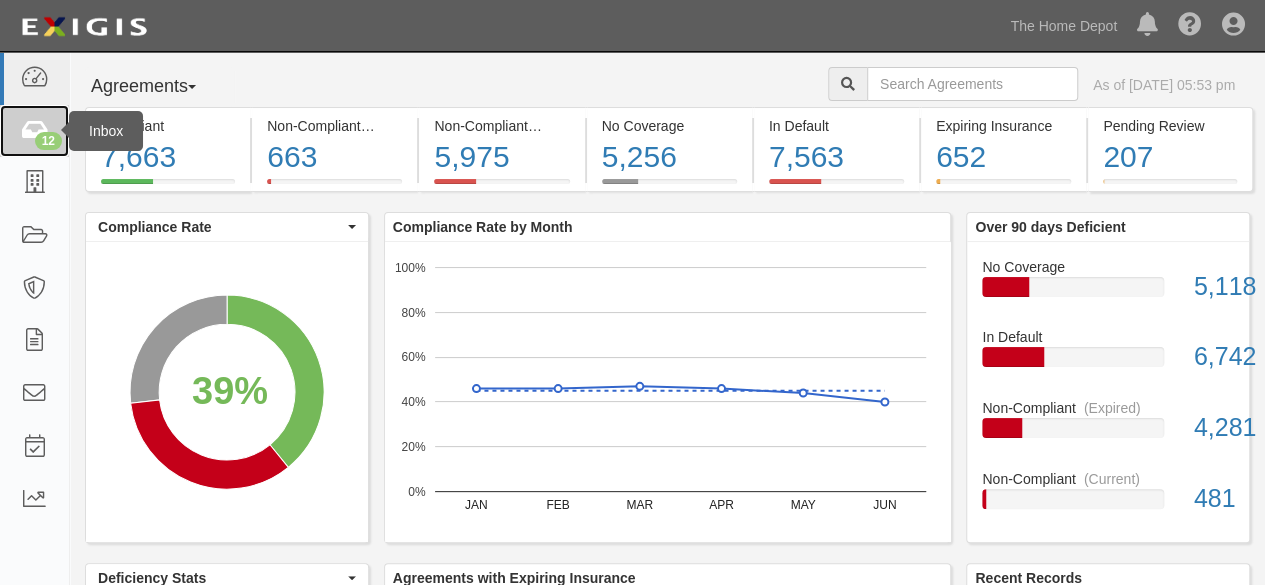 click on "12" at bounding box center (34, 131) 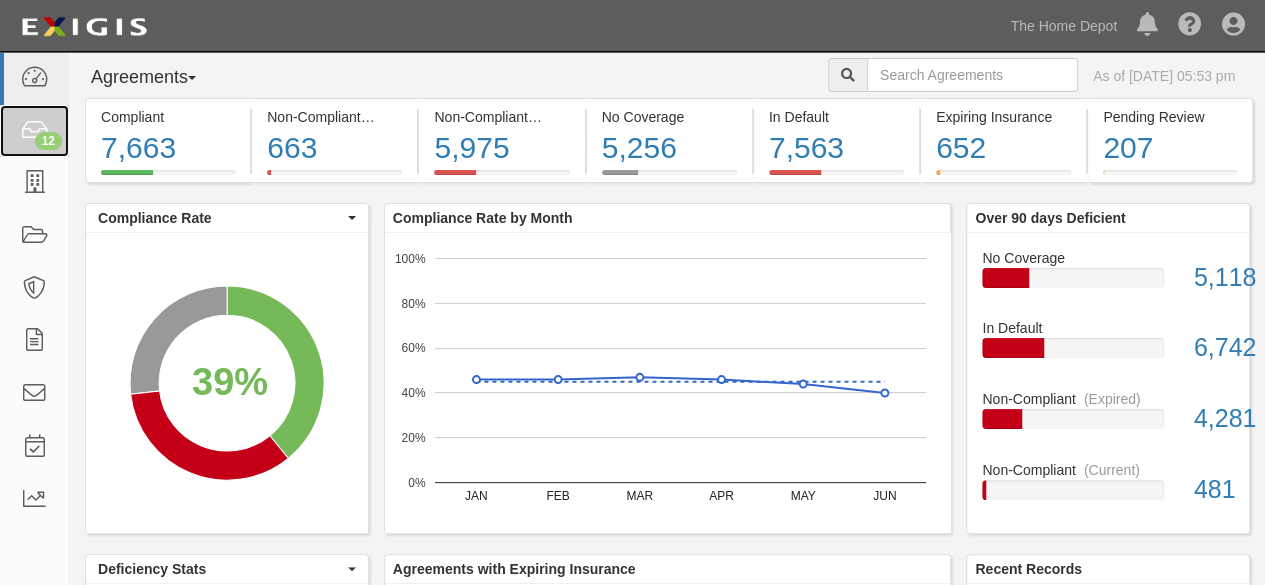 scroll, scrollTop: 200, scrollLeft: 0, axis: vertical 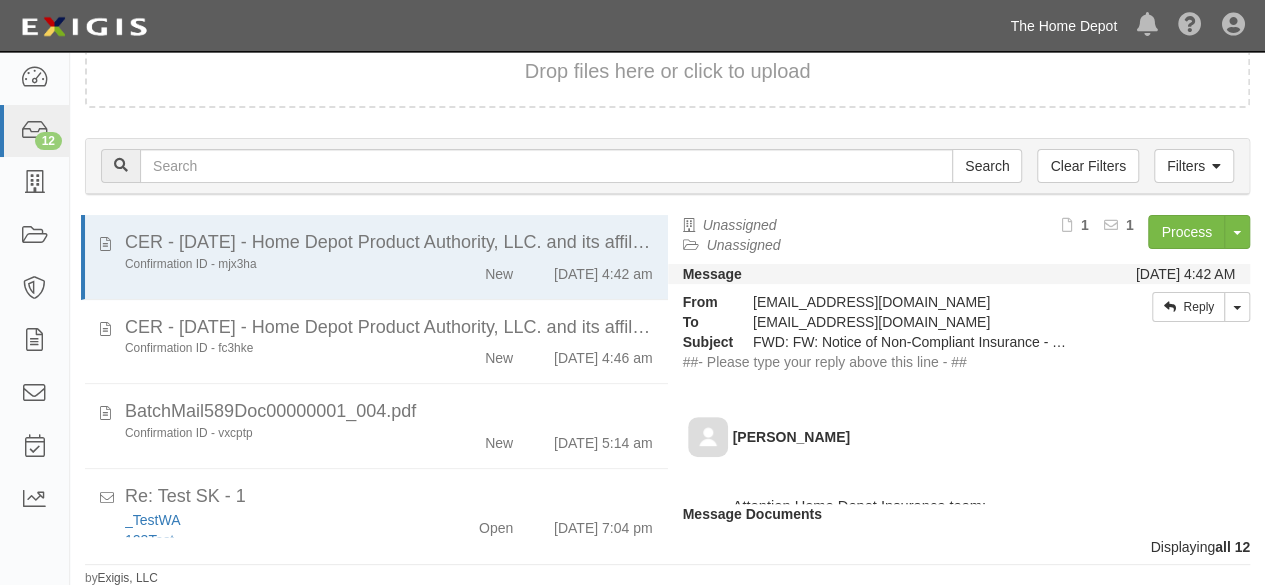 click on "The Home Depot" at bounding box center [1063, 26] 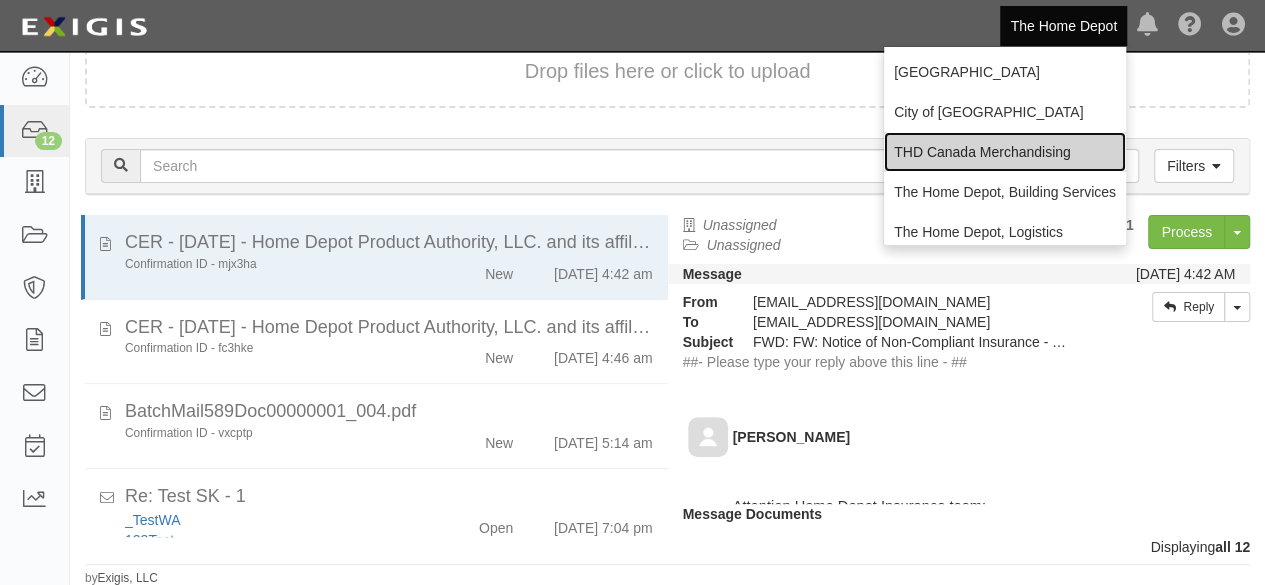 click on "THD Canada Merchandising" at bounding box center (1005, 152) 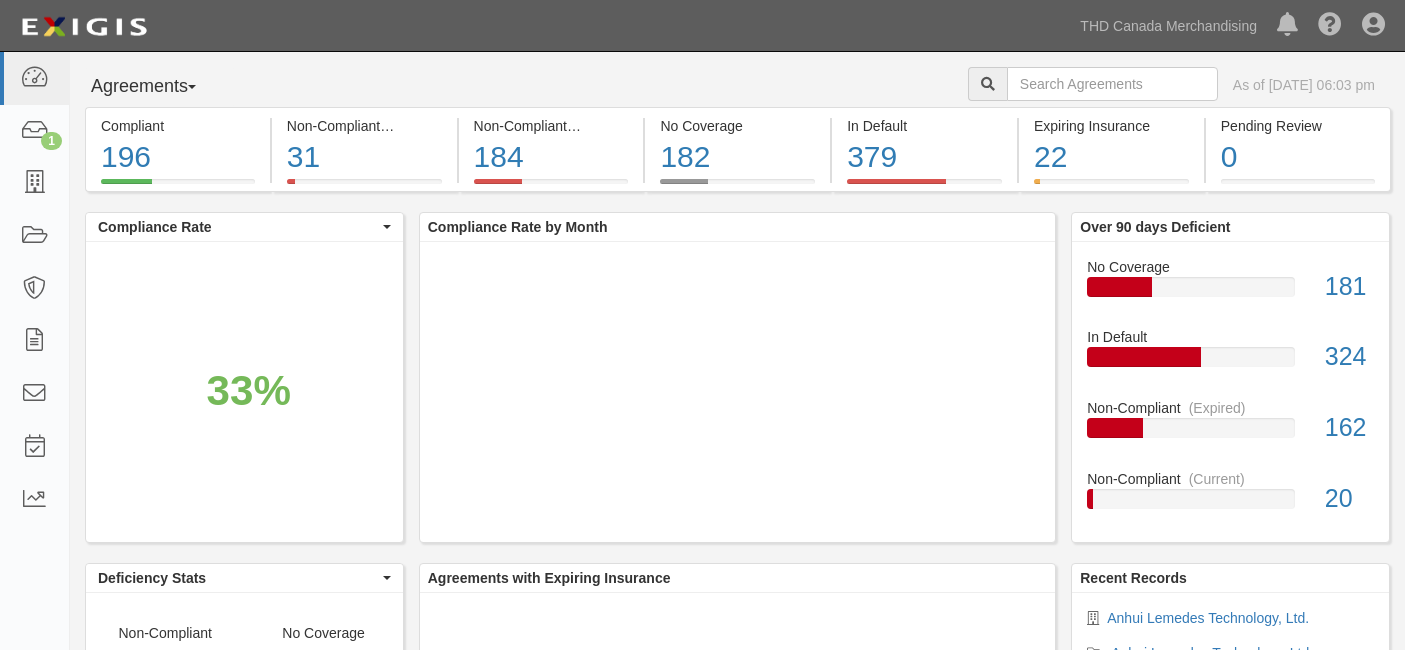 scroll, scrollTop: 0, scrollLeft: 0, axis: both 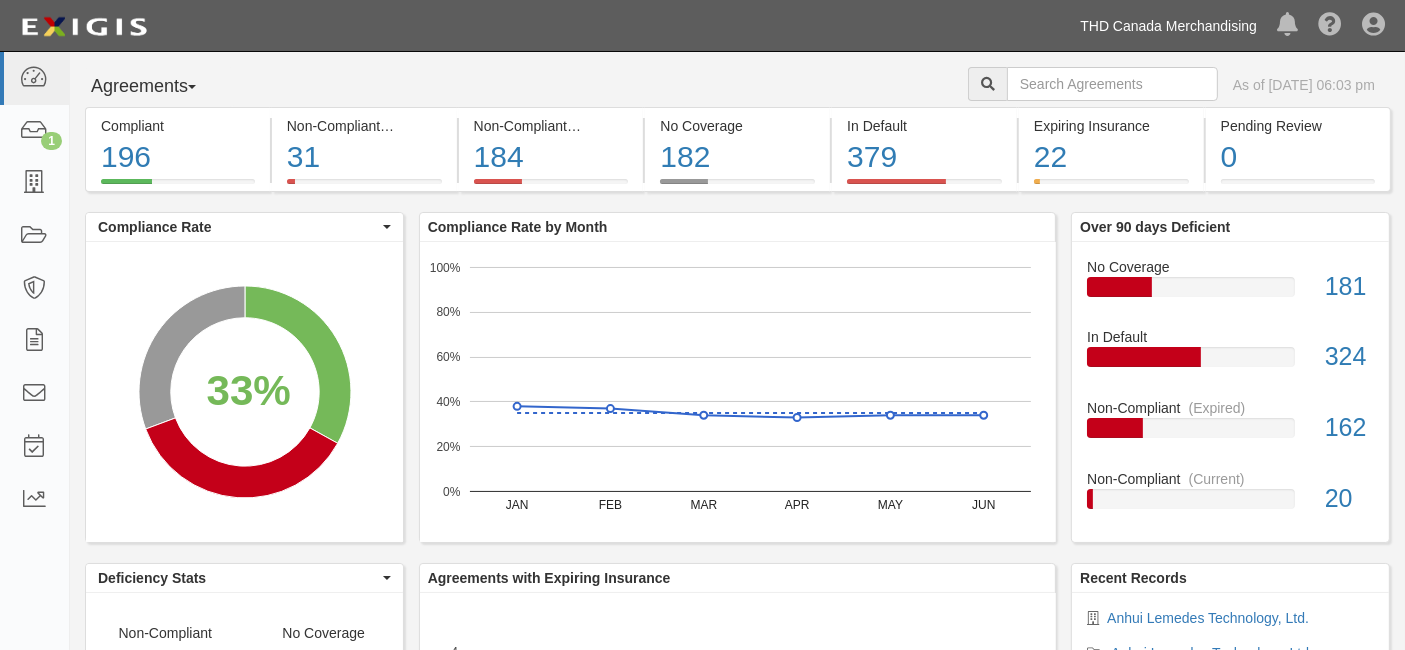 drag, startPoint x: 1149, startPoint y: 26, endPoint x: 1142, endPoint y: 42, distance: 17.464249 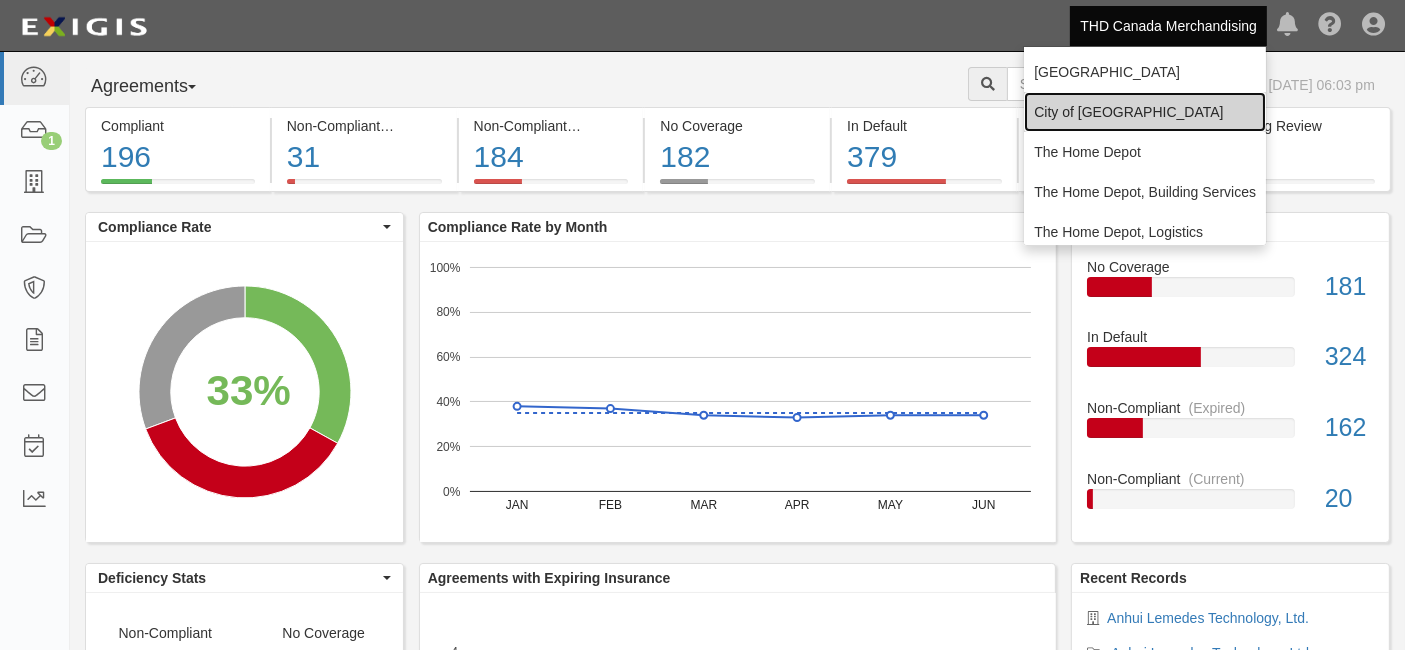 click on "City of [GEOGRAPHIC_DATA]" at bounding box center [1145, 112] 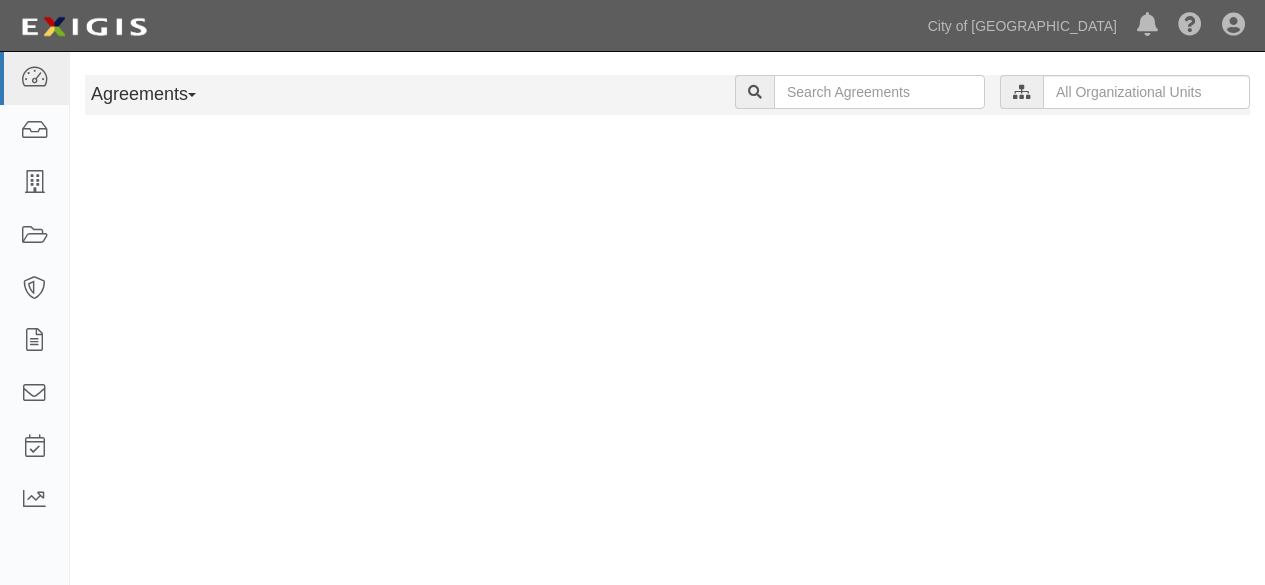 scroll, scrollTop: 0, scrollLeft: 0, axis: both 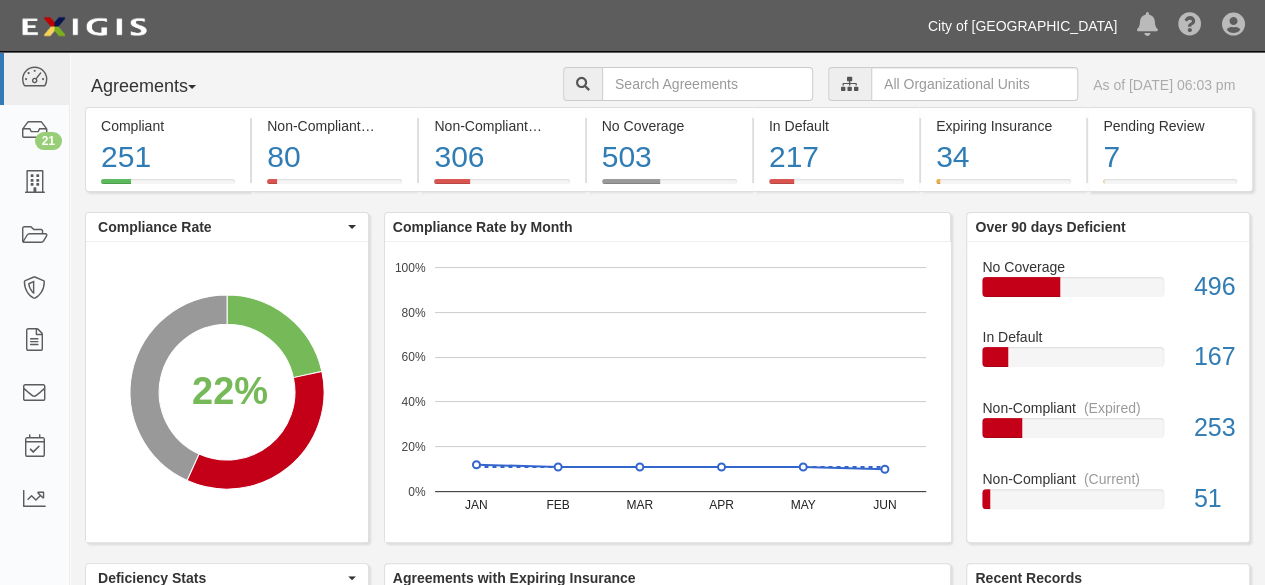 click on "City of [GEOGRAPHIC_DATA]" at bounding box center (1022, 26) 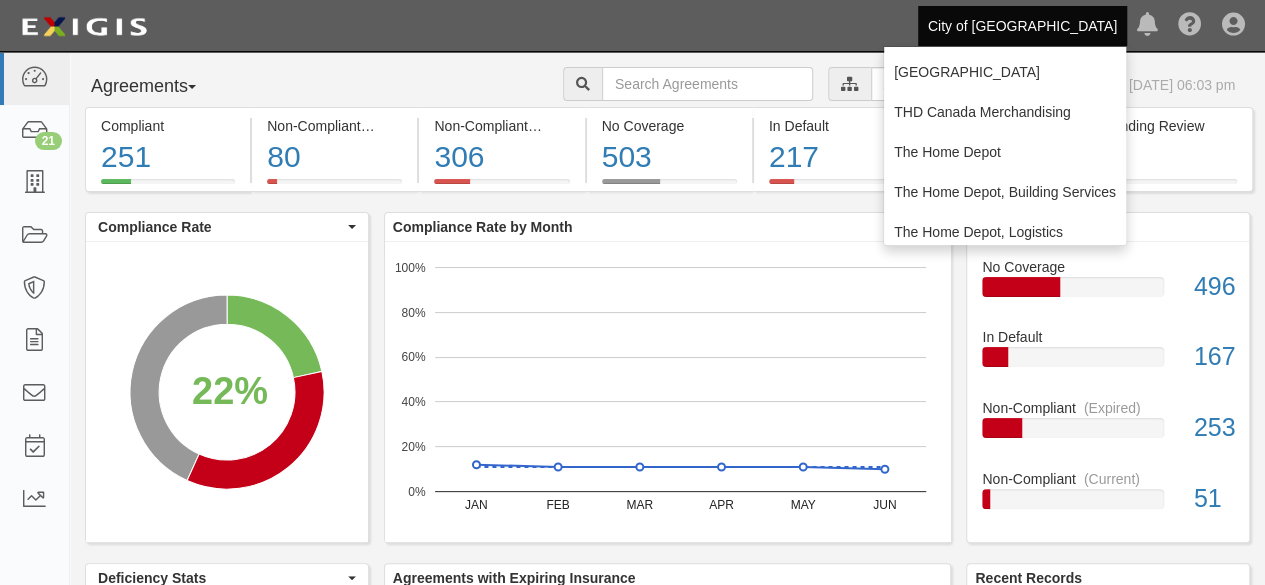 click 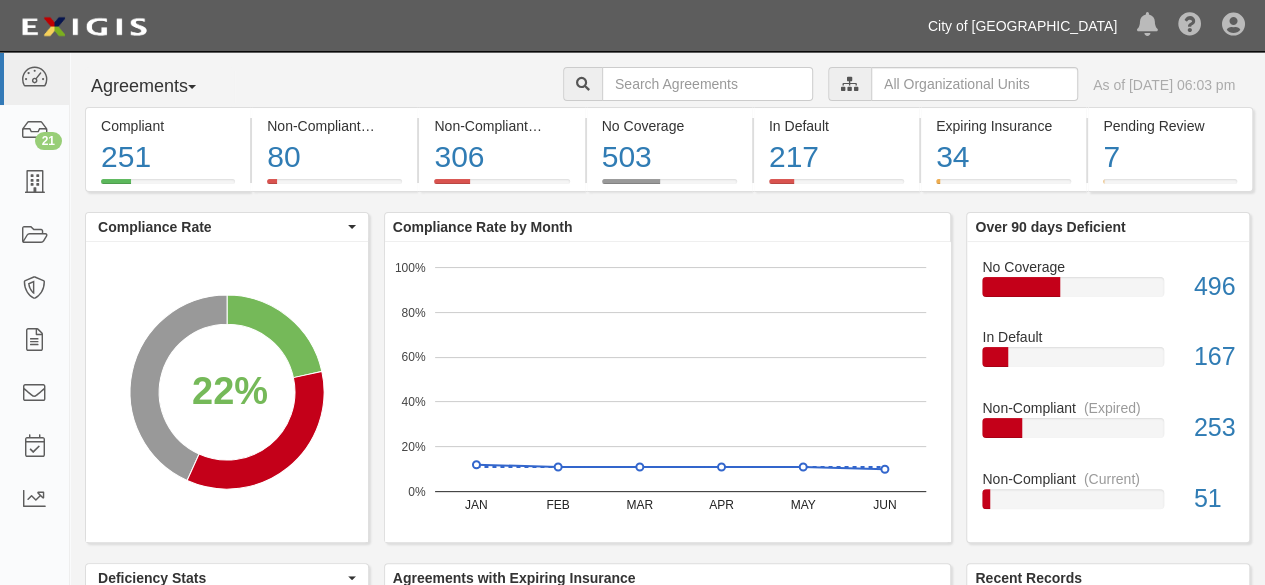 click on "City of [GEOGRAPHIC_DATA]" at bounding box center [1022, 26] 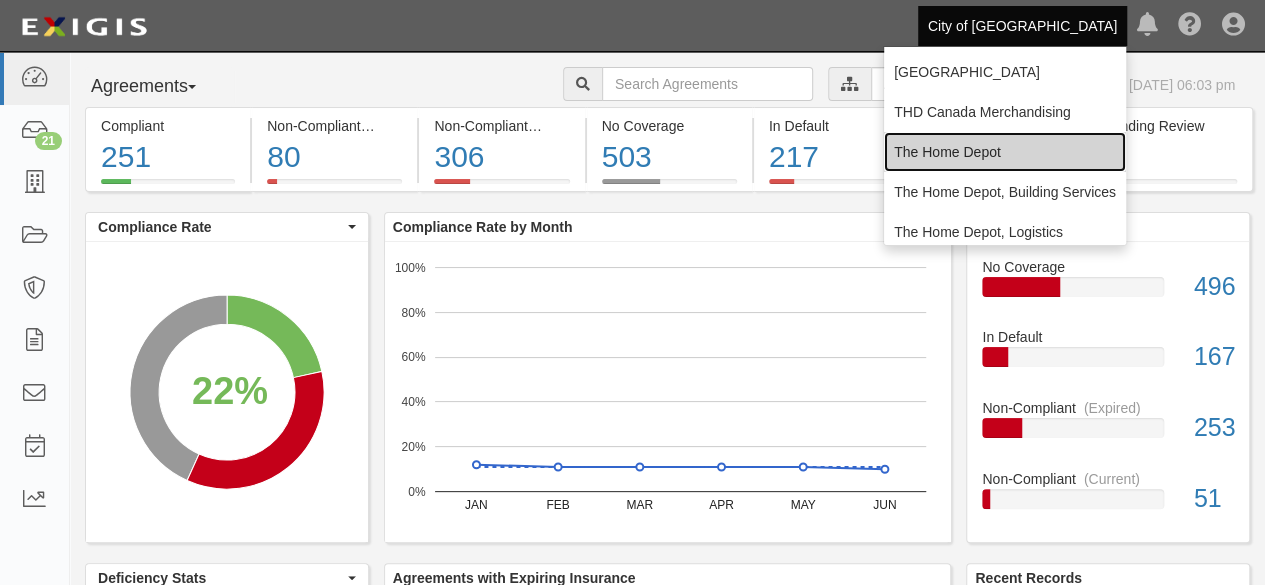 click on "The Home Depot" at bounding box center [1005, 152] 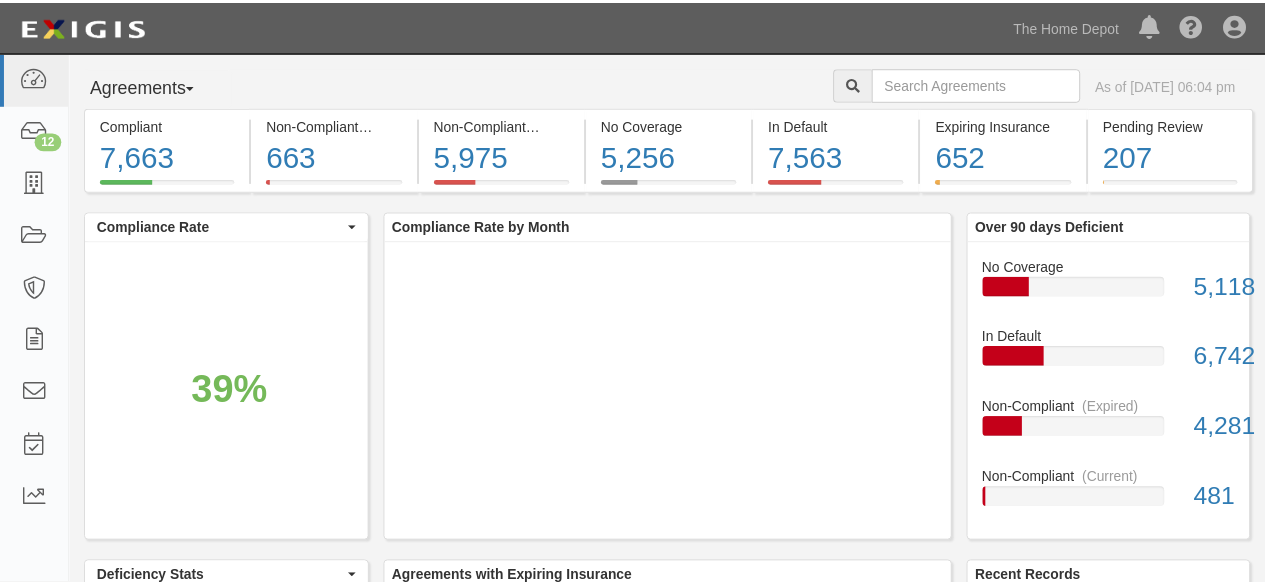scroll, scrollTop: 0, scrollLeft: 0, axis: both 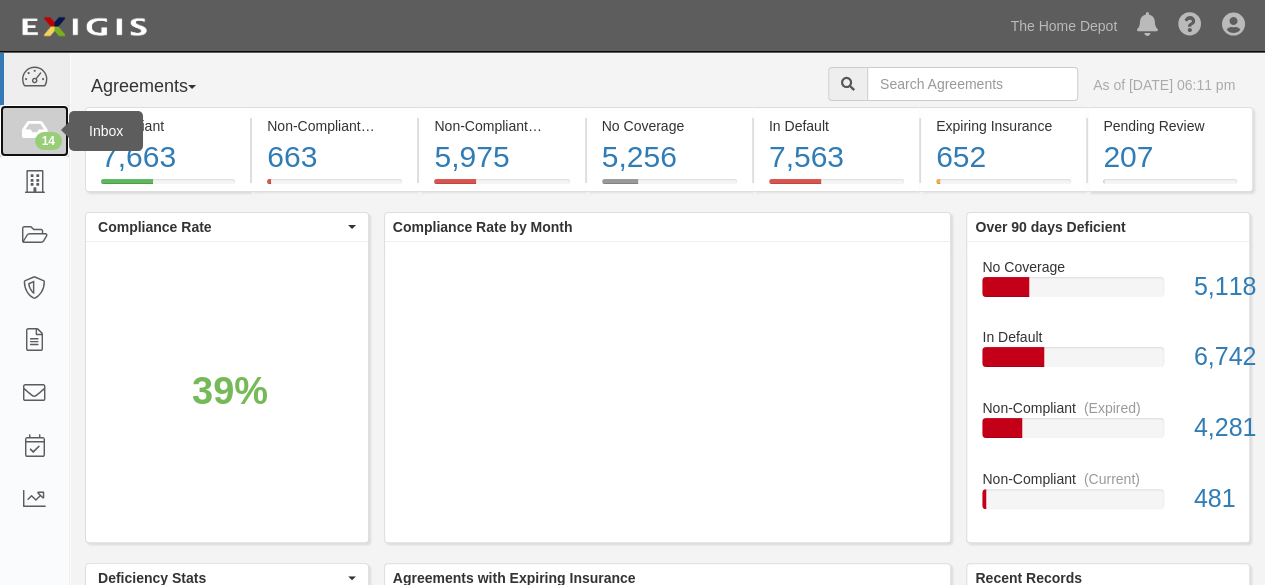 click at bounding box center [34, 131] 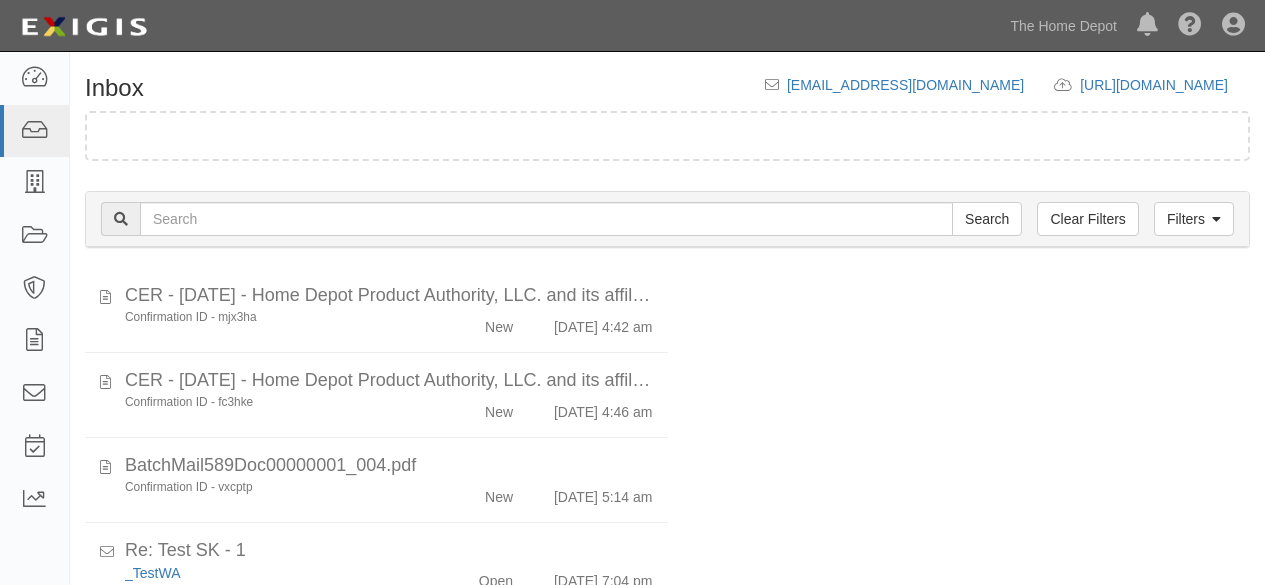 scroll, scrollTop: 4, scrollLeft: 0, axis: vertical 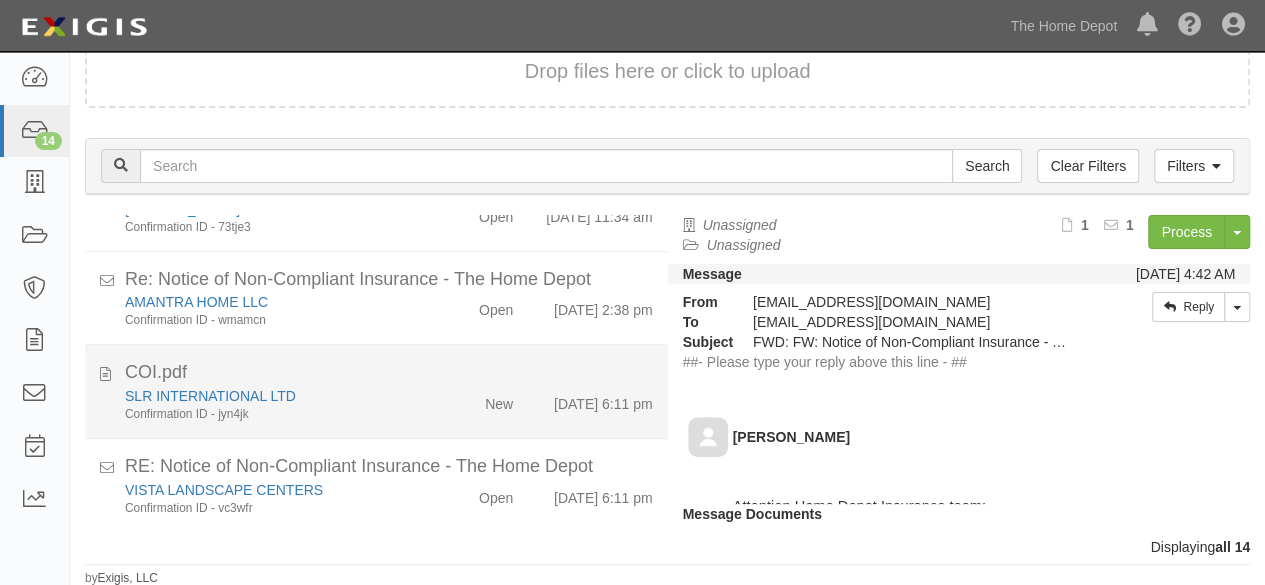 click on "SLR INTERNATIONAL LTD
Confirmation ID - jyn4jk" 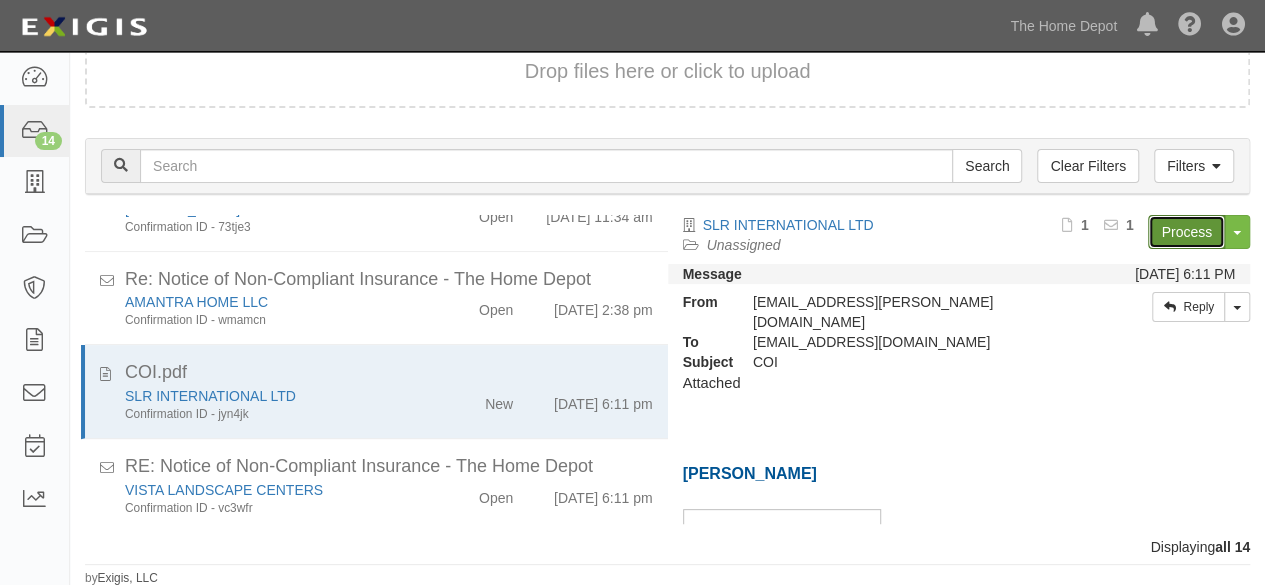 click on "Process" at bounding box center (1186, 232) 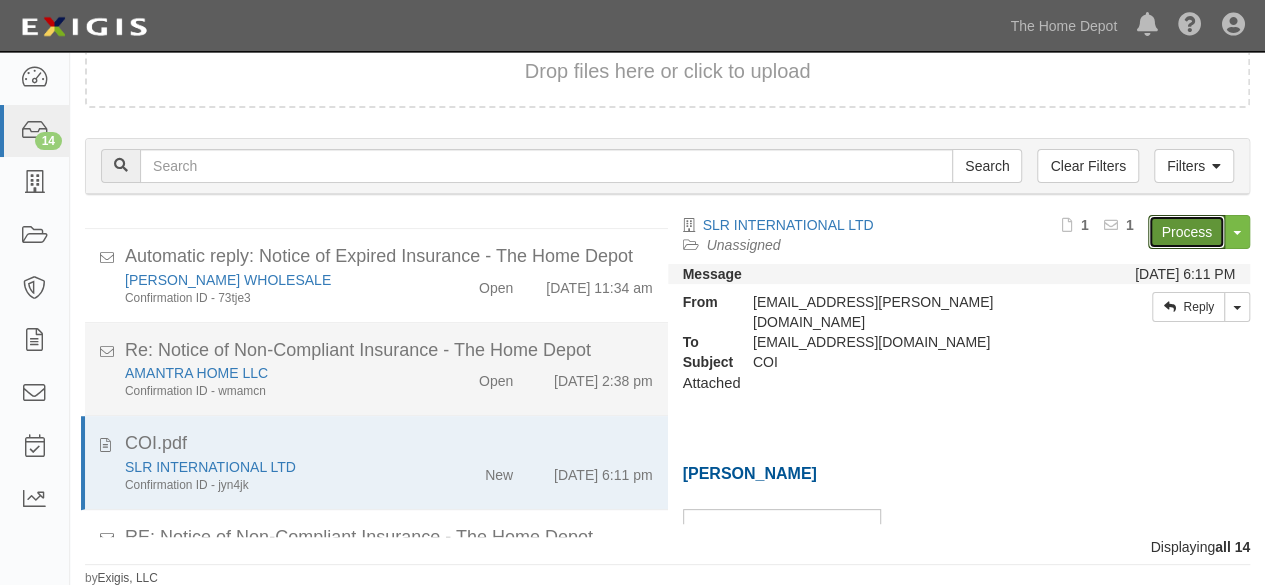 scroll, scrollTop: 987, scrollLeft: 0, axis: vertical 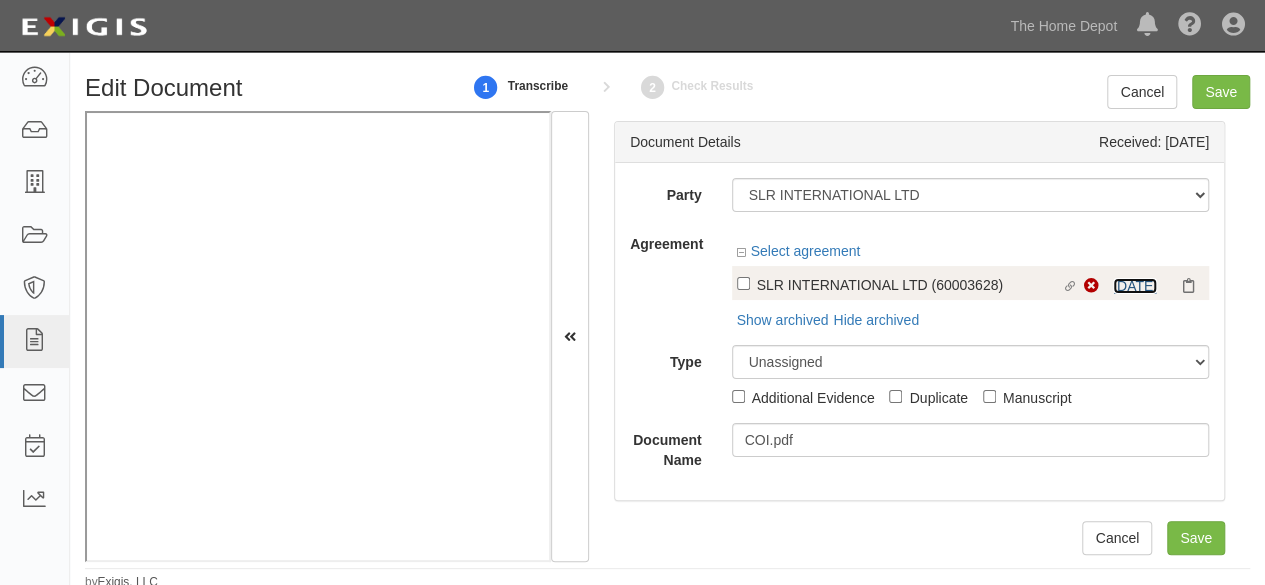 click on "Linked agreement
SLR INTERNATIONAL LTD    (60003628)
Linked agreement
Non-Compliant
7/1/25" at bounding box center [971, 283] 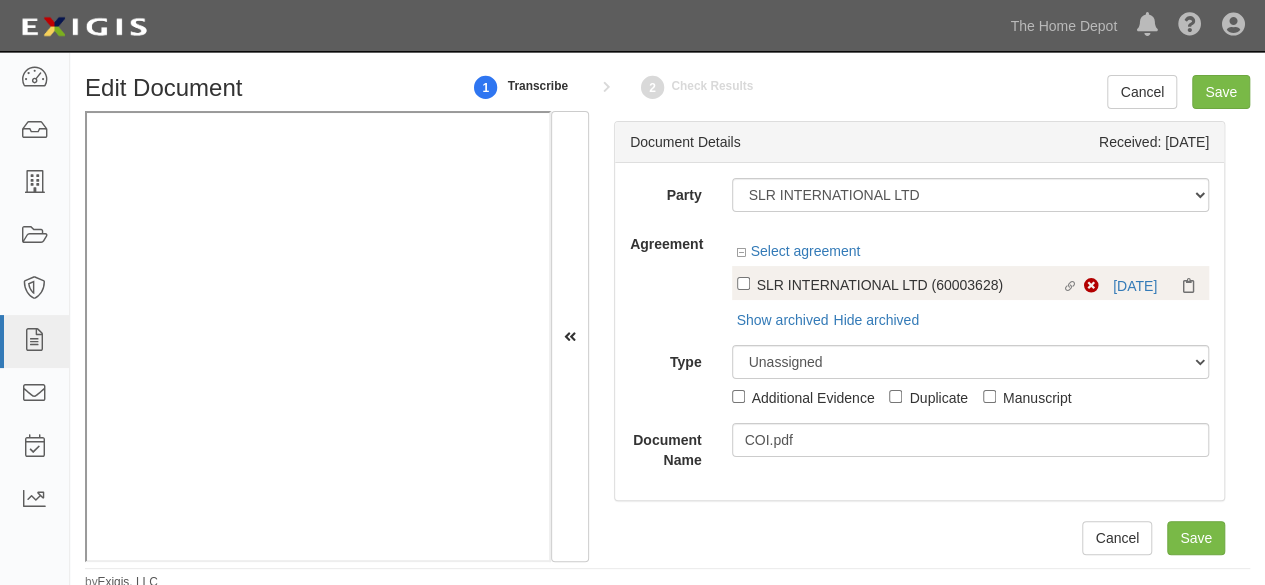 click on "Select agreement" at bounding box center (971, 253) 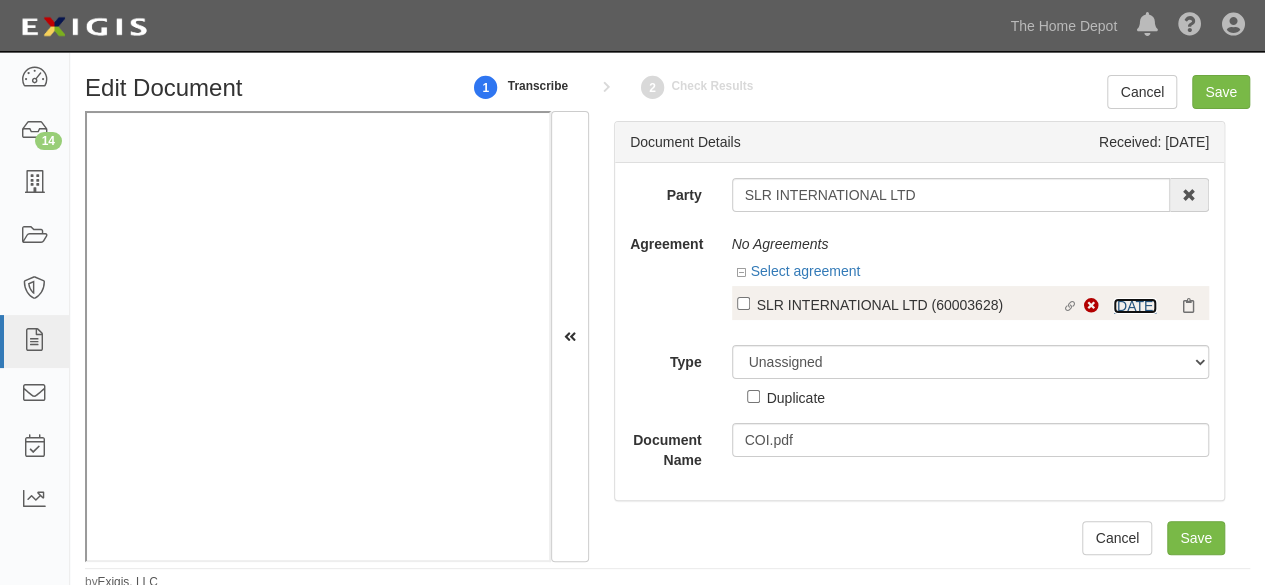 click on "7/1/25" at bounding box center (1135, 306) 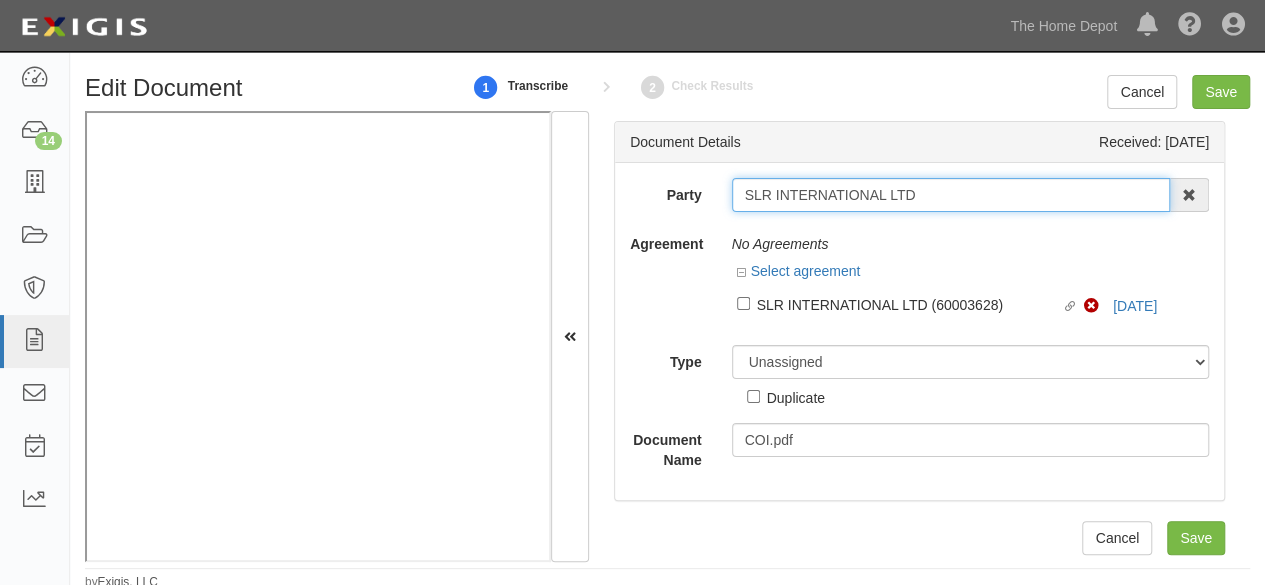 click on "SLR INTERNATIONAL LTD" at bounding box center [951, 195] 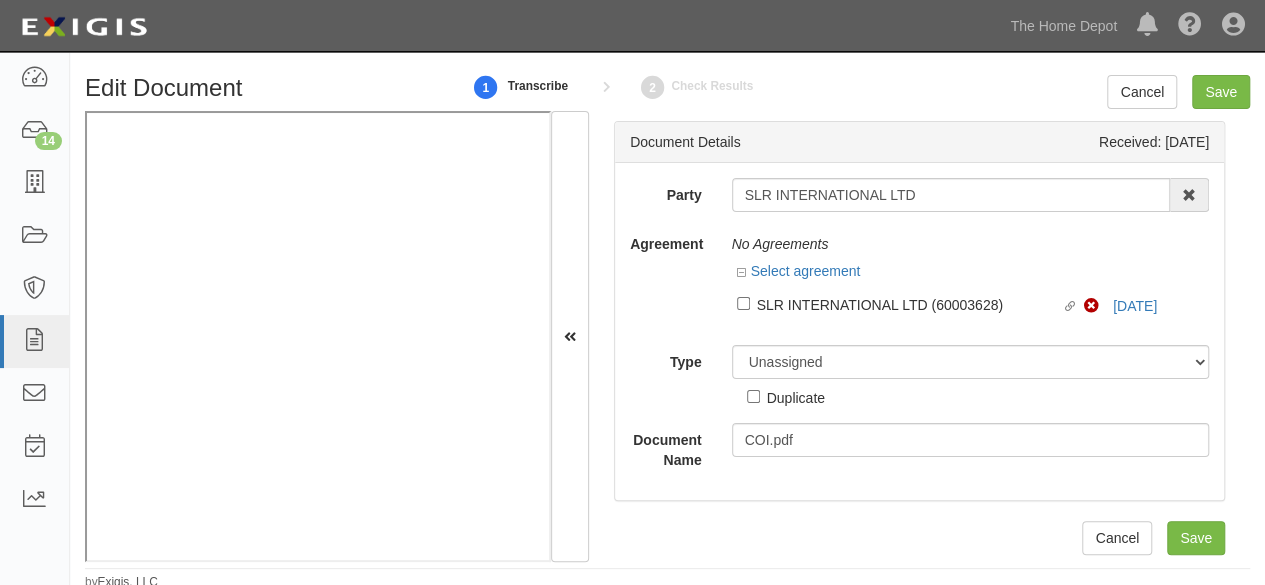 drag, startPoint x: 776, startPoint y: 306, endPoint x: 772, endPoint y: 330, distance: 24.33105 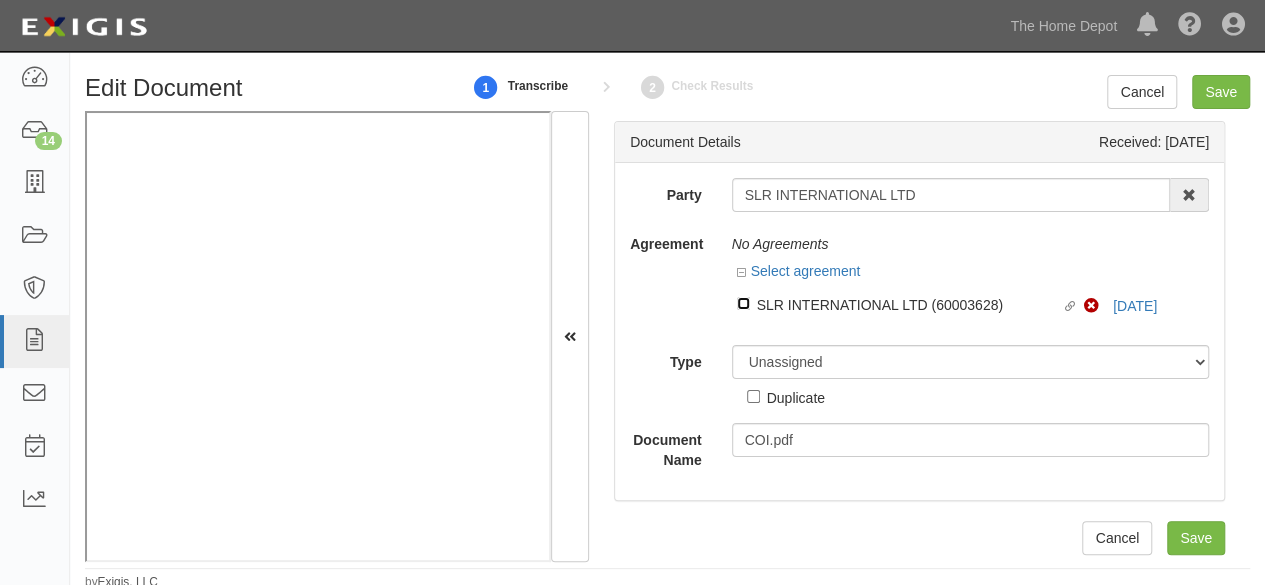 click on "Linked agreement
SLR INTERNATIONAL LTD    (60003628)
Linked agreement" at bounding box center (743, 303) 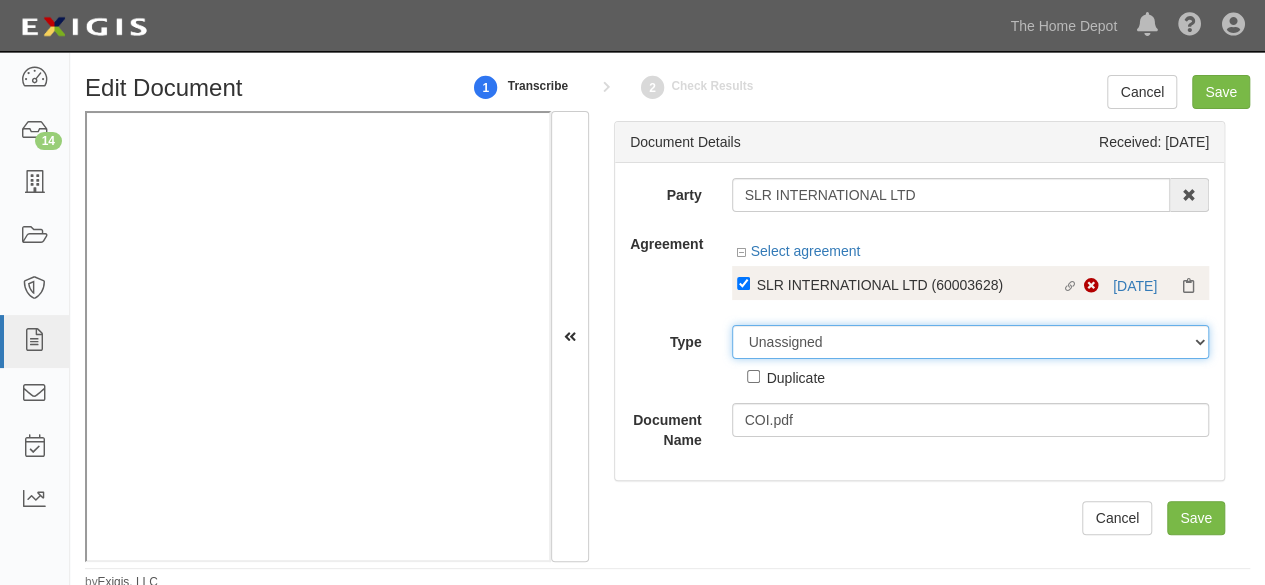 drag, startPoint x: 790, startPoint y: 349, endPoint x: 791, endPoint y: 327, distance: 22.022715 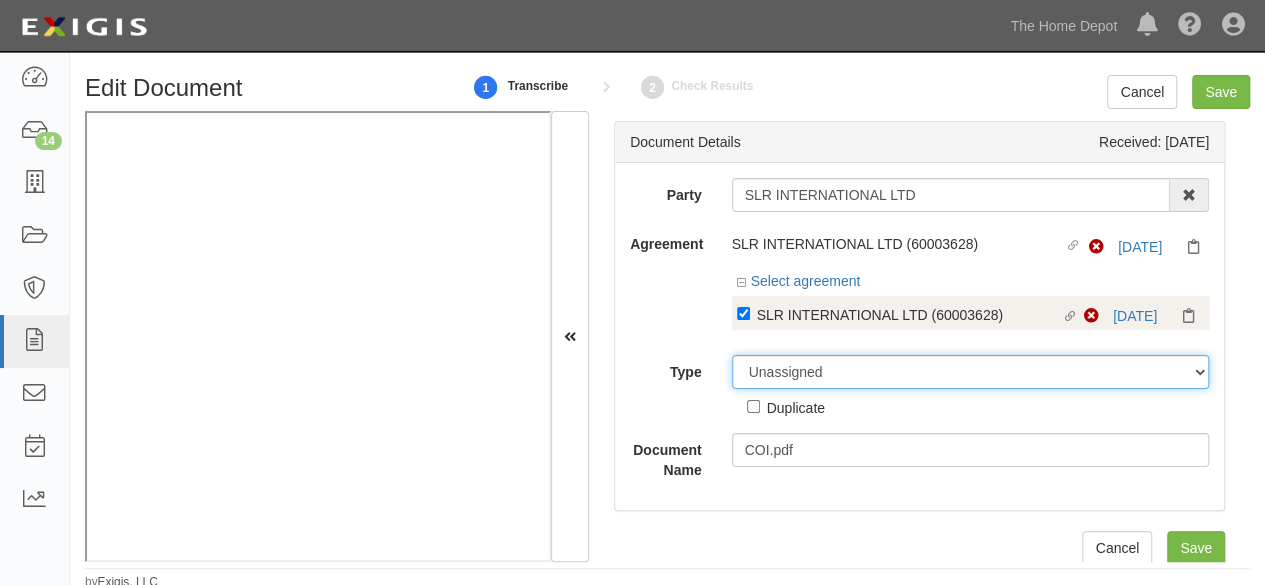 select on "CertificateDetail" 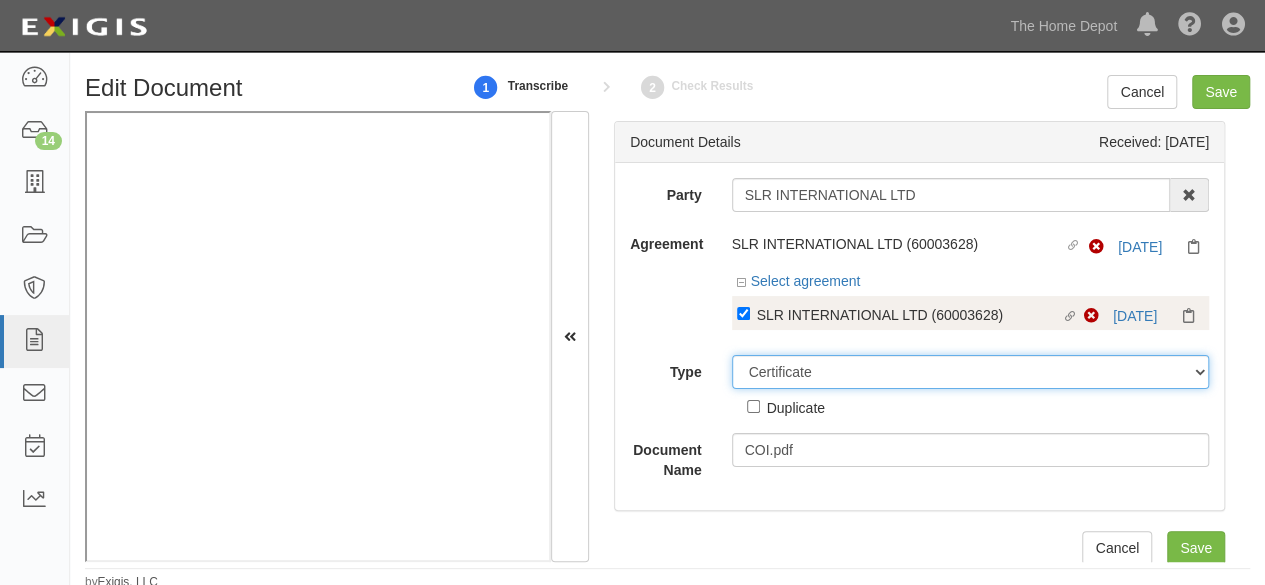 click on "Unassigned
Binder
Cancellation Notice
Certificate
Contract
Endorsement
Insurance Policy
Junk
Other Document
Policy Declarations
Reinstatement Notice
Requirements
Waiver Request" at bounding box center (971, 372) 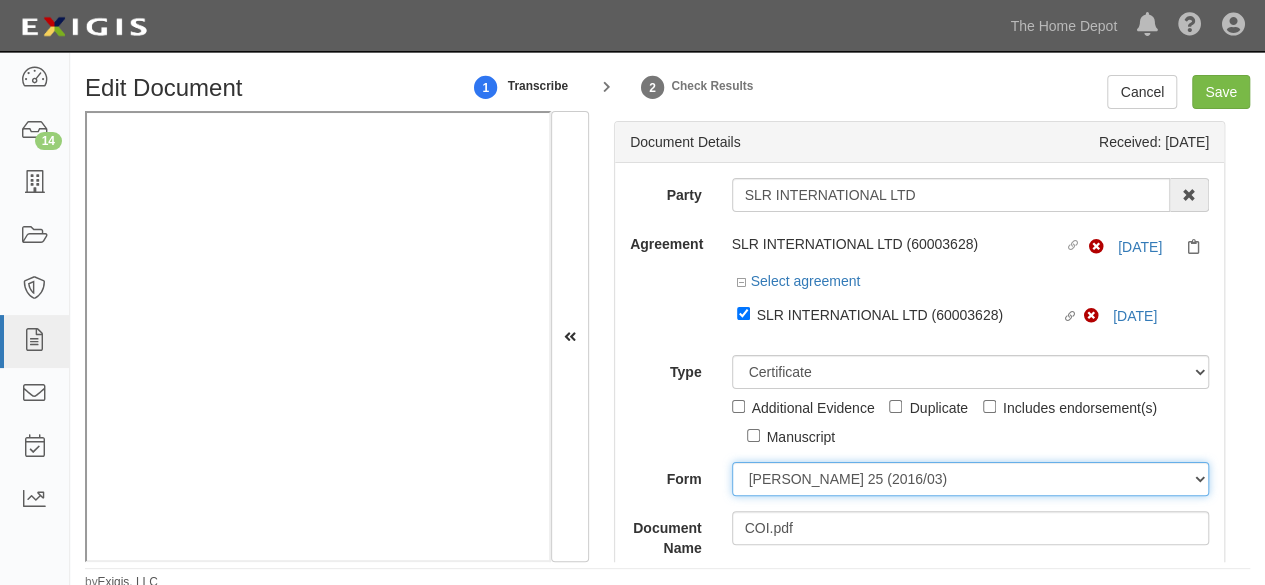 click on "ACORD 25 (2016/03)
ACORD 101
ACORD 855 NY (2014/05)
General" at bounding box center [971, 479] 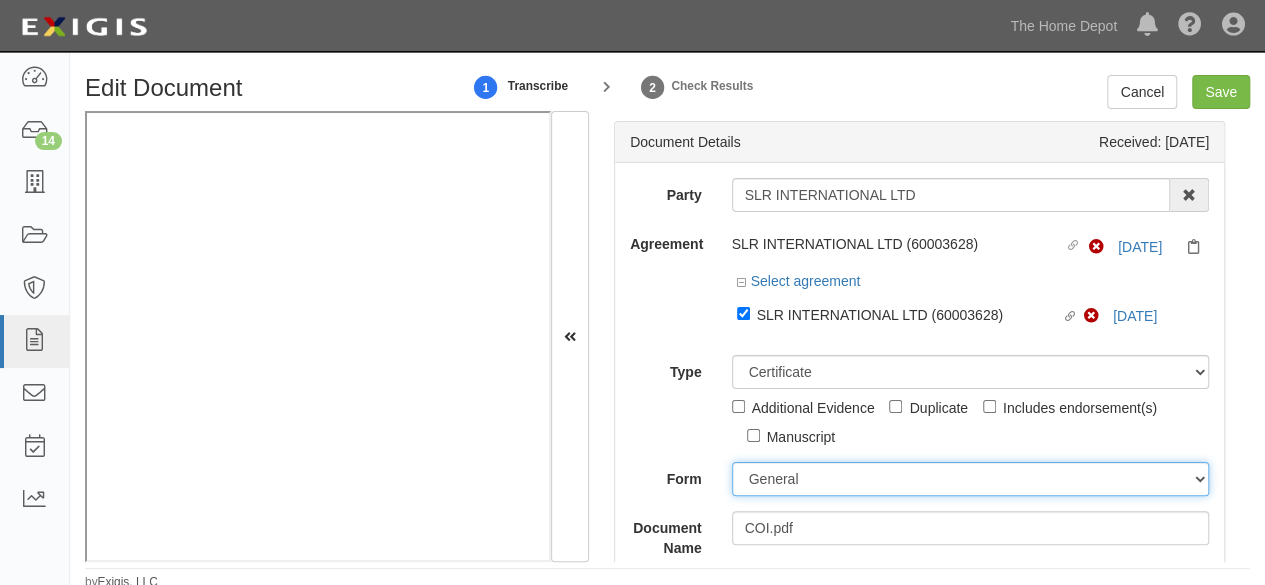 click on "[PERSON_NAME] 25 (2016/03)
[PERSON_NAME] 101
[PERSON_NAME] 855 NY (2014/05)
General" at bounding box center [971, 479] 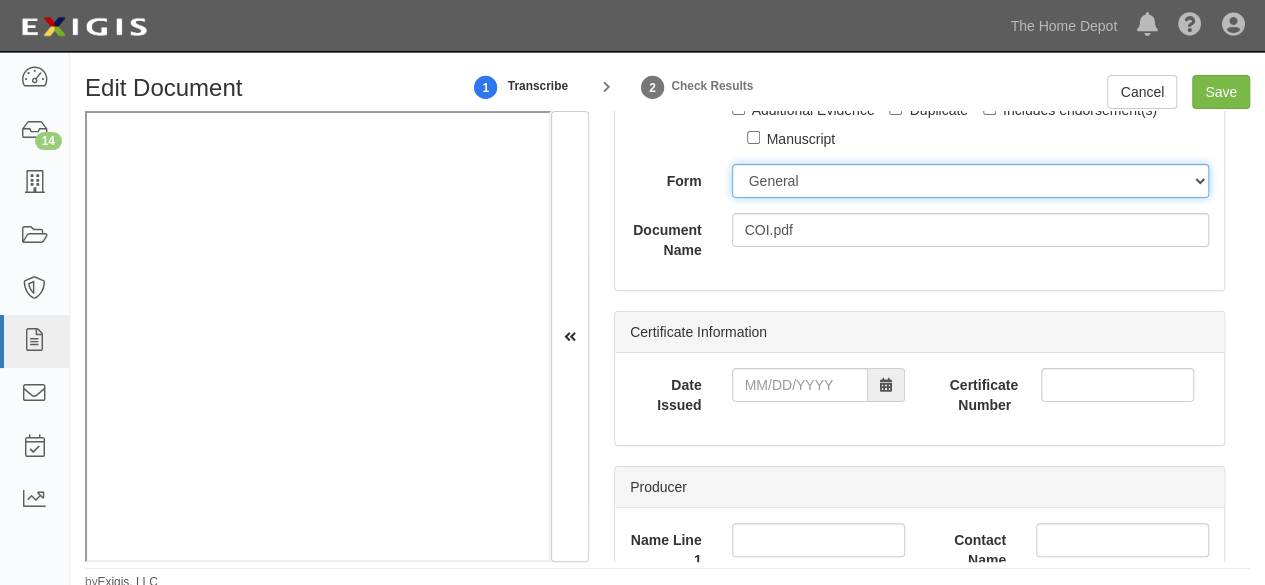 scroll, scrollTop: 300, scrollLeft: 0, axis: vertical 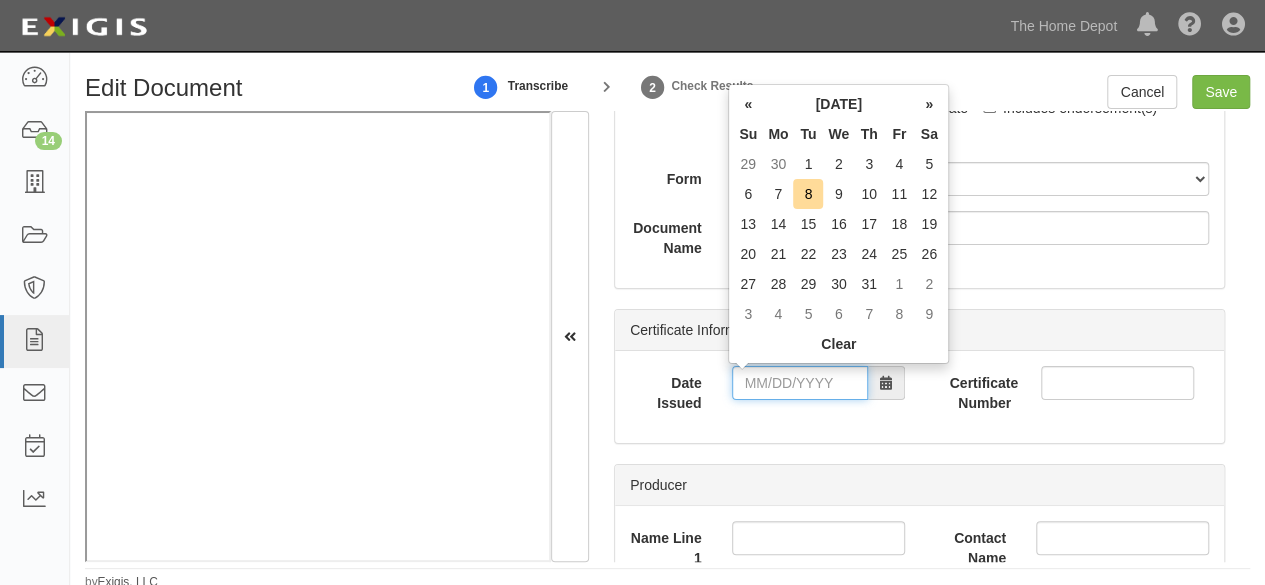 click on "Date Issued" at bounding box center (800, 383) 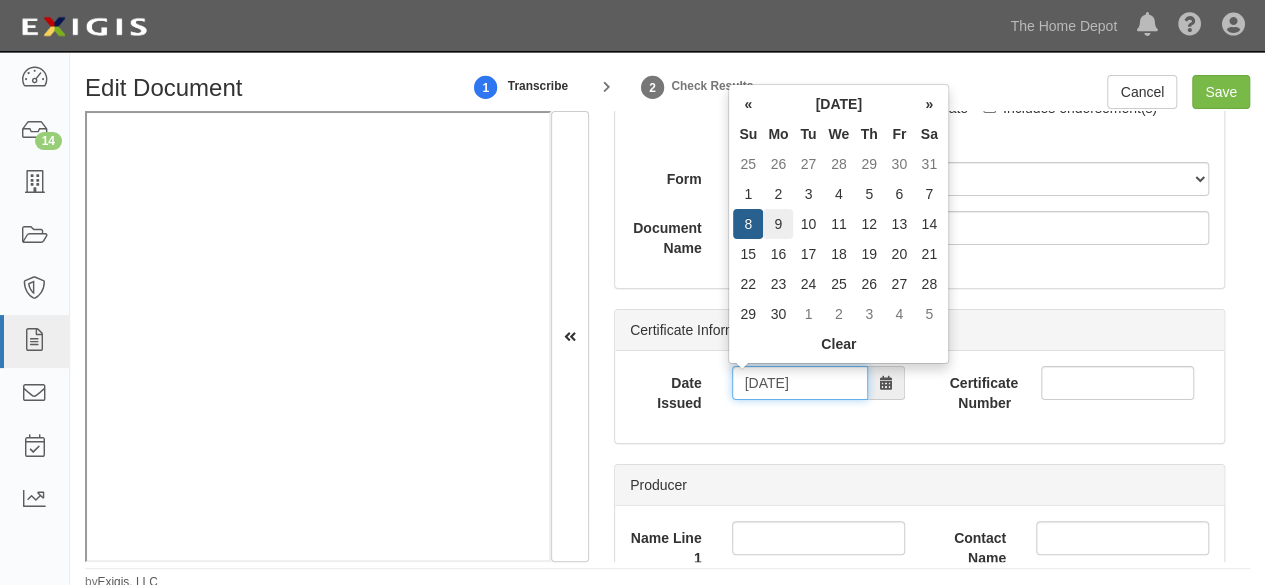 type on "06/09/2025" 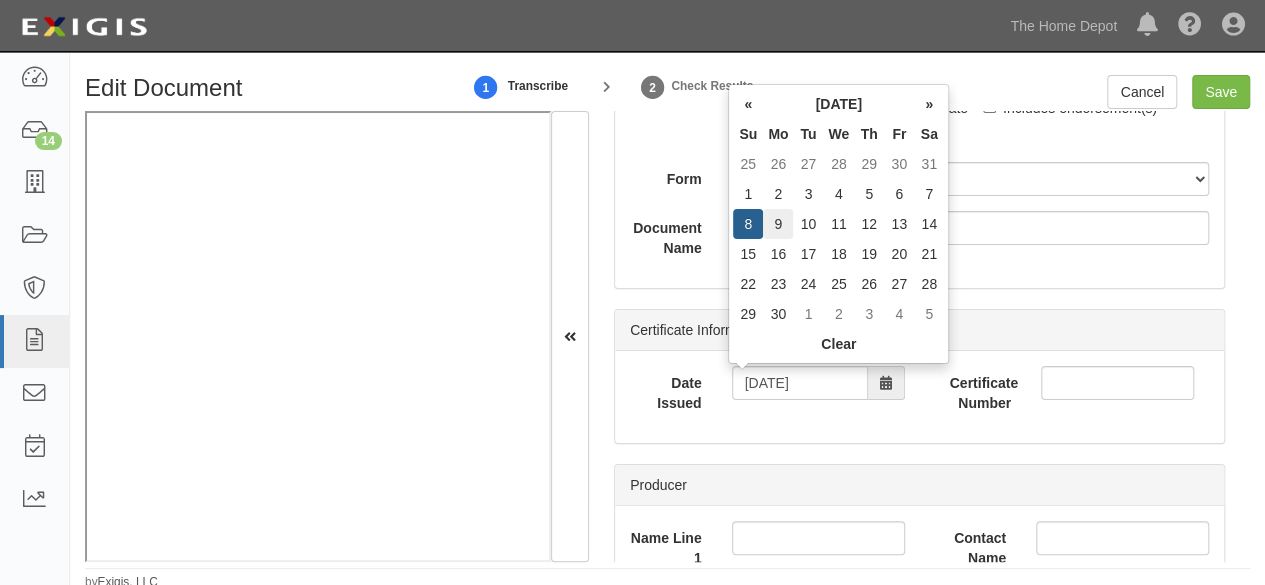 drag, startPoint x: 782, startPoint y: 227, endPoint x: 816, endPoint y: 283, distance: 65.51336 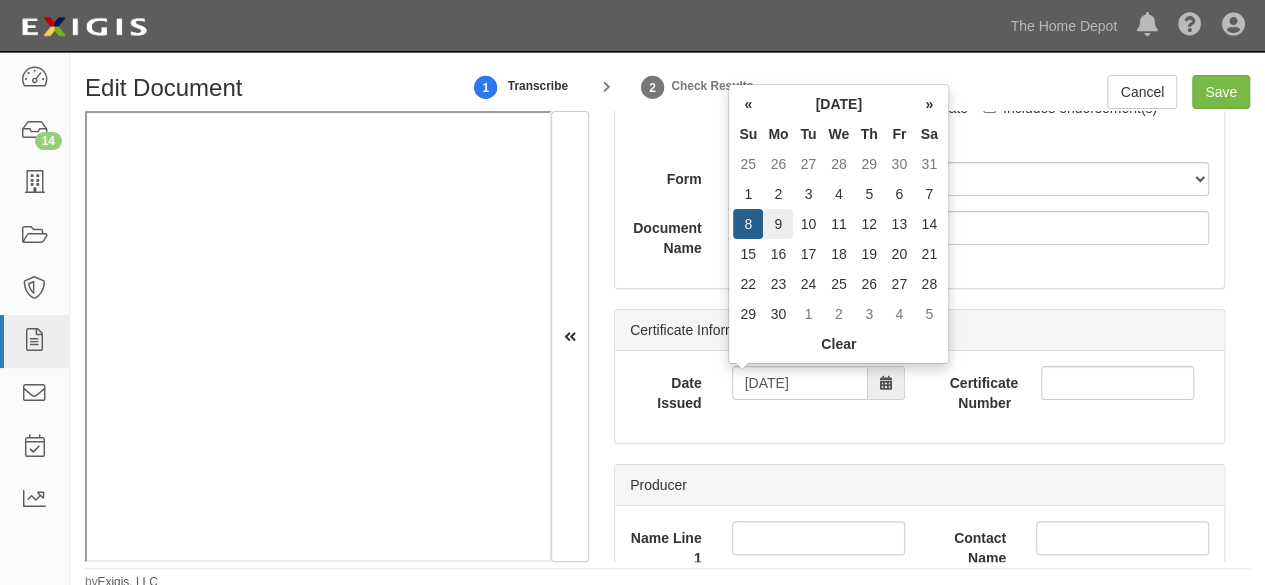 click on "9" at bounding box center [778, 224] 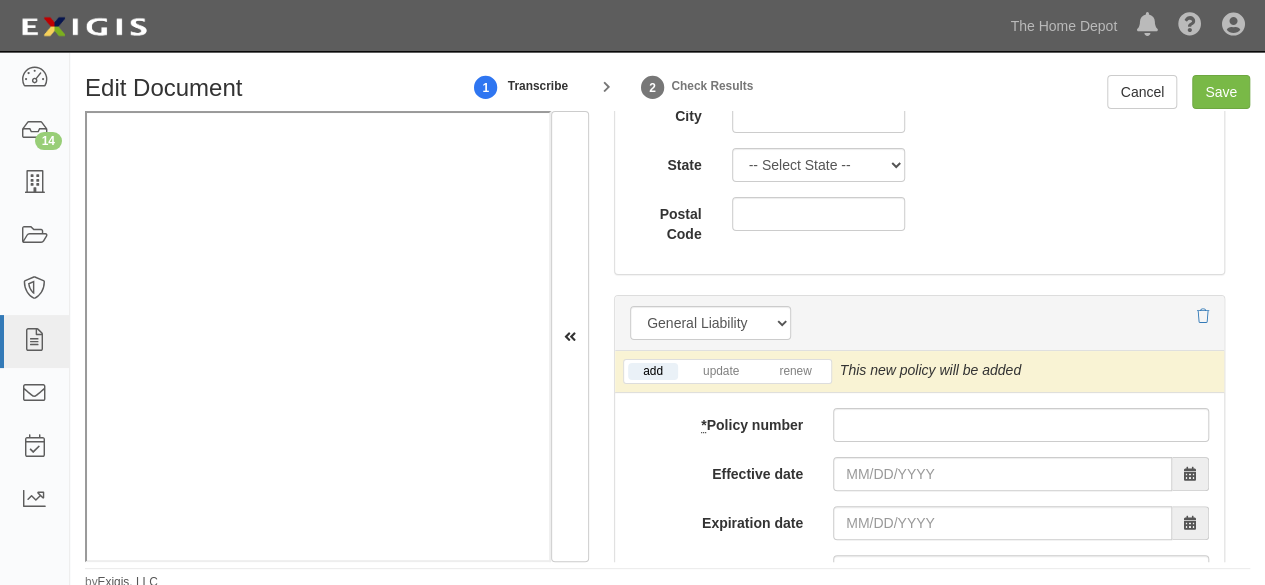scroll, scrollTop: 1600, scrollLeft: 0, axis: vertical 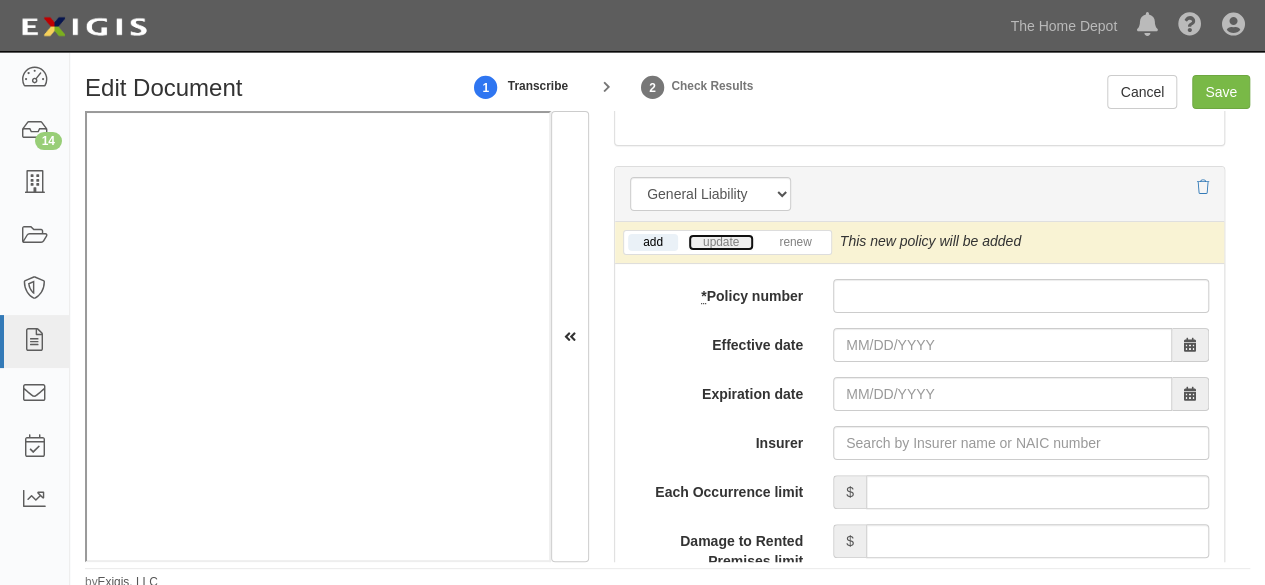 click on "update" at bounding box center [721, 242] 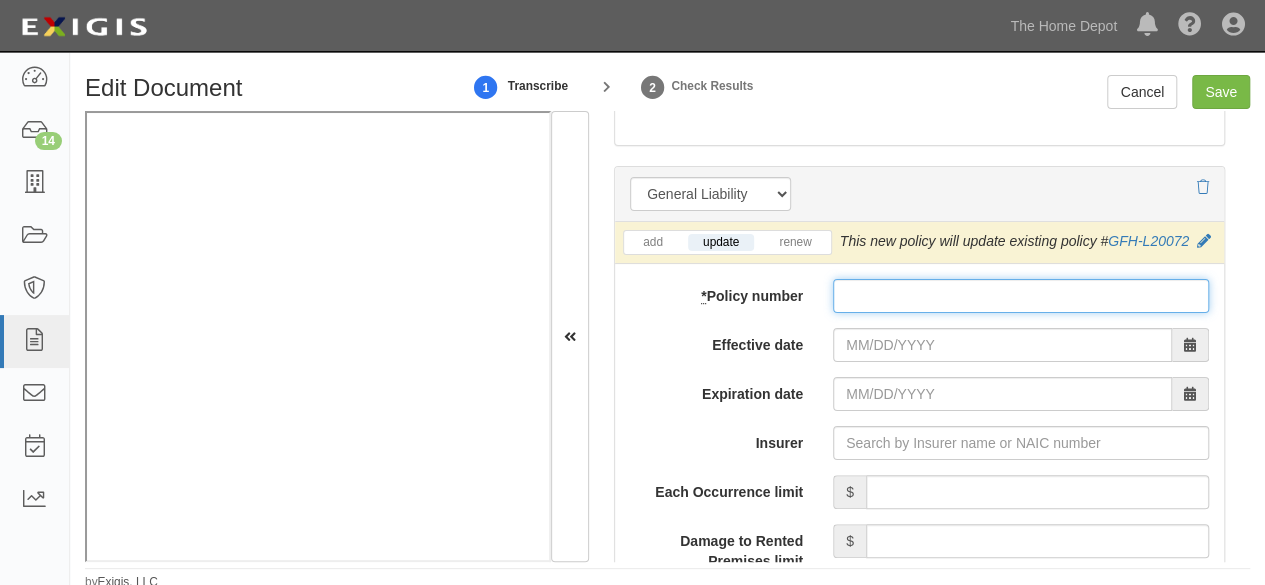 click on "*  Policy number" at bounding box center [1021, 296] 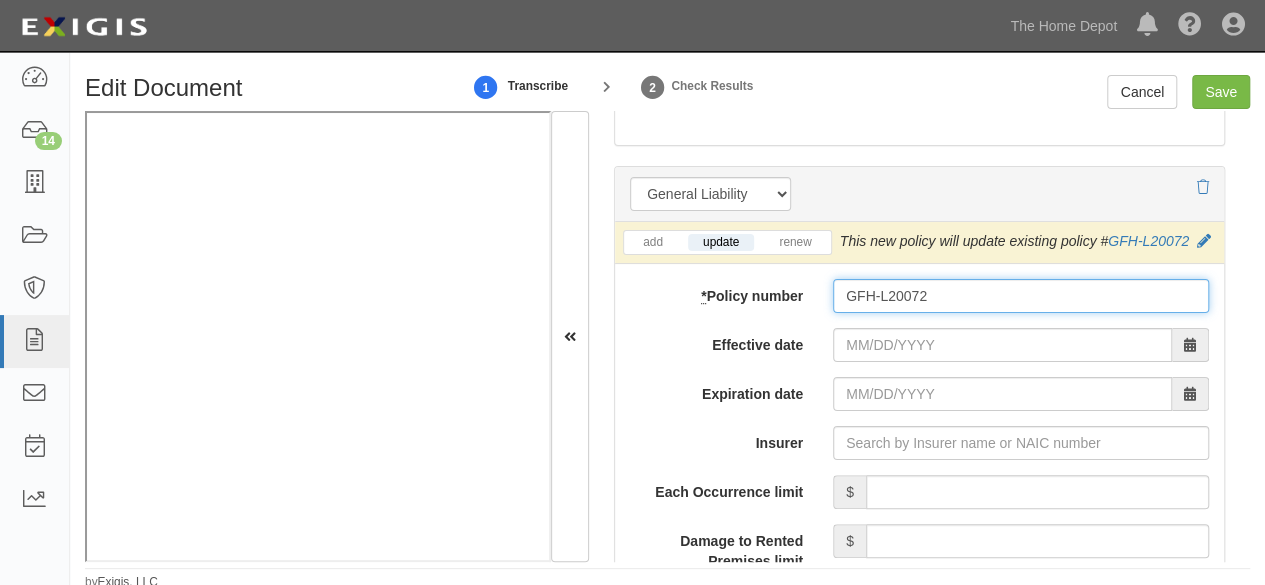type on "GFH-L20072" 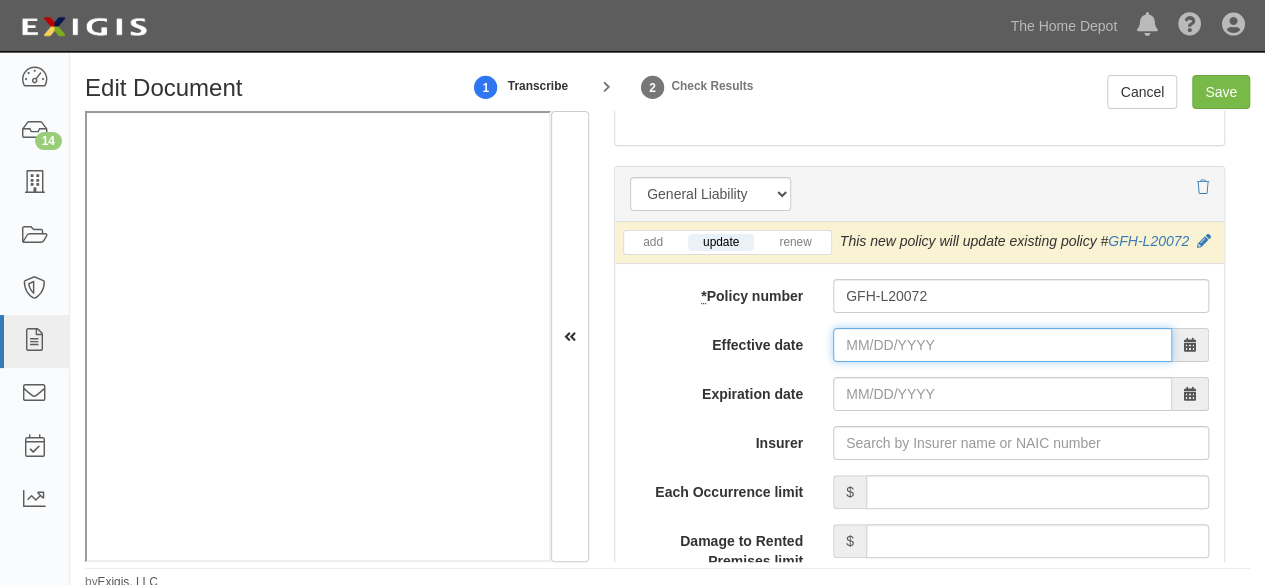 click on "Effective date" at bounding box center [1002, 345] 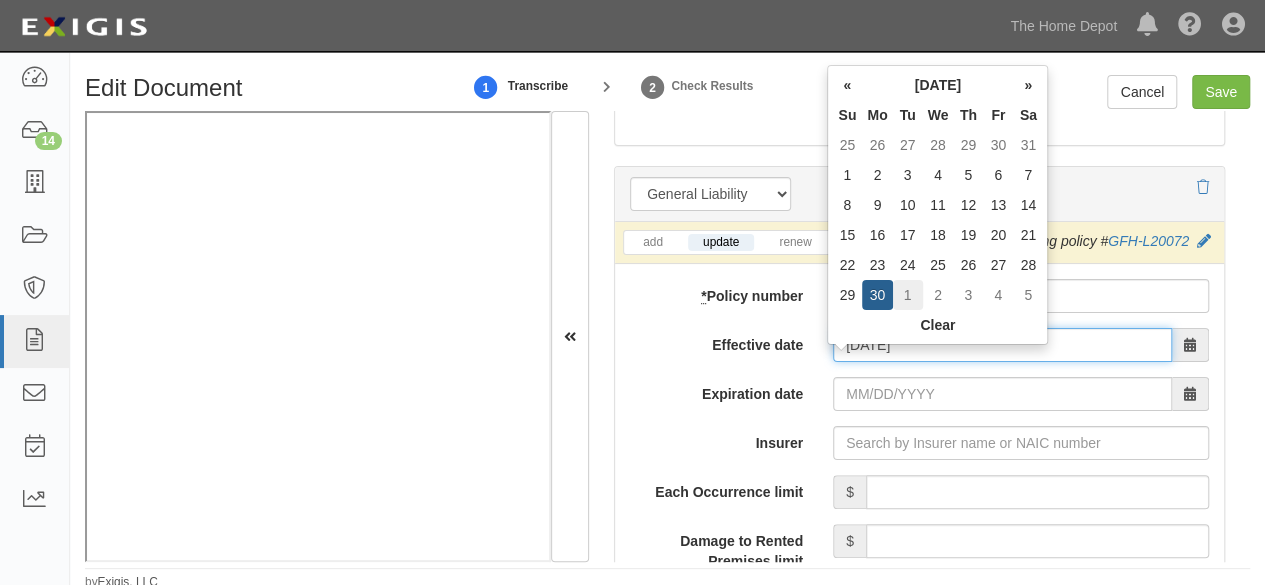 type on "[DATE]" 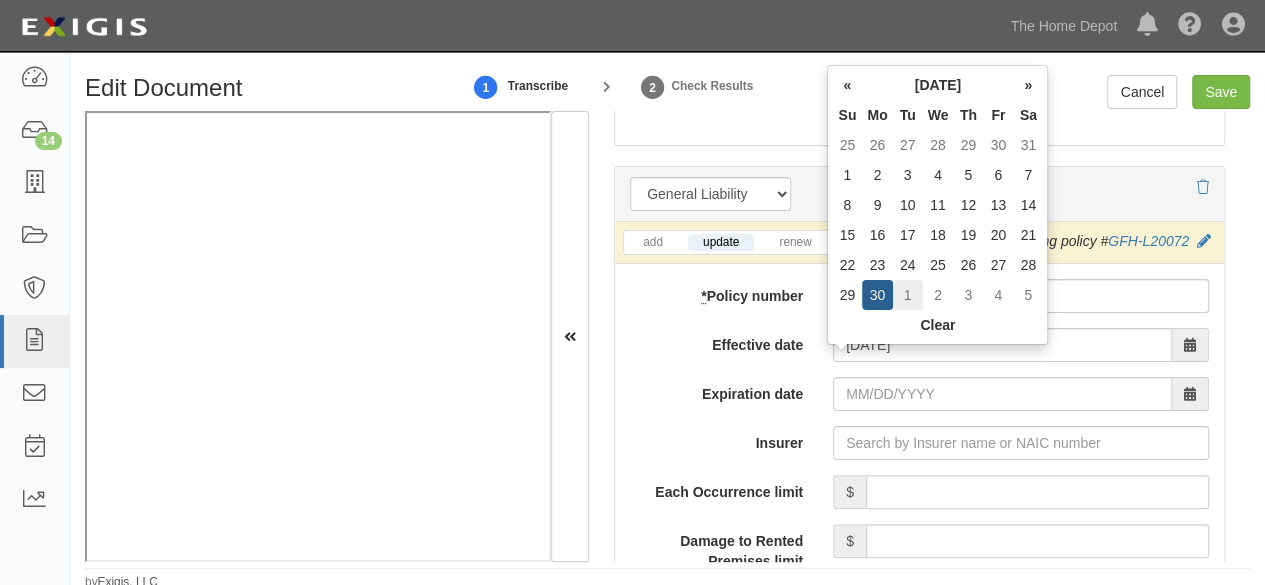 type on "[DATE]" 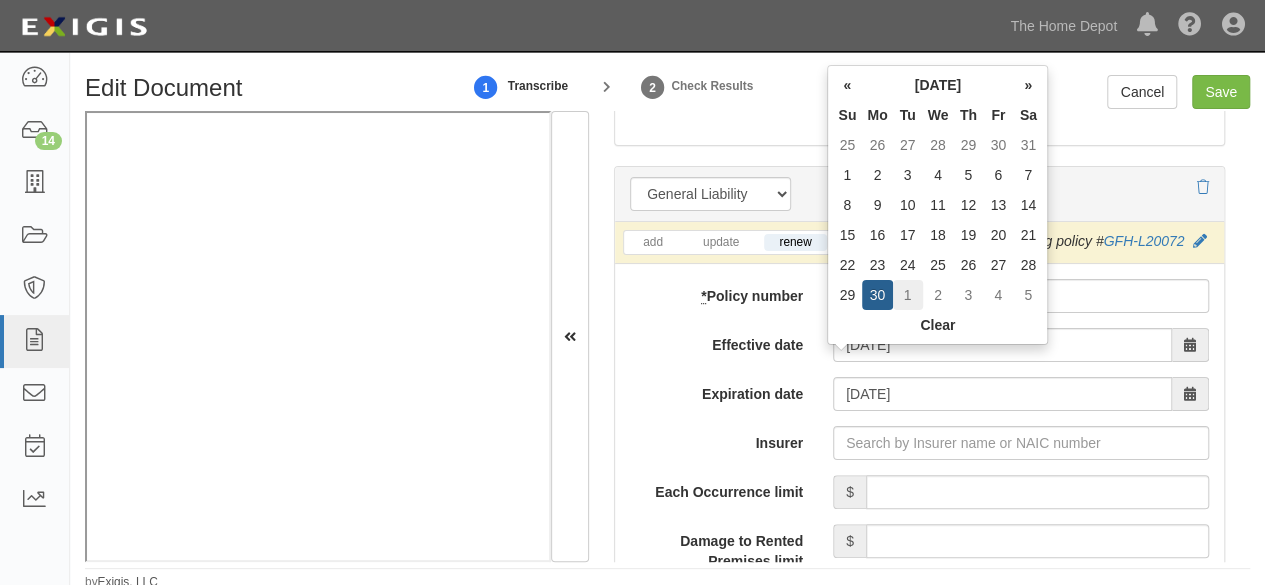 click on "1" at bounding box center [908, 295] 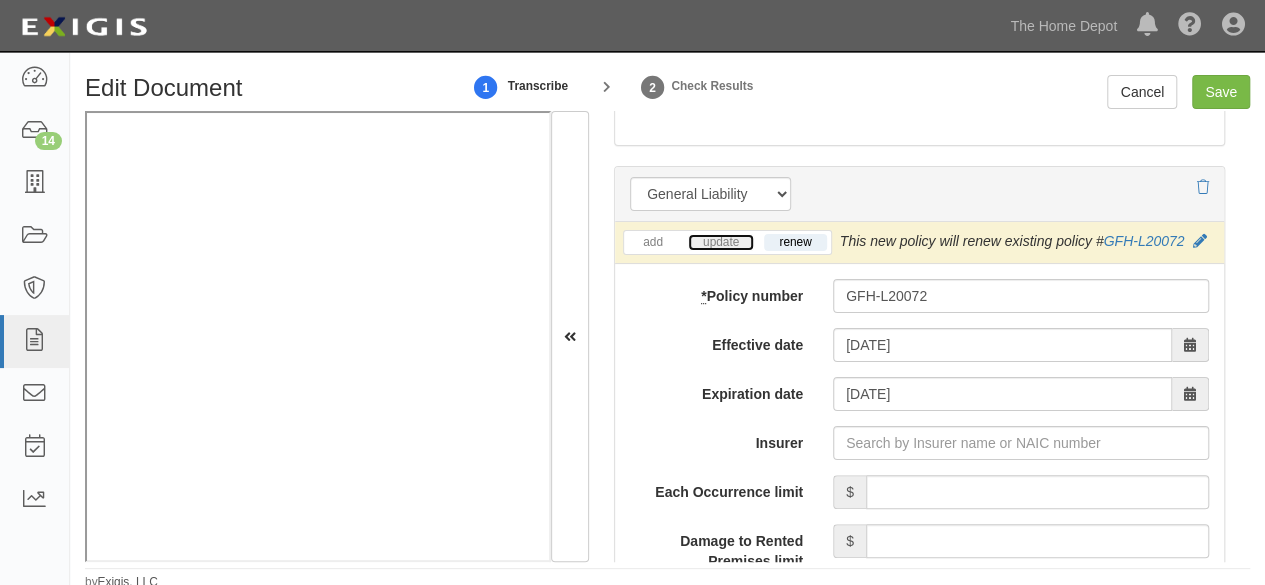 click on "update" at bounding box center (721, 242) 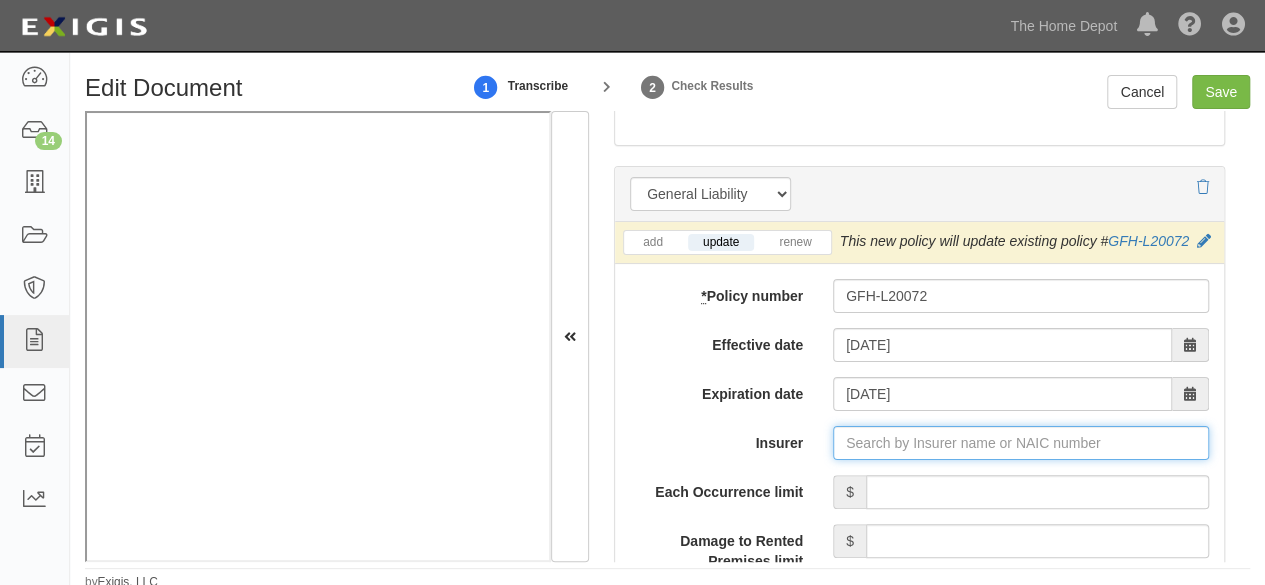click on "Insurer" at bounding box center [1021, 443] 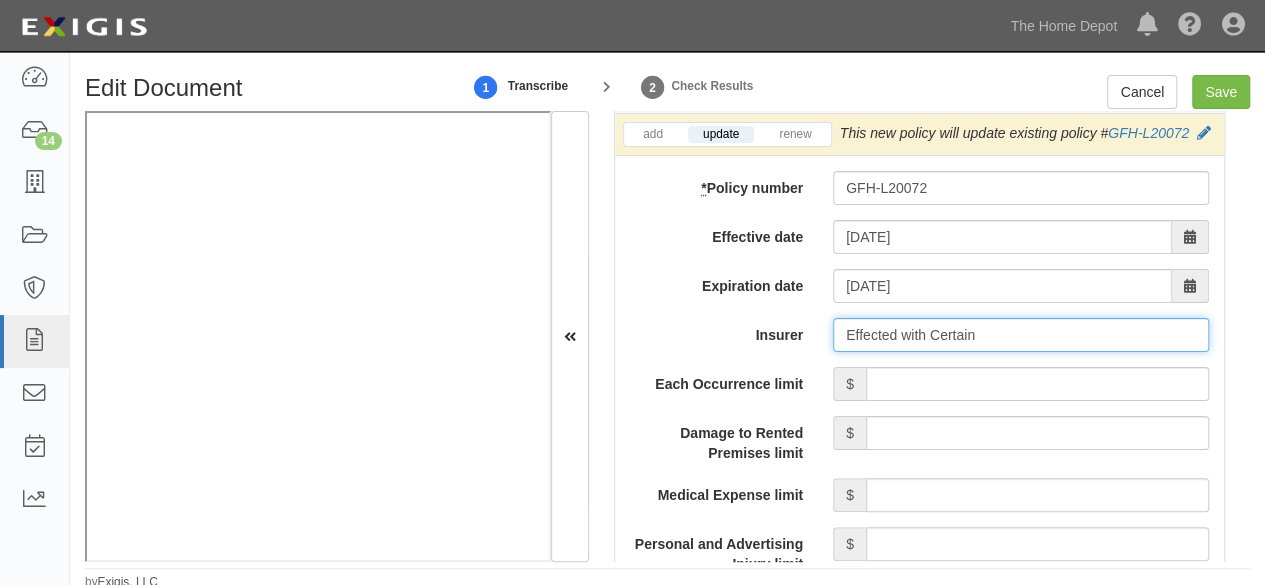 scroll, scrollTop: 1800, scrollLeft: 0, axis: vertical 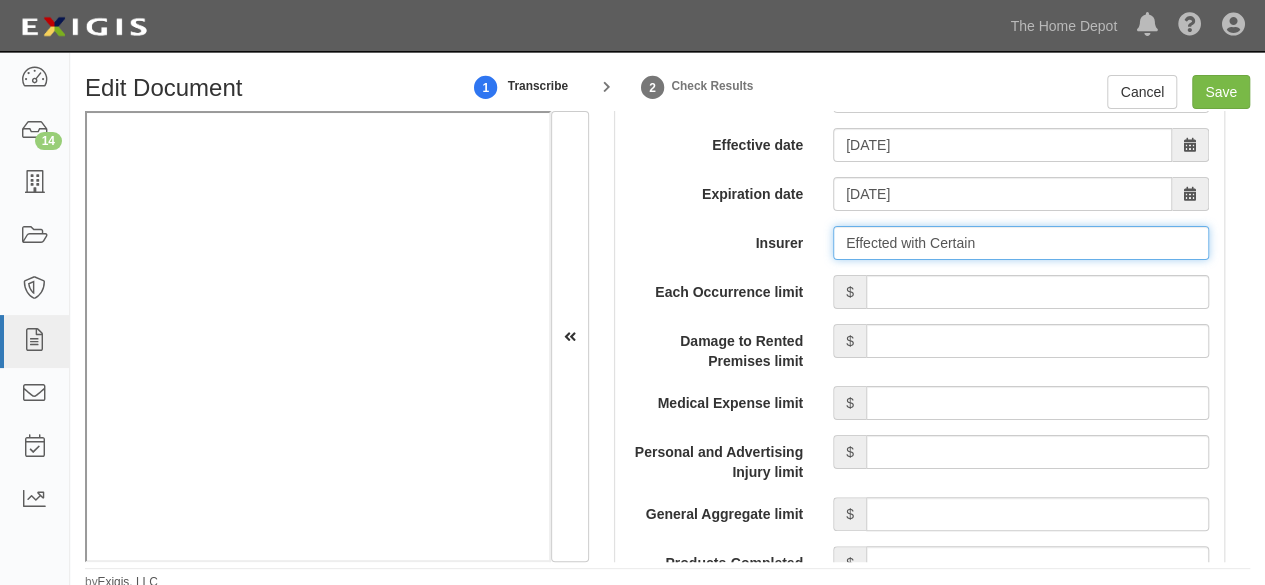 type on "Effected with Certain" 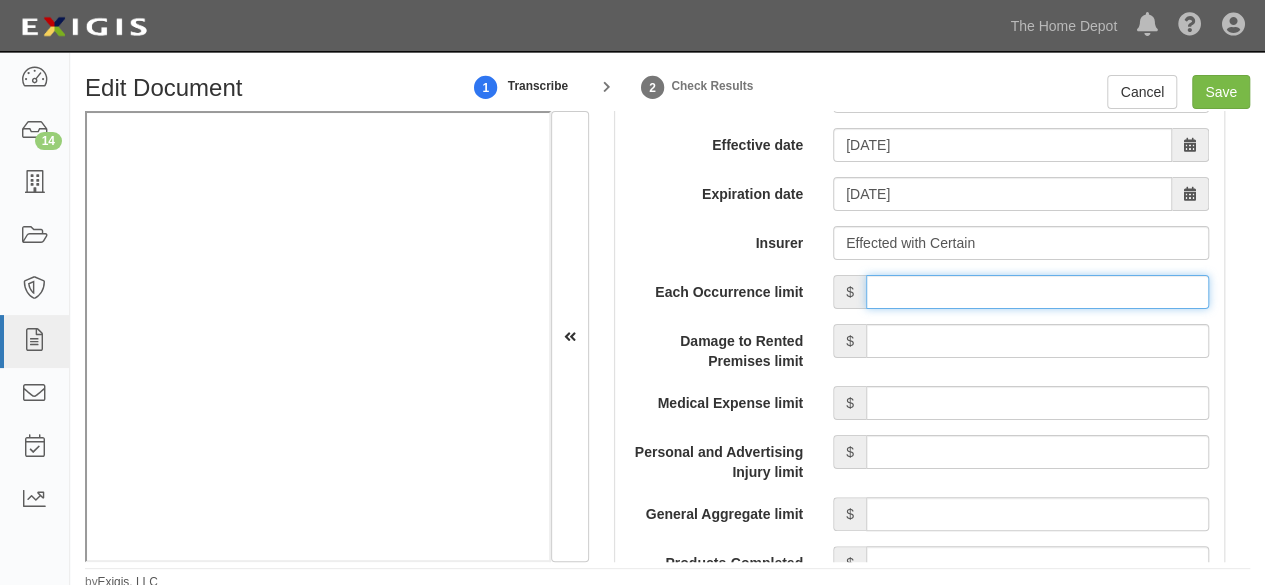 type 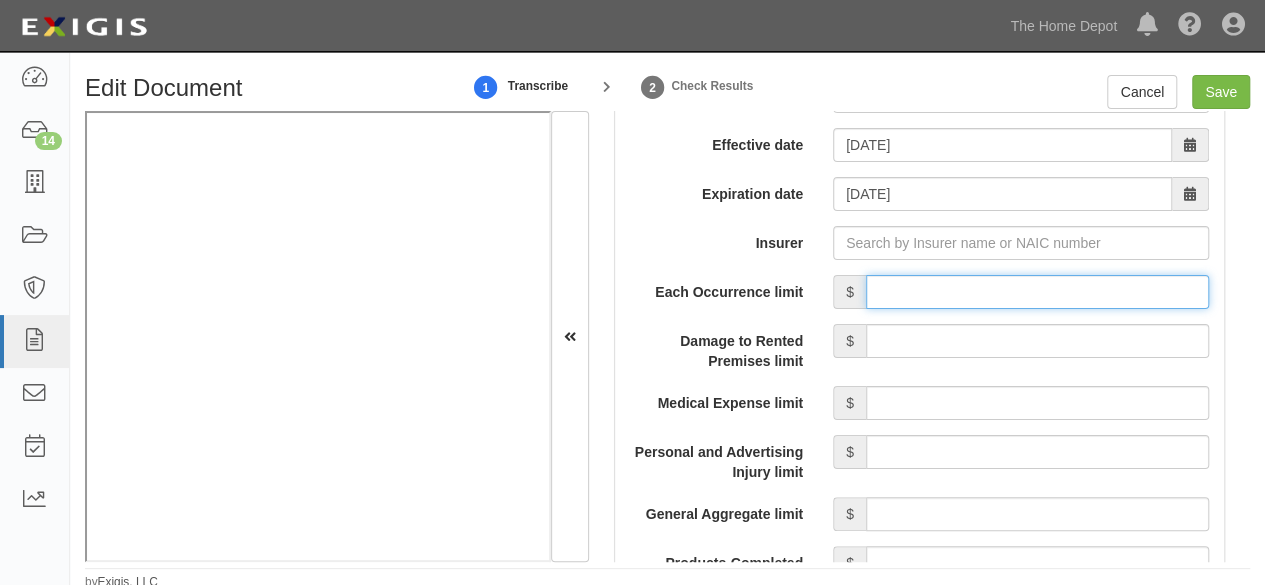 click on "Each Occurrence limit" at bounding box center [1037, 292] 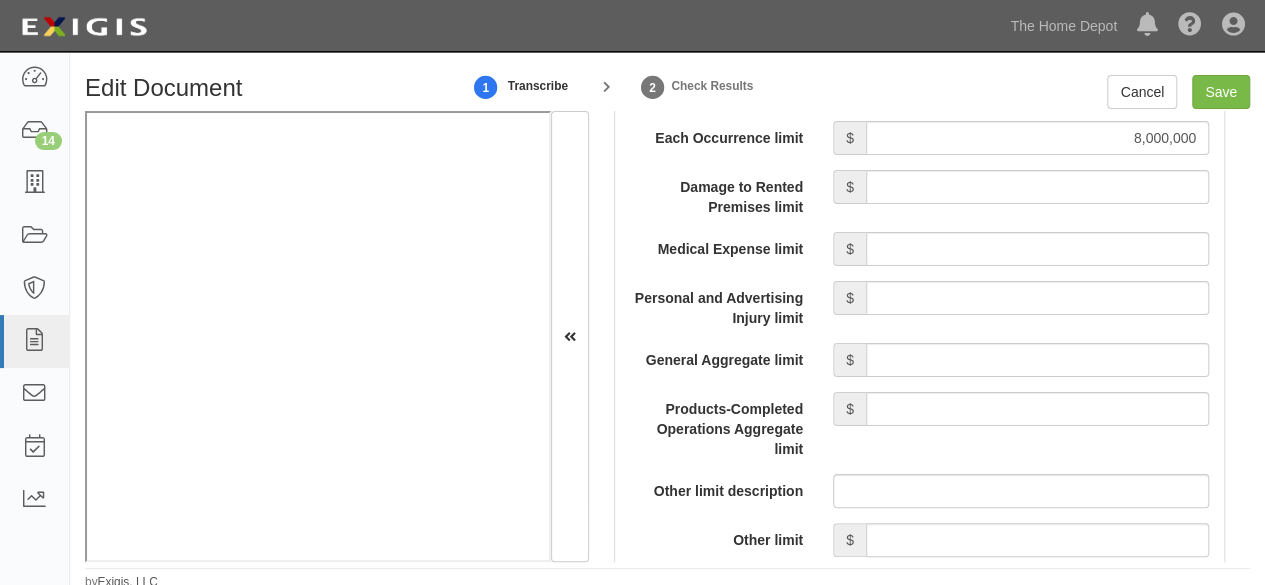 scroll, scrollTop: 2000, scrollLeft: 0, axis: vertical 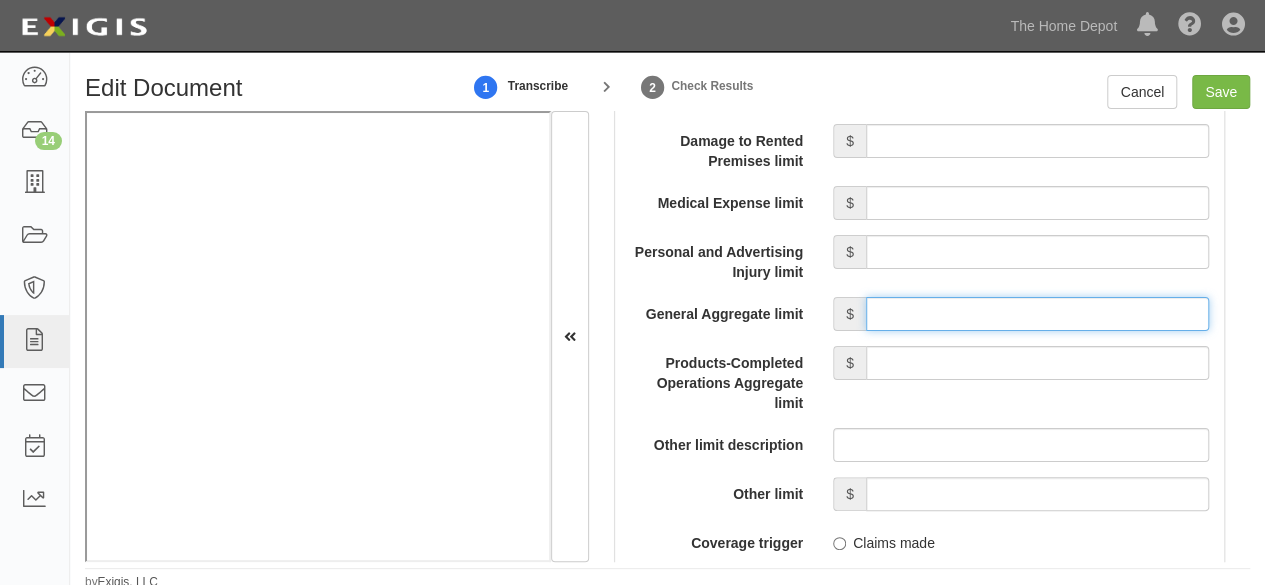click on "General Aggregate limit" at bounding box center (1037, 314) 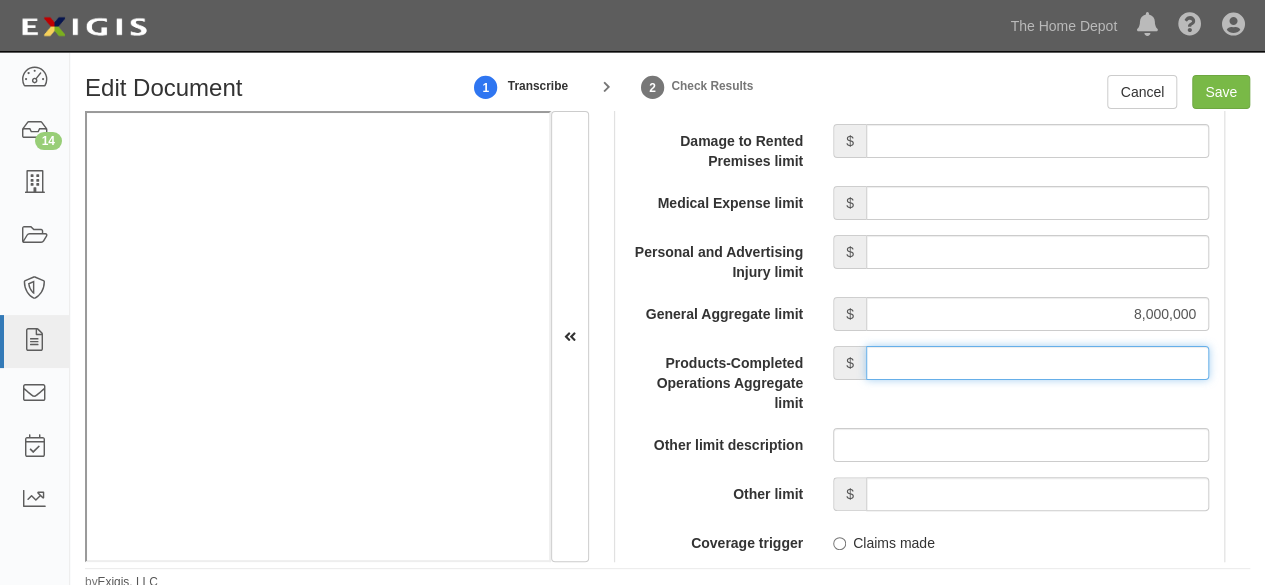 drag, startPoint x: 938, startPoint y: 374, endPoint x: 940, endPoint y: 363, distance: 11.18034 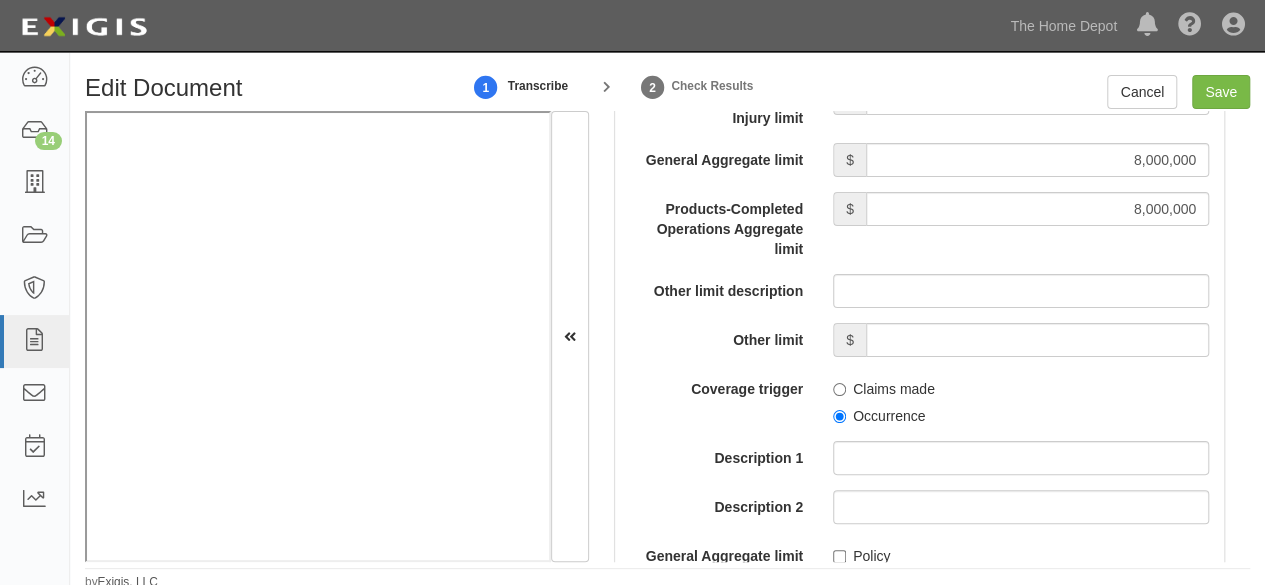 scroll, scrollTop: 2200, scrollLeft: 0, axis: vertical 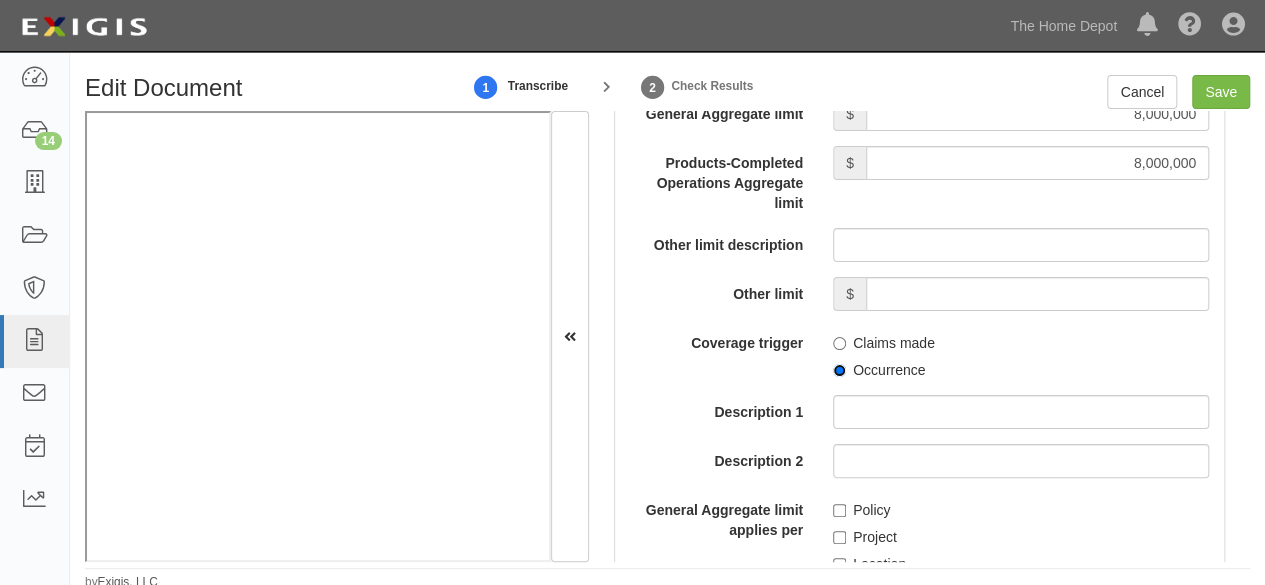 click on "Occurrence" at bounding box center [839, 370] 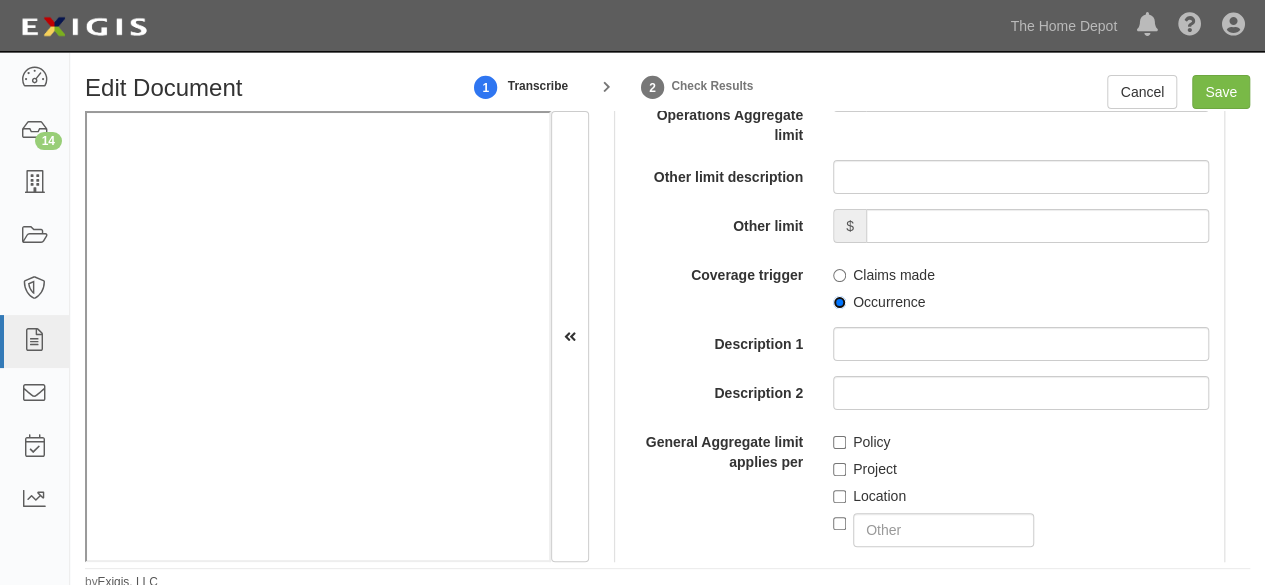 scroll, scrollTop: 2300, scrollLeft: 0, axis: vertical 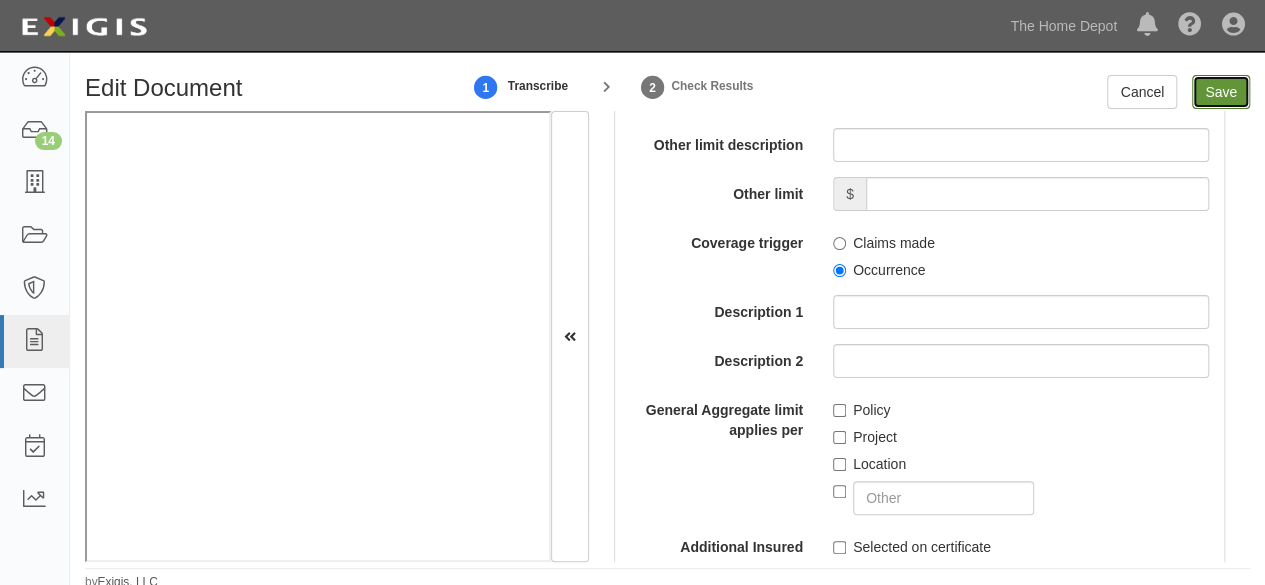 click on "Save" at bounding box center [1221, 92] 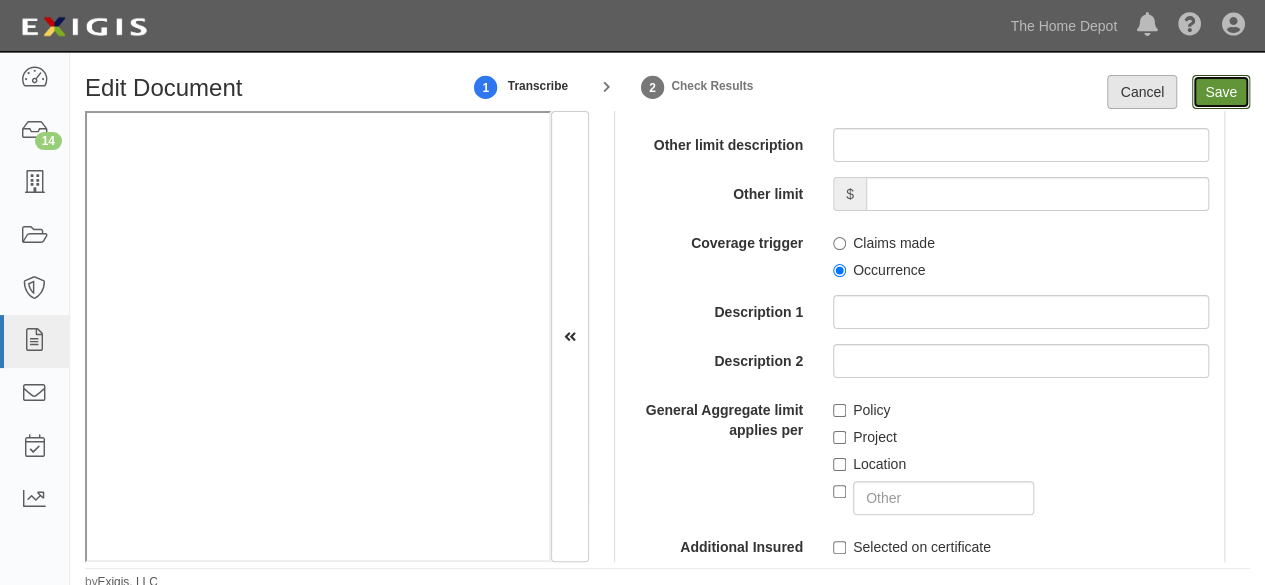 type on "8000000" 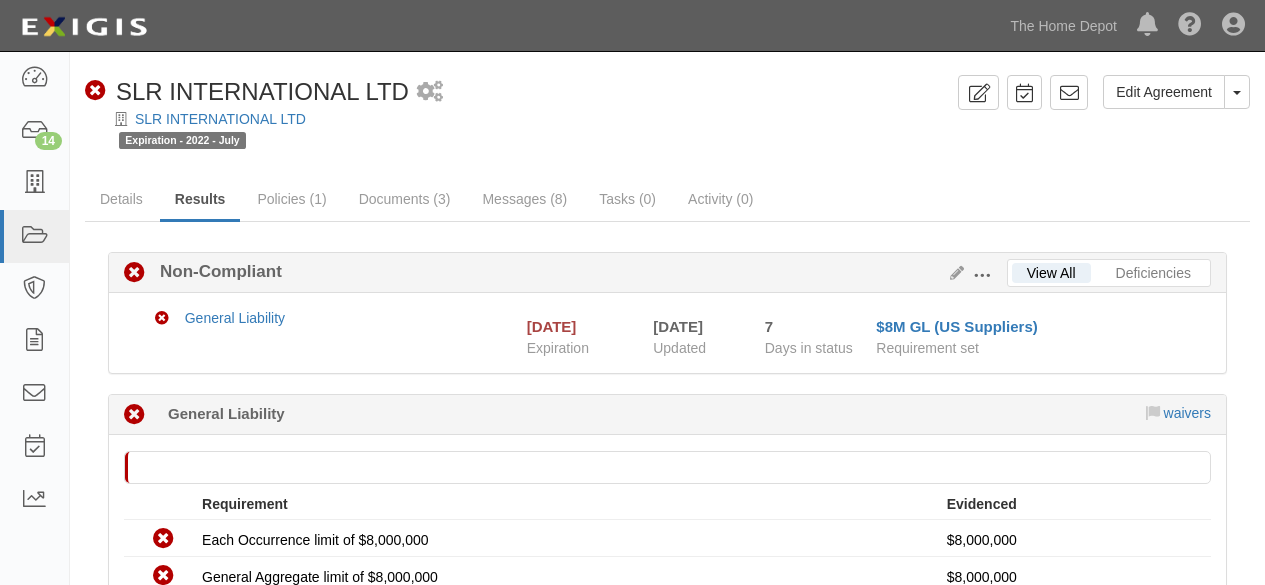 scroll, scrollTop: 0, scrollLeft: 0, axis: both 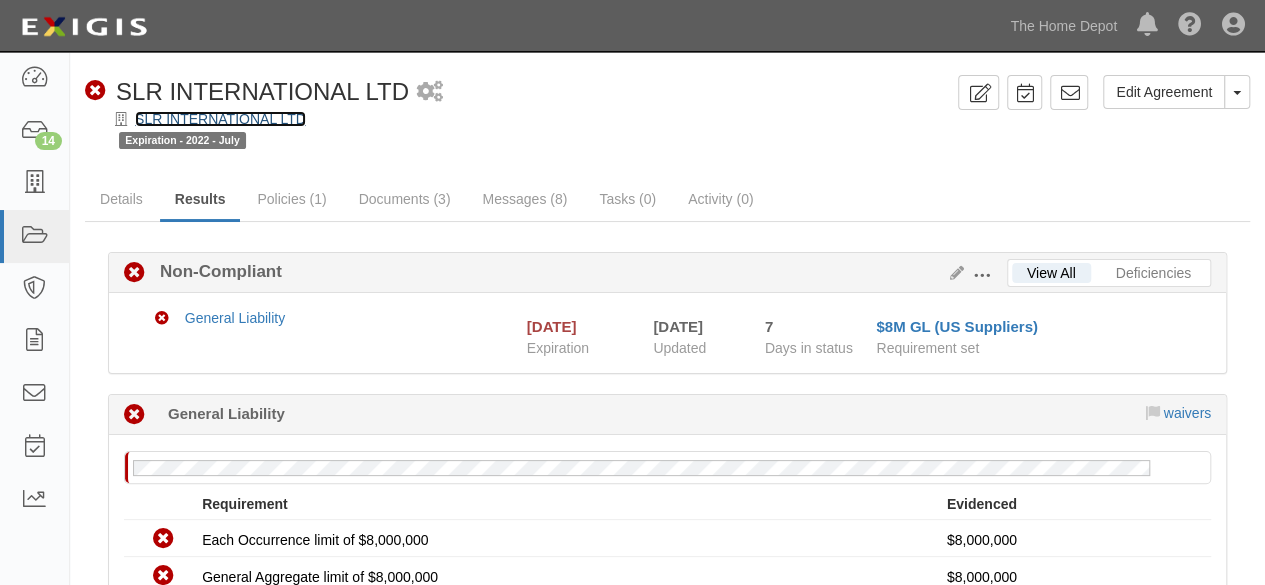click on "SLR INTERNATIONAL LTD" at bounding box center [220, 119] 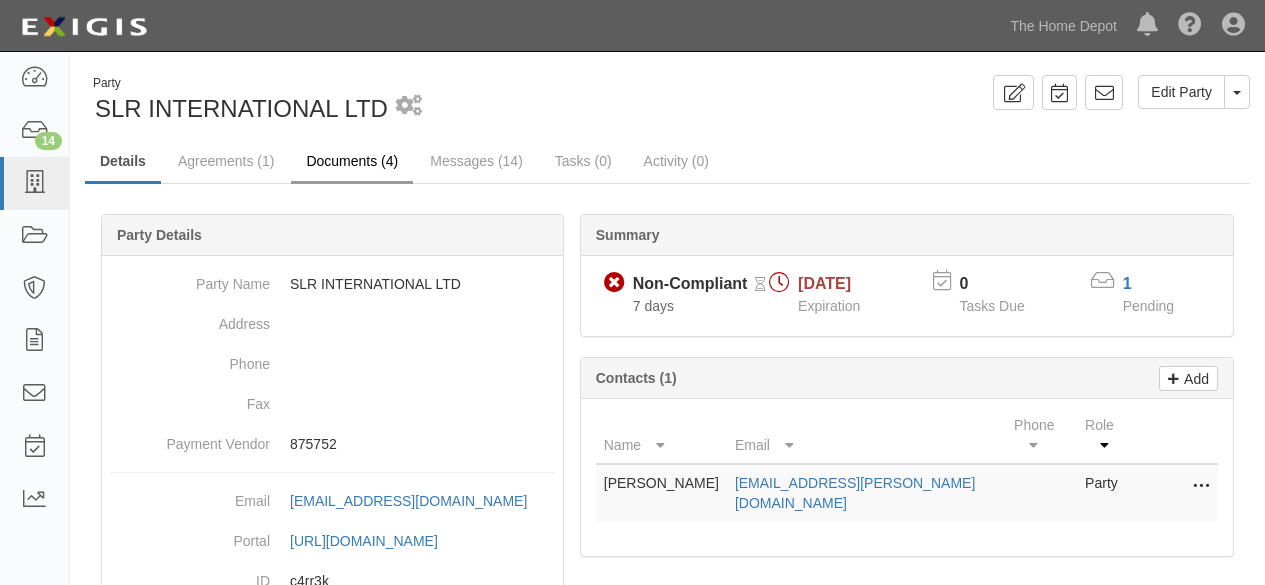 scroll, scrollTop: 0, scrollLeft: 0, axis: both 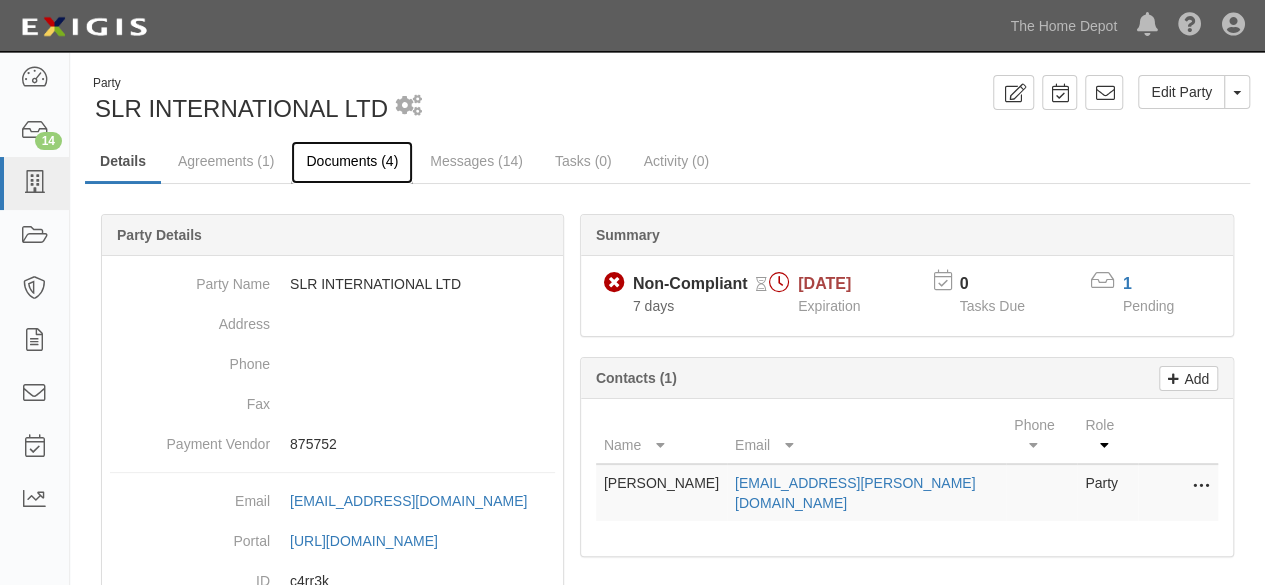click on "Documents (4)" at bounding box center [352, 162] 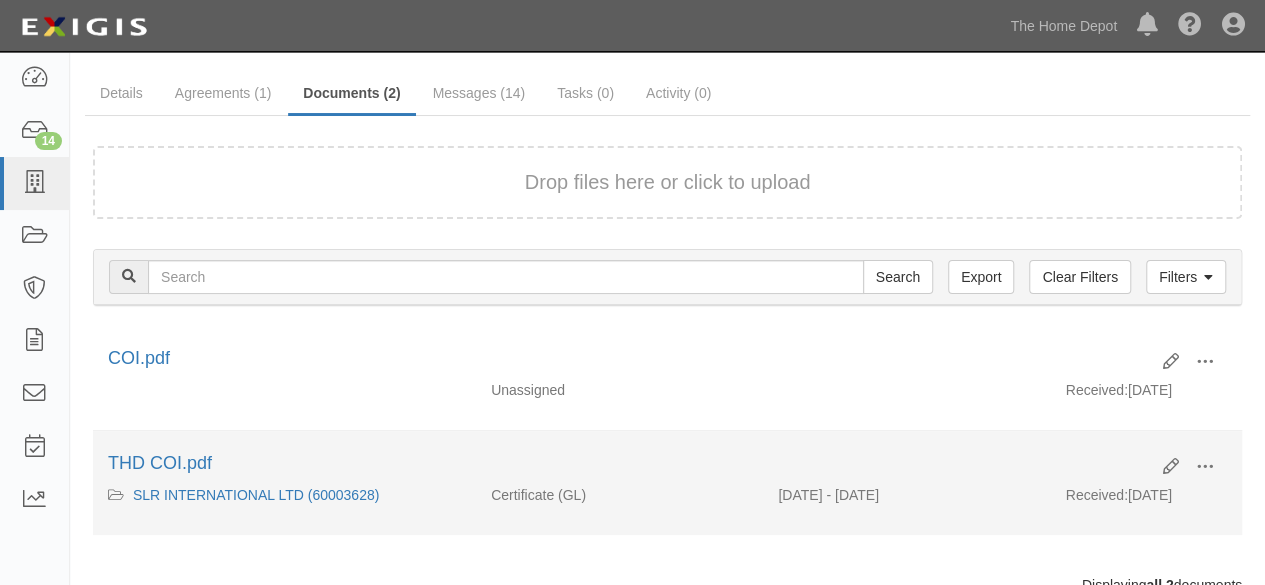 scroll, scrollTop: 100, scrollLeft: 0, axis: vertical 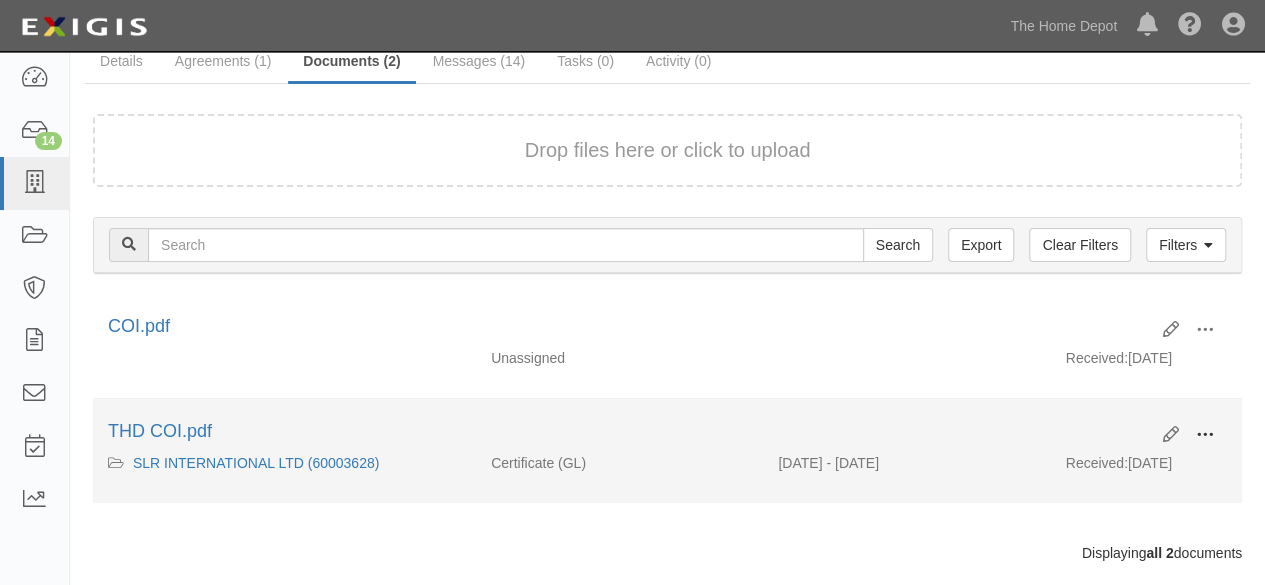 drag, startPoint x: 1202, startPoint y: 430, endPoint x: 1154, endPoint y: 455, distance: 54.120235 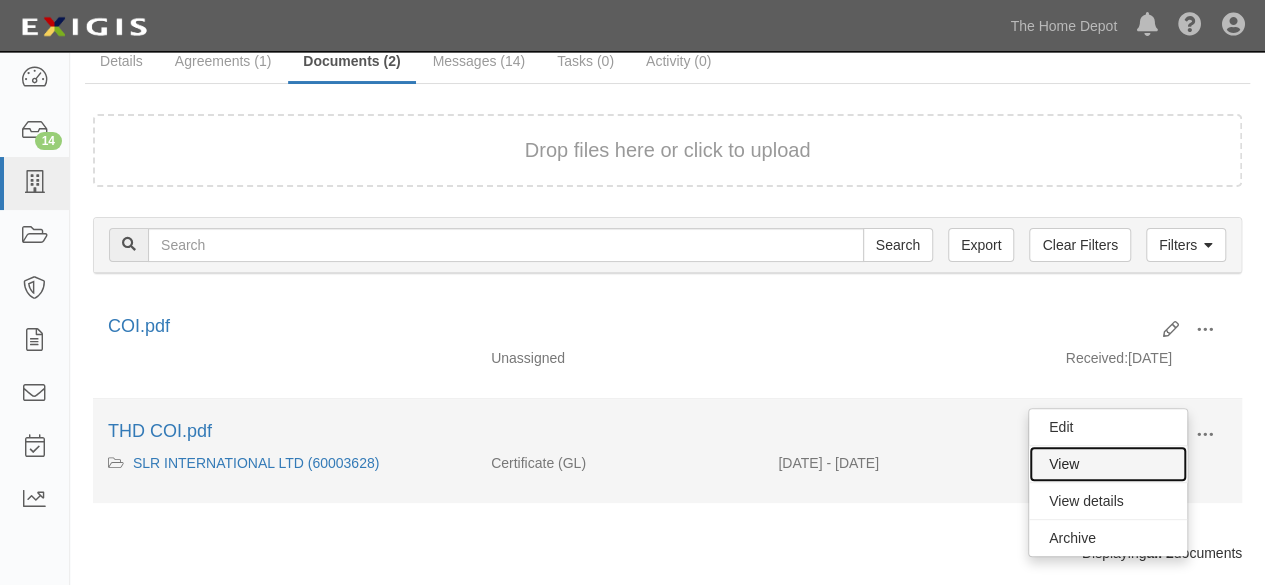 click on "View" at bounding box center (1108, 464) 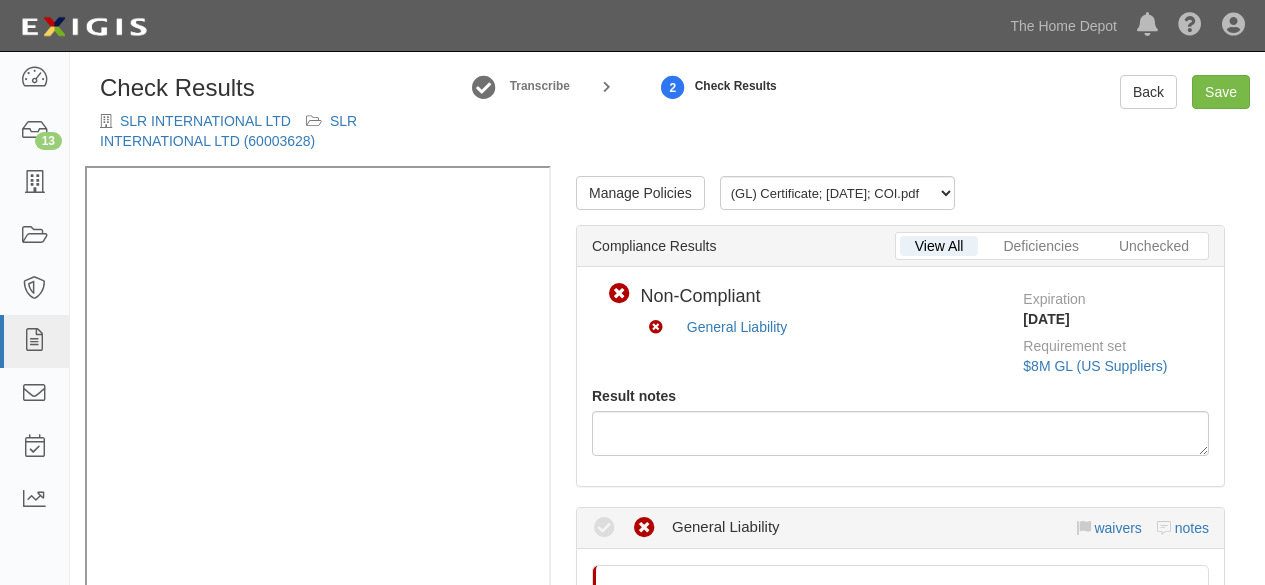 scroll, scrollTop: 0, scrollLeft: 0, axis: both 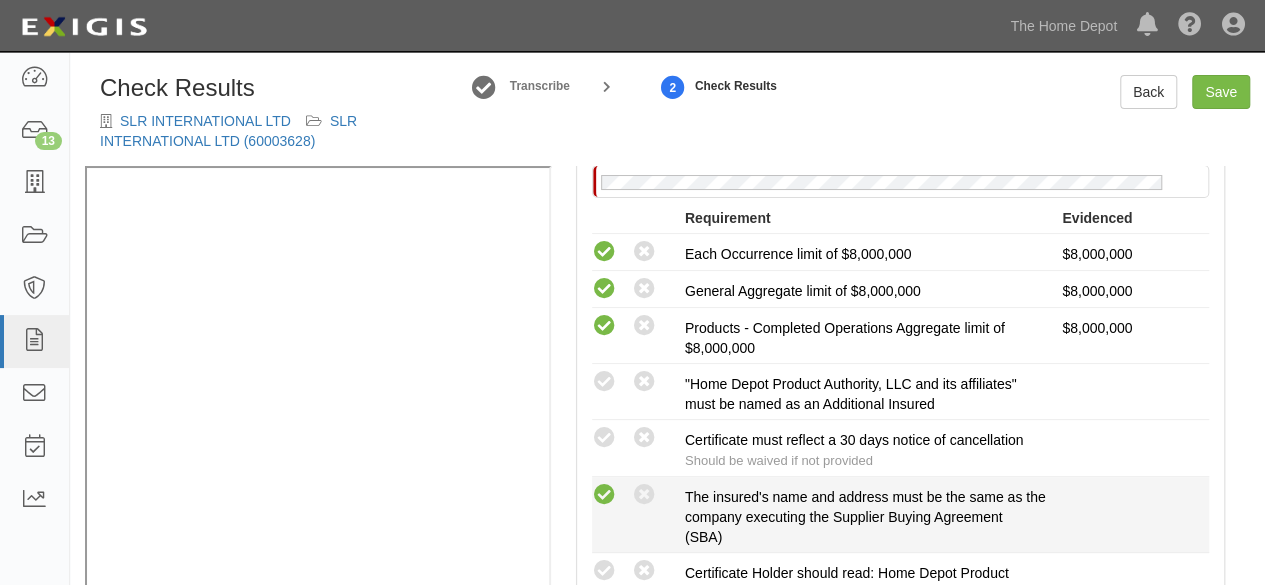 click at bounding box center (604, 495) 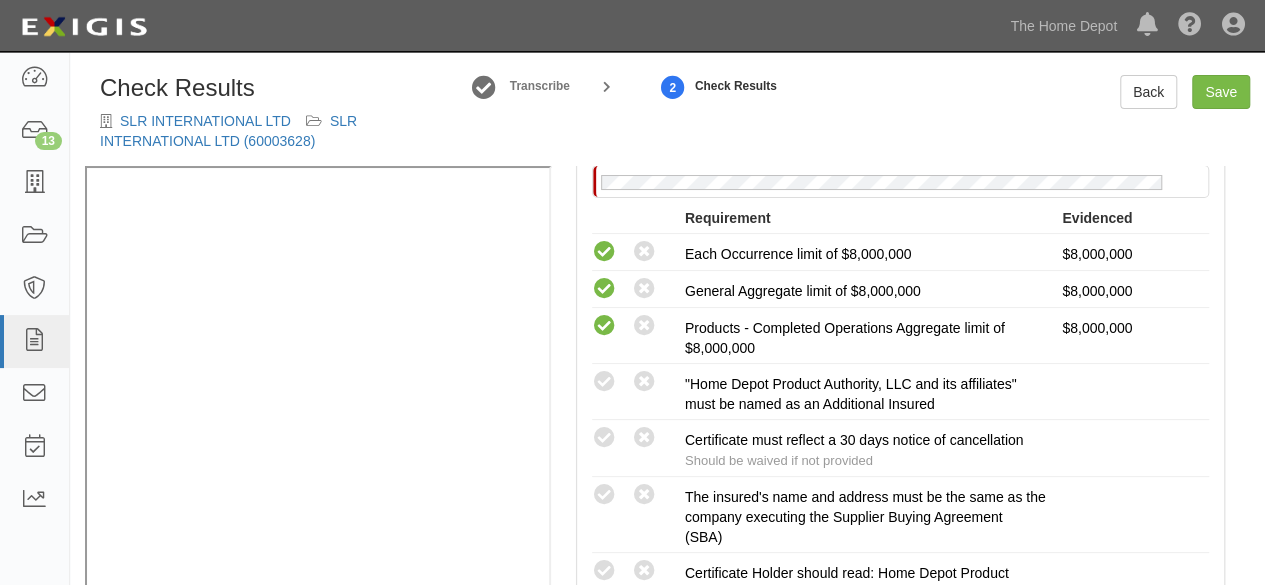 radio on "true" 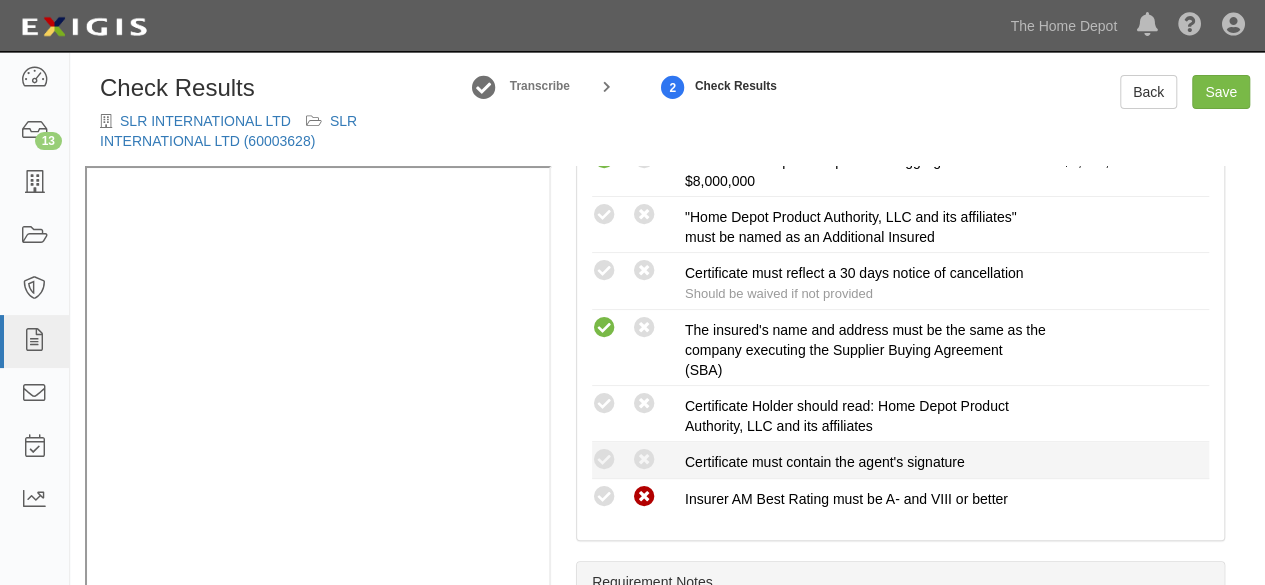 scroll, scrollTop: 600, scrollLeft: 0, axis: vertical 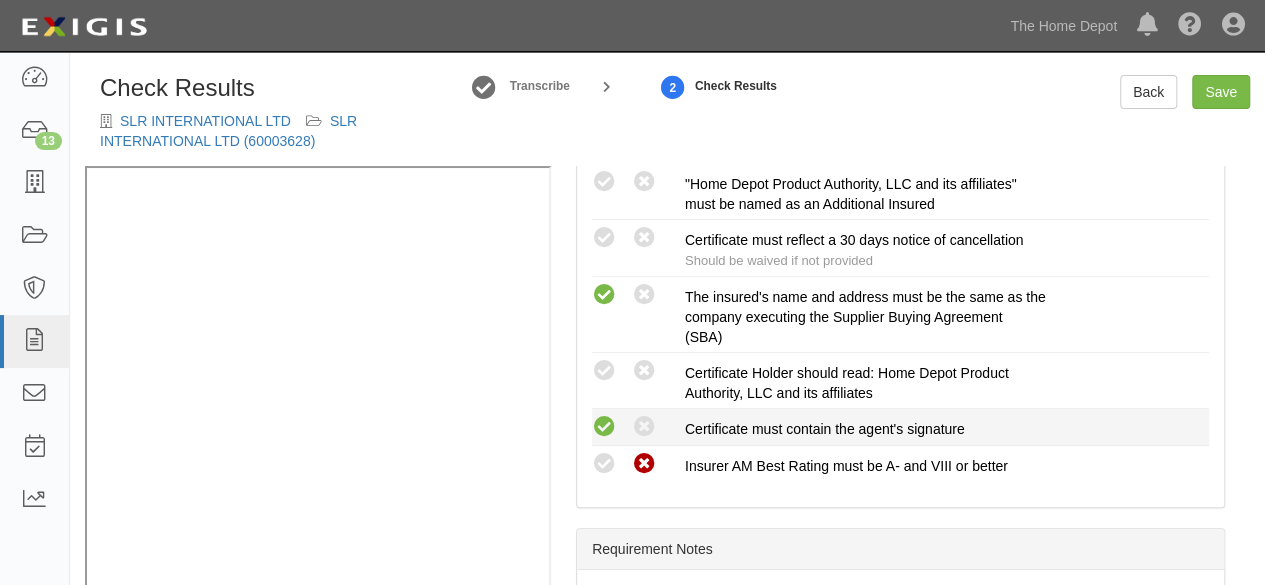 click at bounding box center (604, 427) 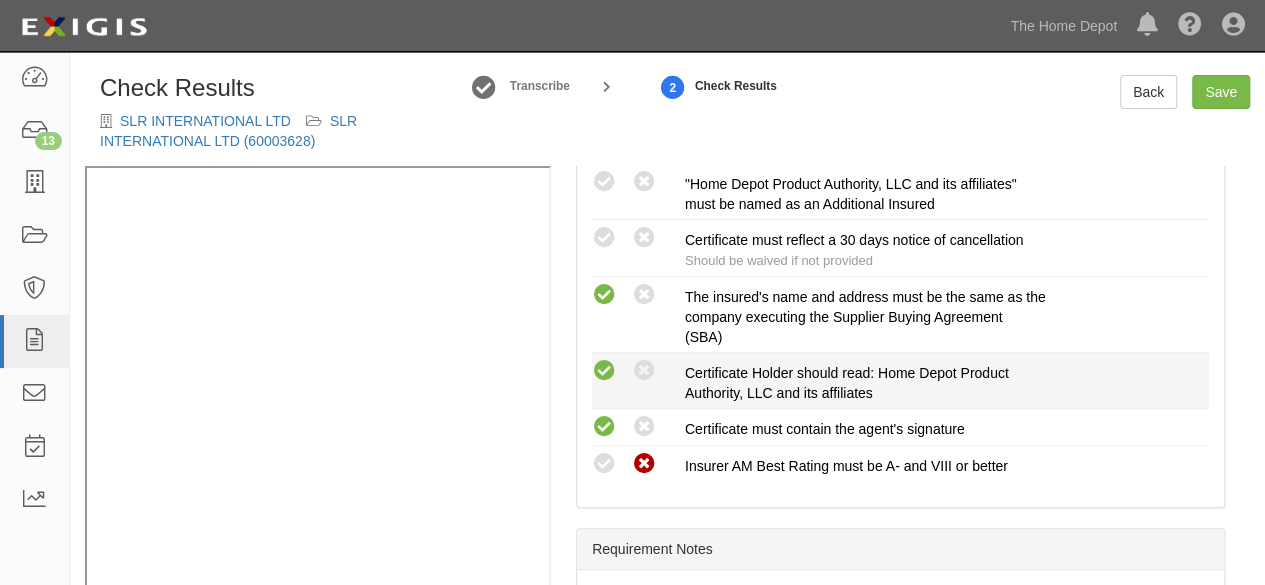click at bounding box center (604, 371) 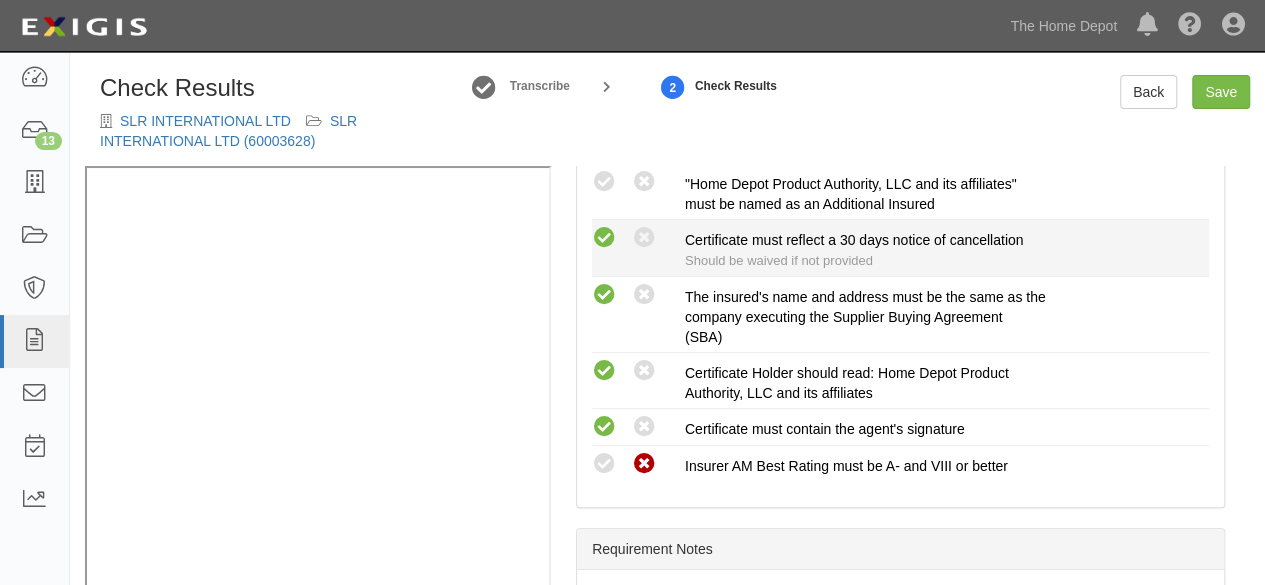 click at bounding box center [604, 238] 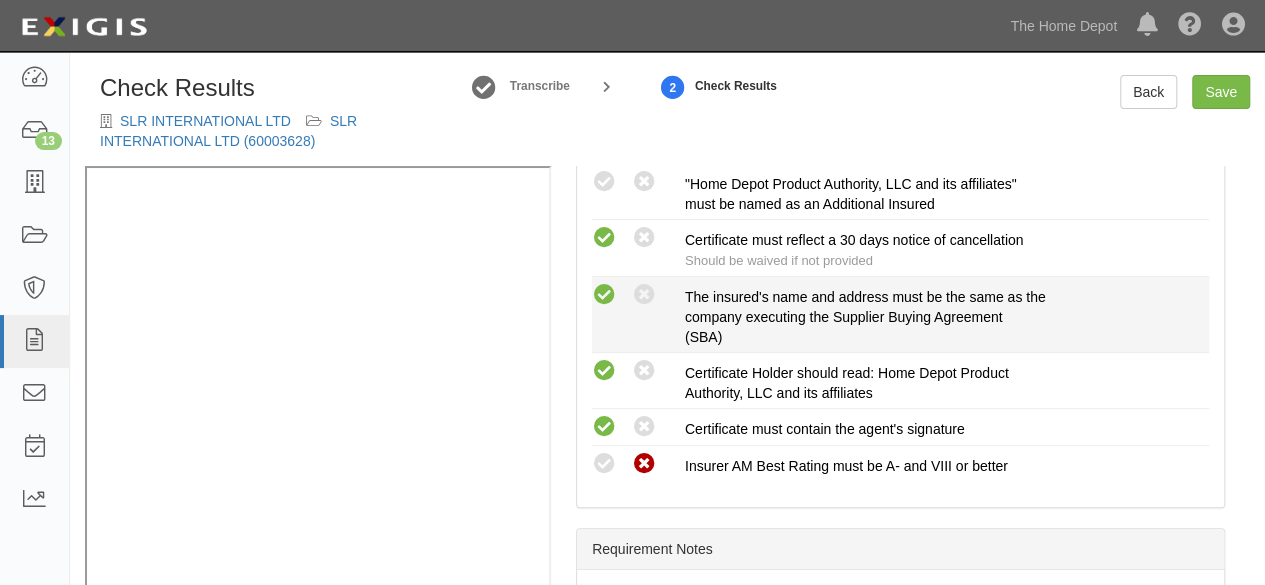 drag, startPoint x: 604, startPoint y: 184, endPoint x: 624, endPoint y: 290, distance: 107.87029 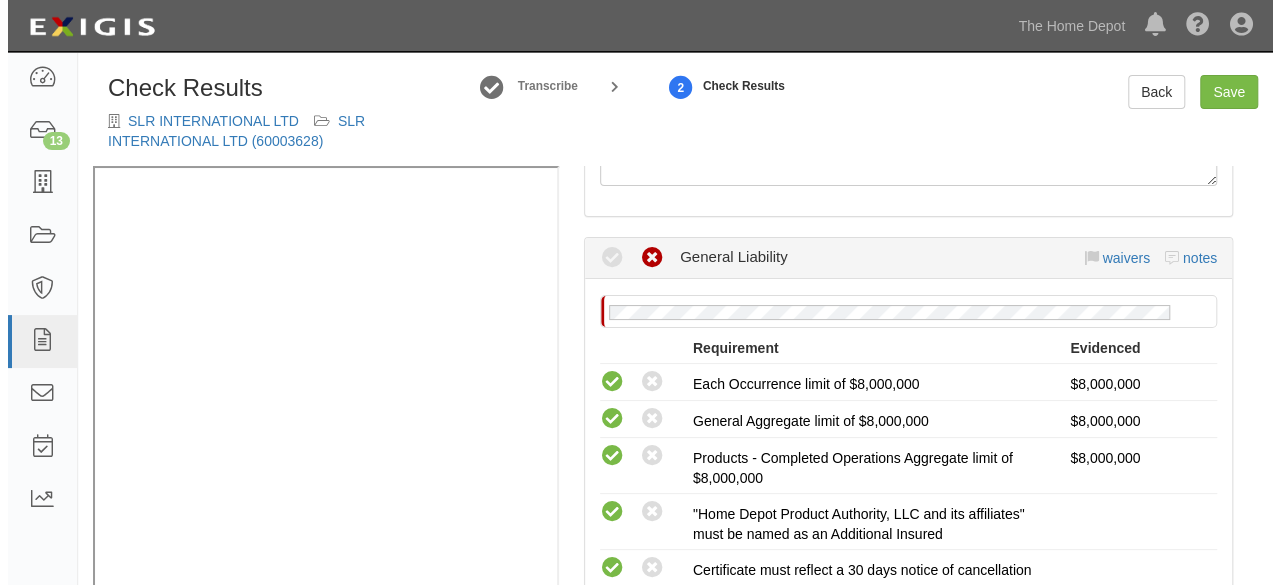 scroll, scrollTop: 200, scrollLeft: 0, axis: vertical 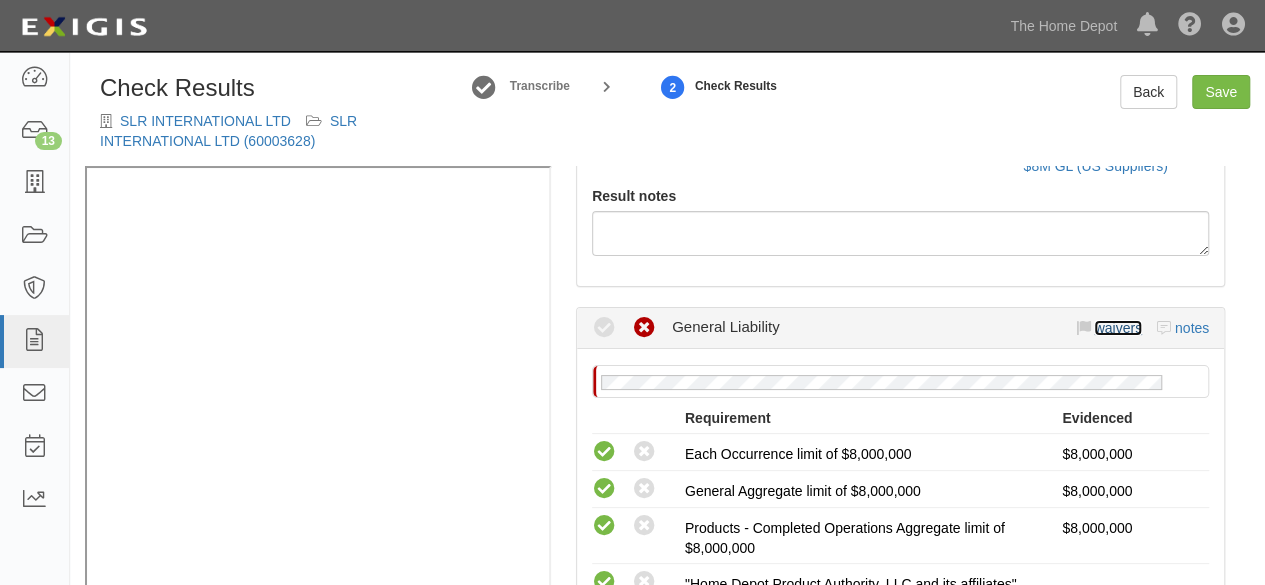 click on "waivers" at bounding box center (1117, 328) 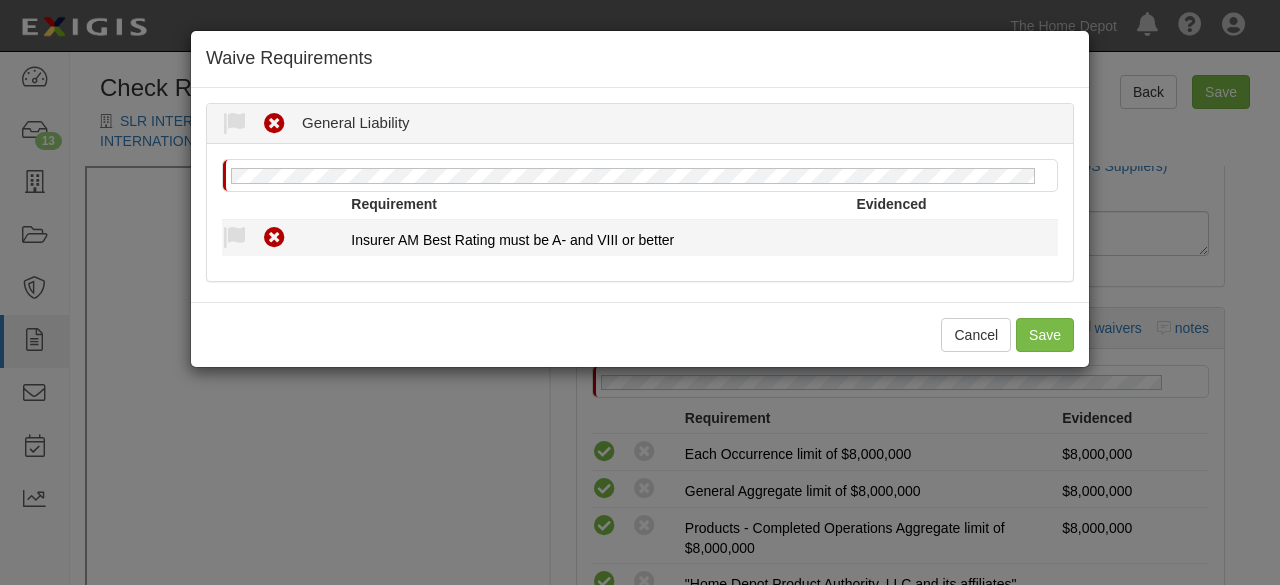 drag, startPoint x: 235, startPoint y: 231, endPoint x: 258, endPoint y: 306, distance: 78.44743 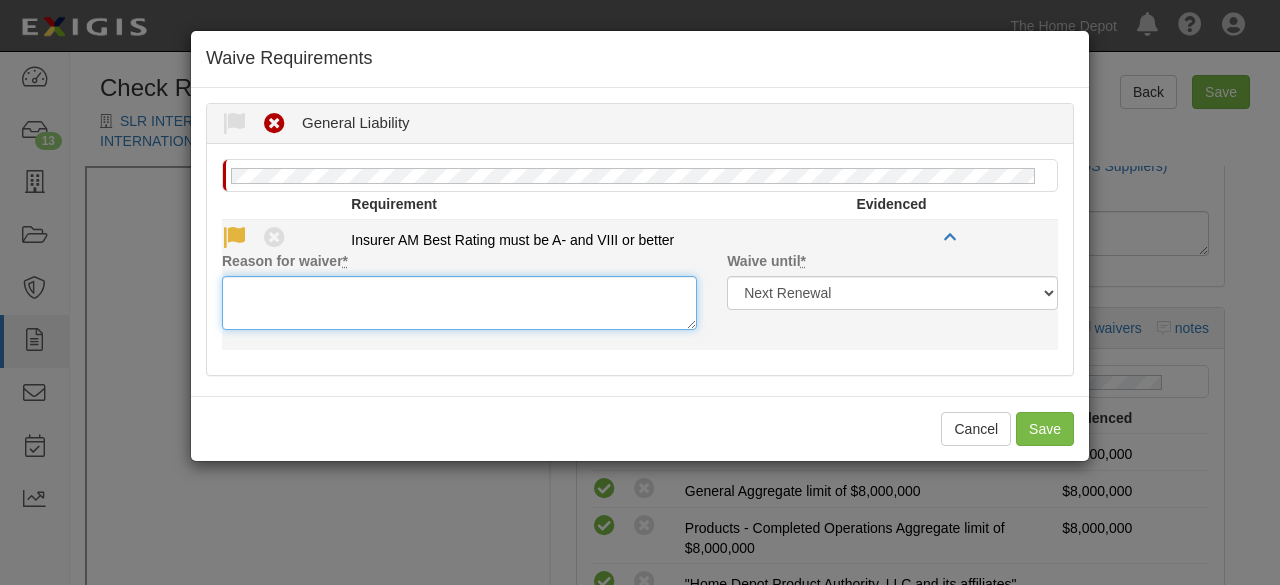 click on "Reason for waiver  *" at bounding box center [459, 303] 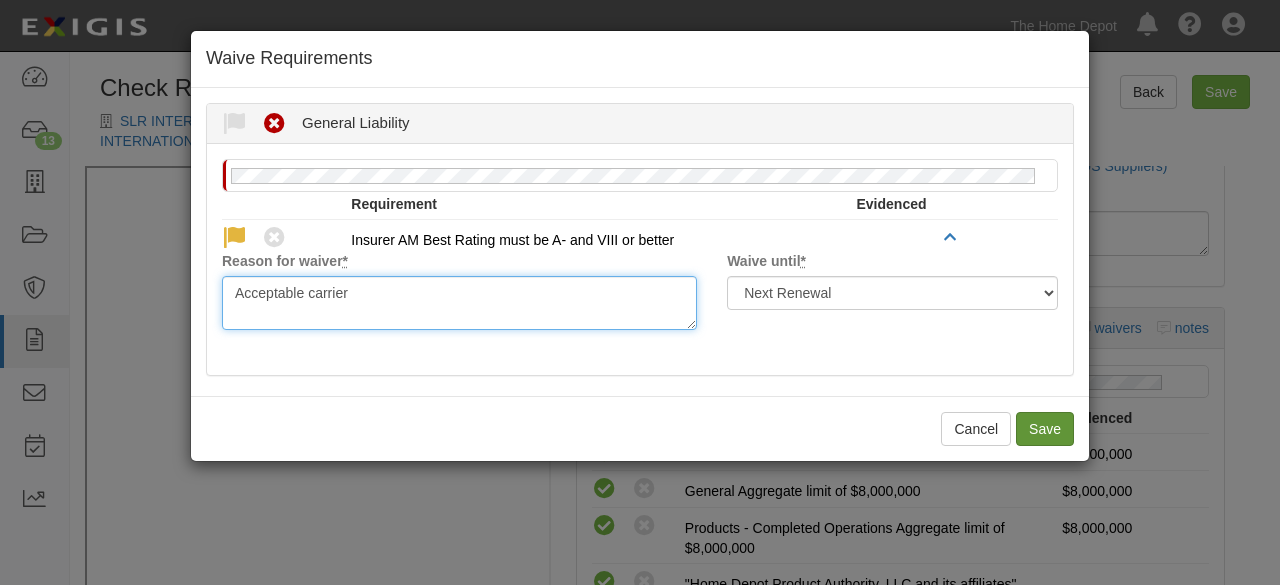 type on "Acceptable carrier" 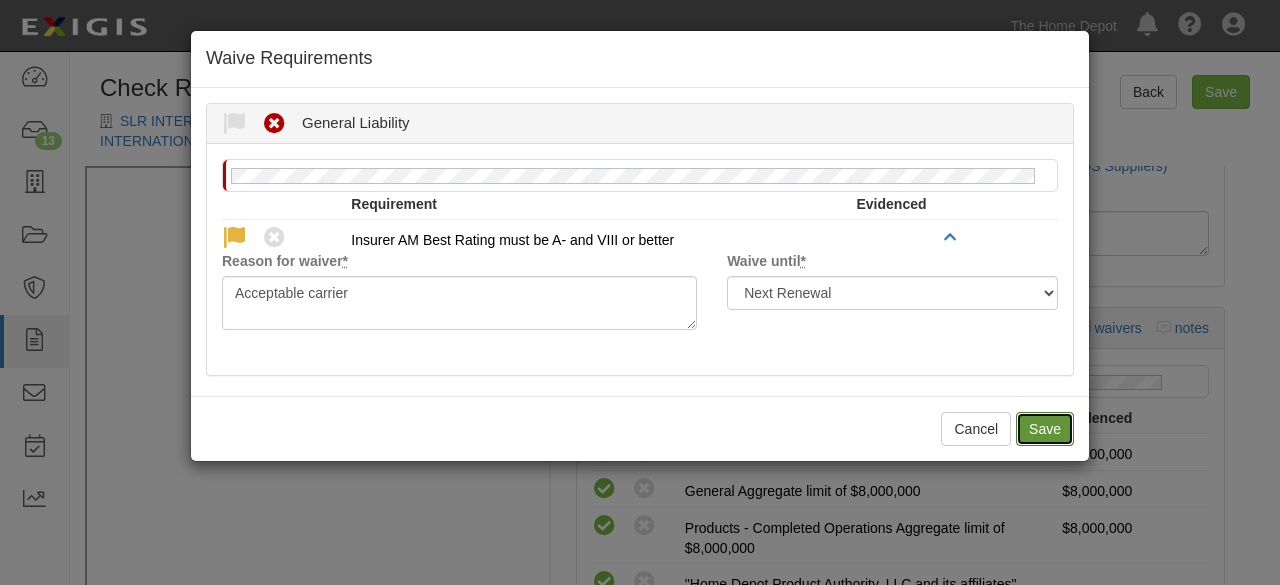 click on "Save" at bounding box center (1045, 429) 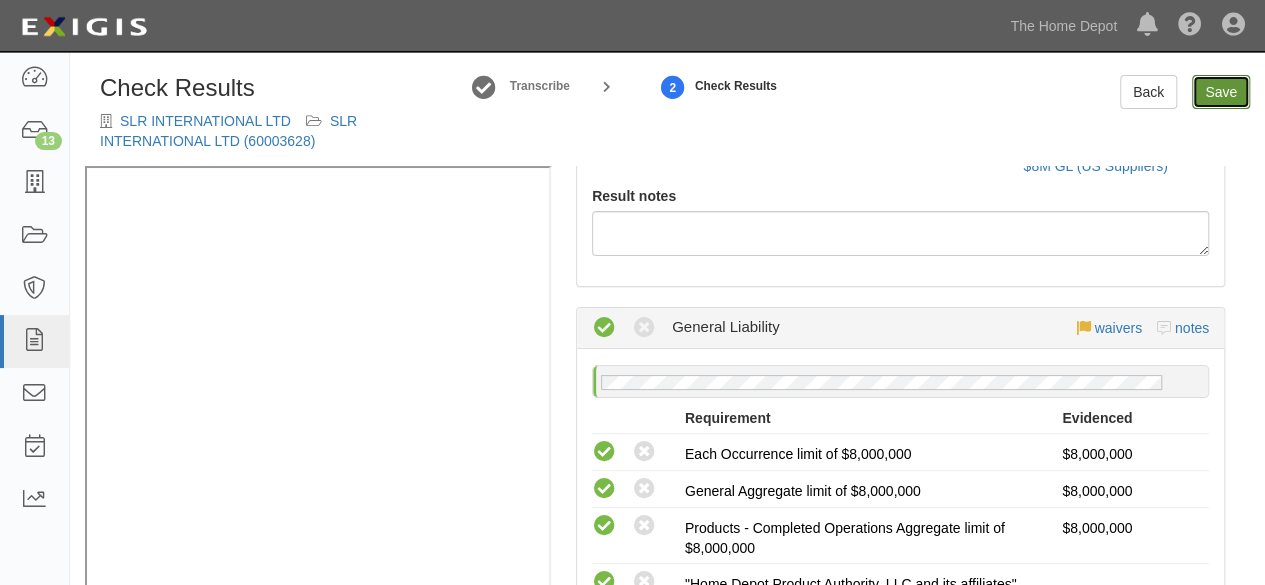click on "Save" at bounding box center [1221, 92] 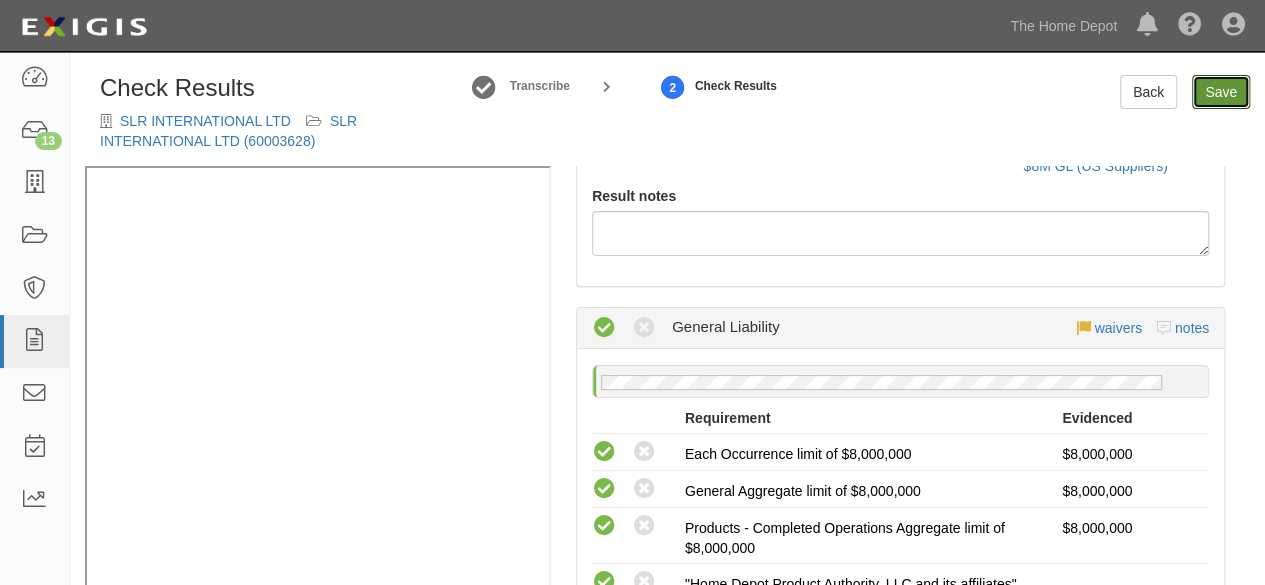 radio on "true" 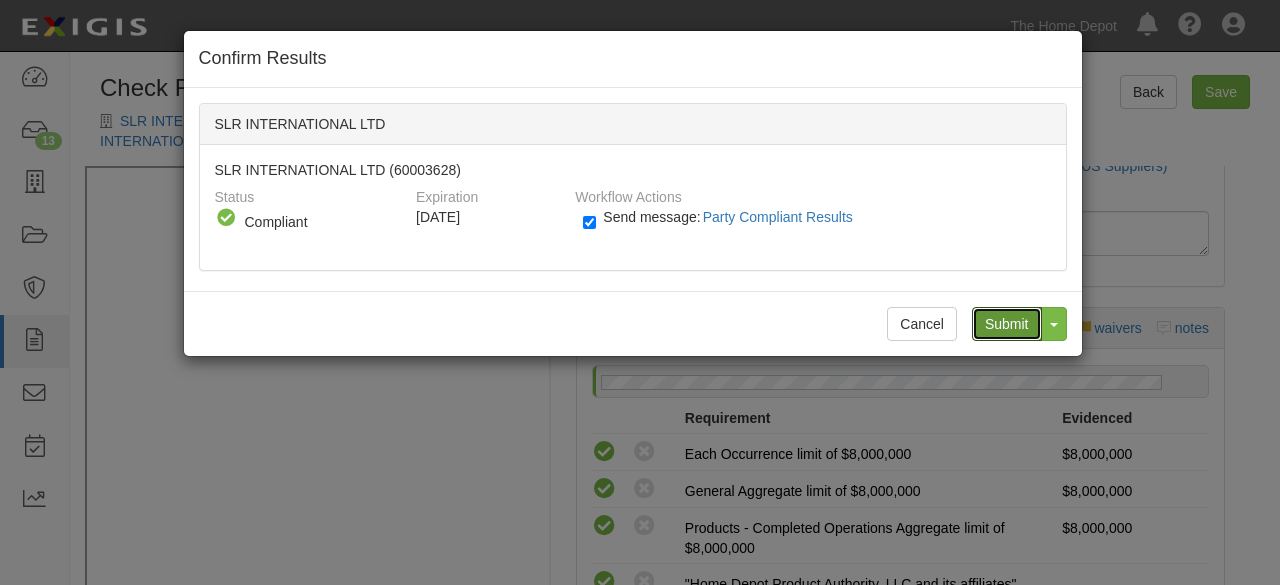 drag, startPoint x: 1015, startPoint y: 325, endPoint x: 1002, endPoint y: 311, distance: 19.104973 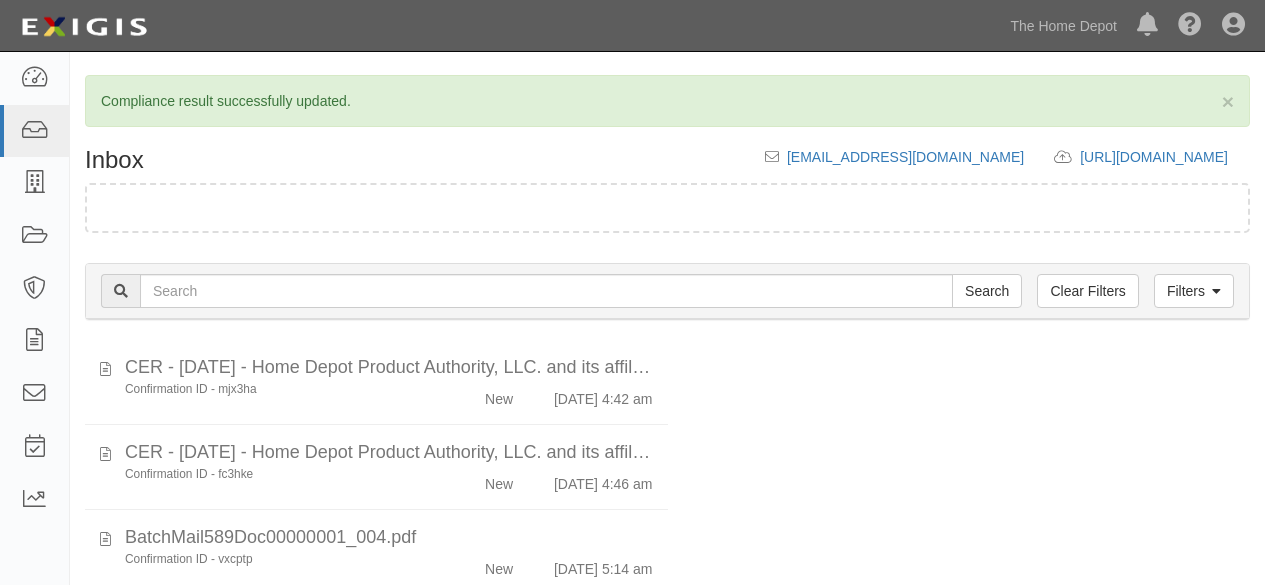 scroll, scrollTop: 0, scrollLeft: 0, axis: both 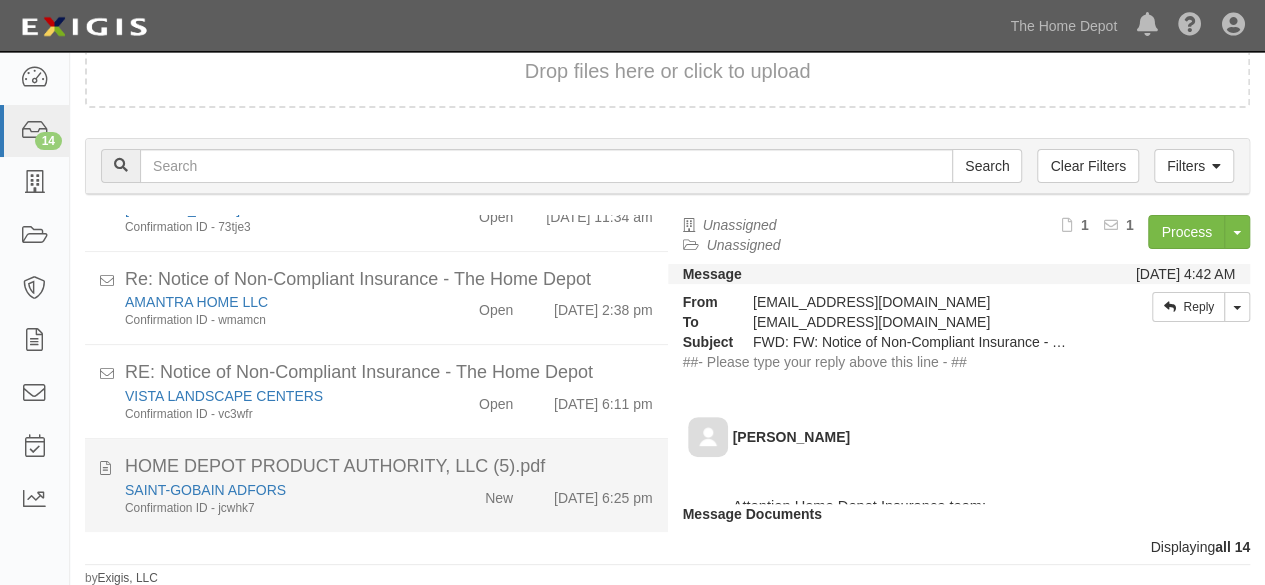 click on "Confirmation ID - jcwhk7" 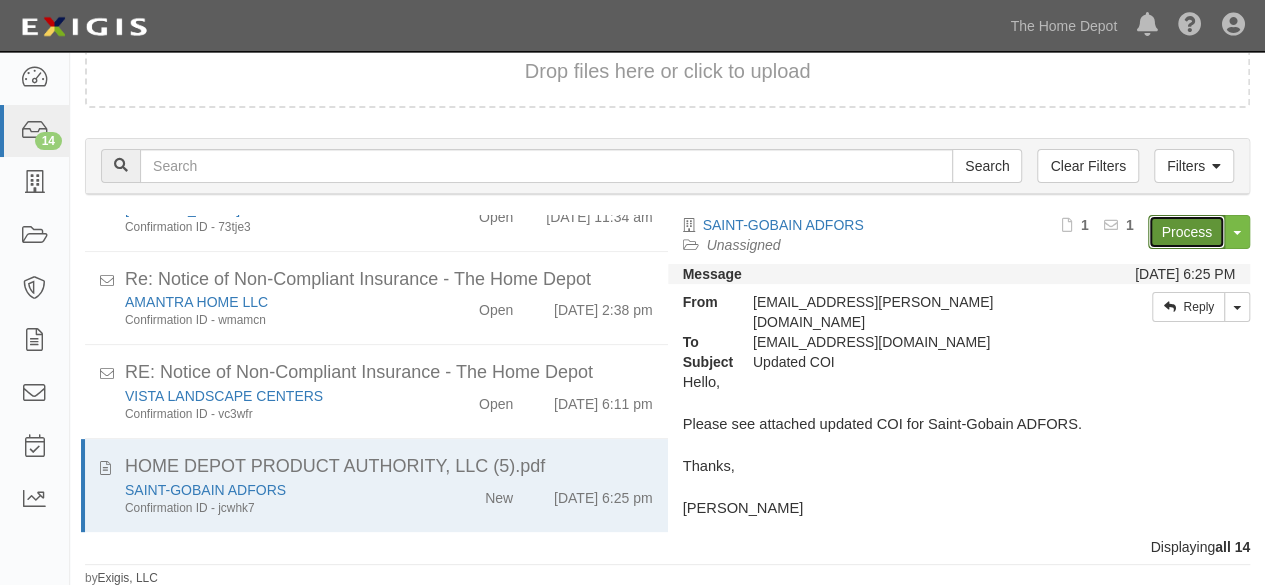 click on "Process" at bounding box center [1186, 232] 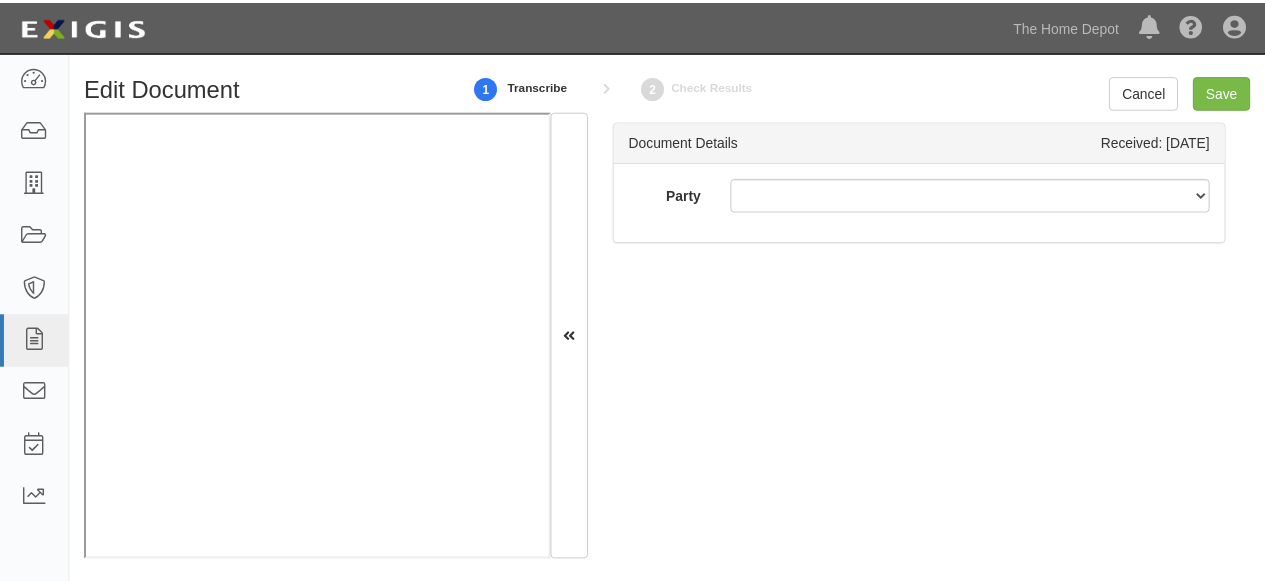 scroll, scrollTop: 0, scrollLeft: 0, axis: both 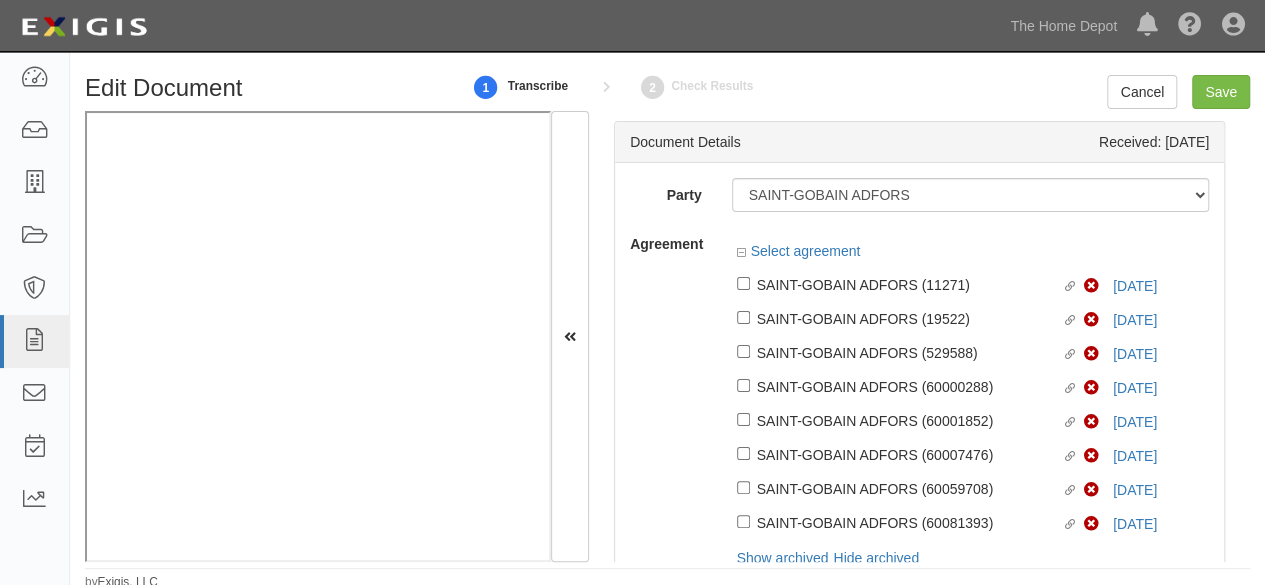click on "Dashboard Inbox Parties Agreements Coverages Documents Messages Tasks Reports The Home Depot  [GEOGRAPHIC_DATA] of [GEOGRAPHIC_DATA] THD [GEOGRAPHIC_DATA] Merchandising The Home Depot, Building Services The Home Depot, Logistics Trane Technologies View all Notifications There are no notifications Help Center - Complianz Account Sign Out" at bounding box center (632, 25) 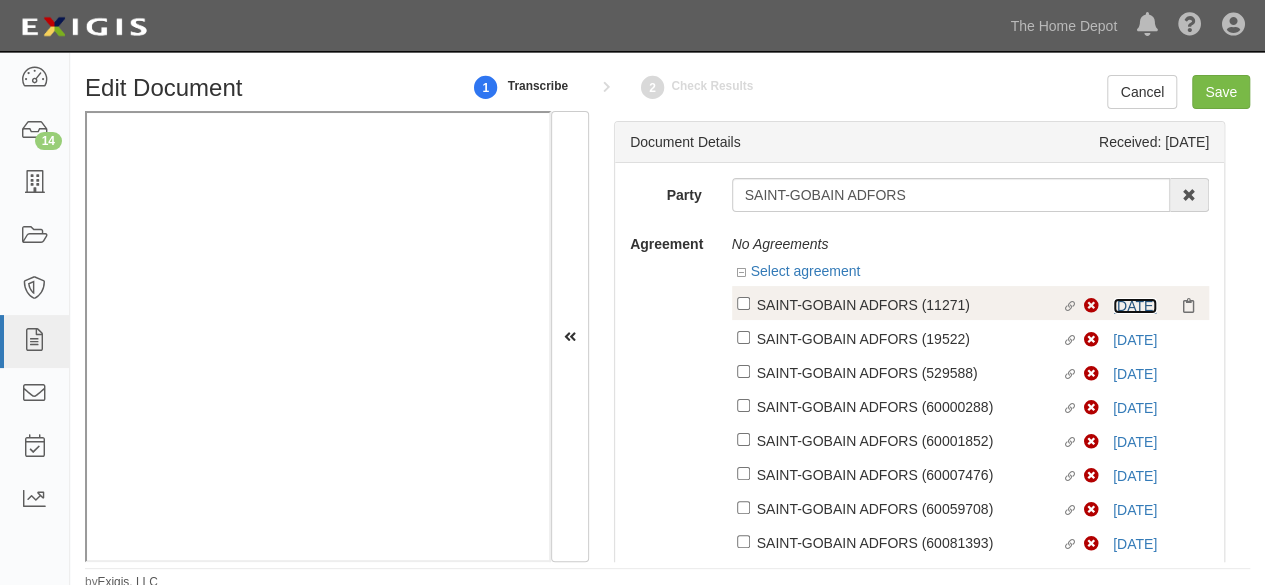 click on "7/1/25" at bounding box center [1135, 306] 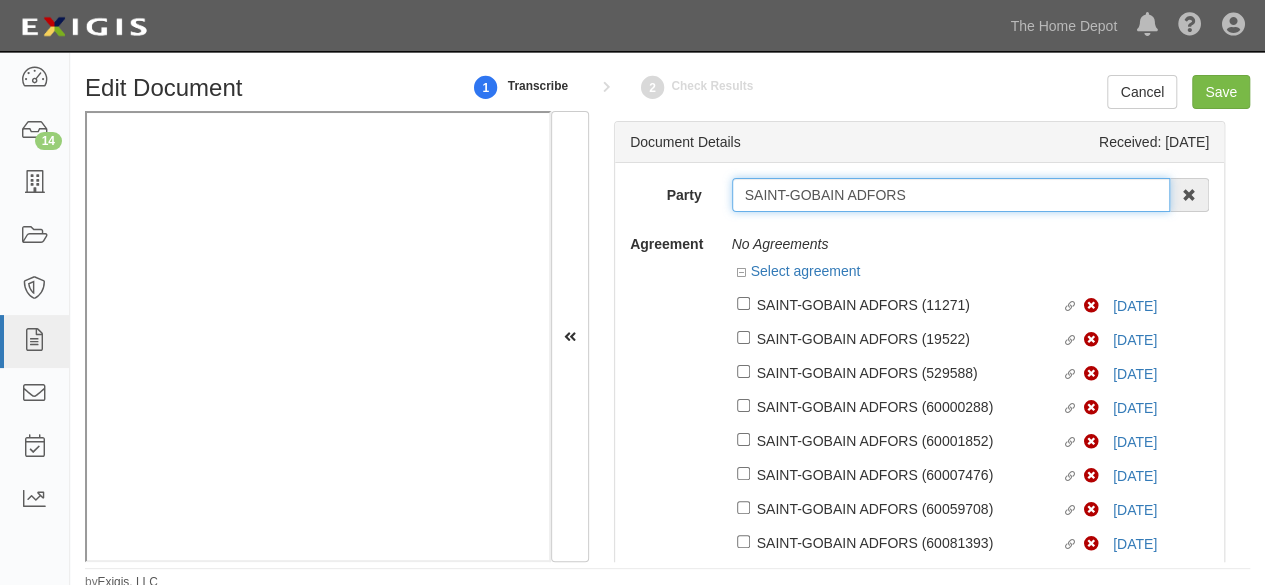 click on "SAINT-GOBAIN ADFORS" at bounding box center (951, 195) 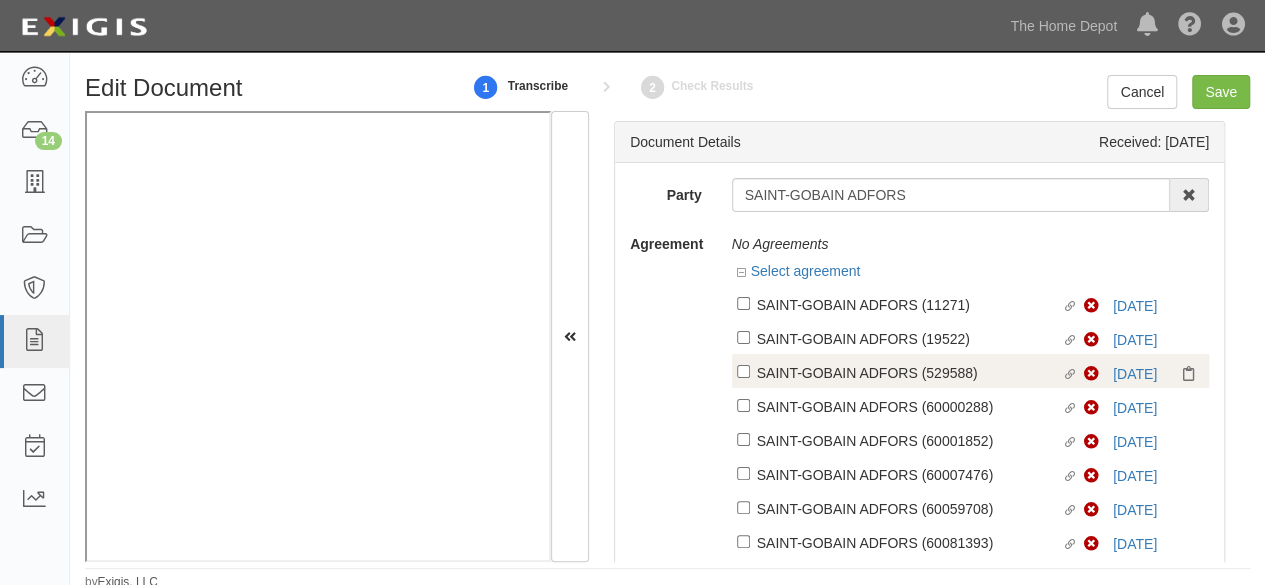 drag, startPoint x: 981, startPoint y: 301, endPoint x: 926, endPoint y: 343, distance: 69.2026 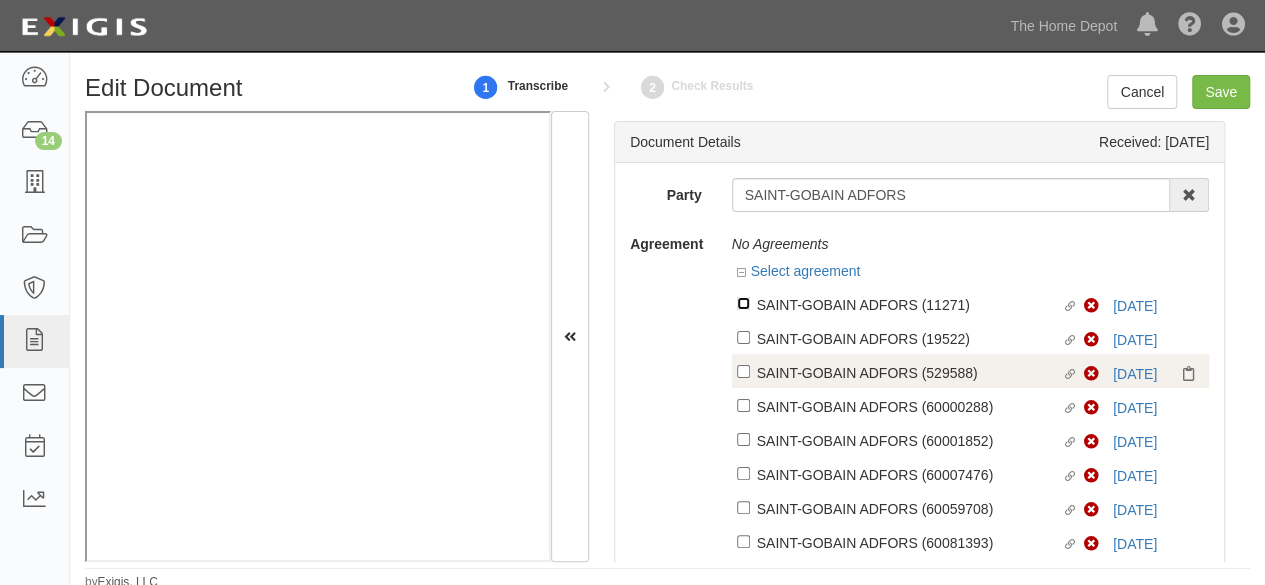 click on "Linked agreement
SAINT-GOBAIN ADFORS      (11271)
Linked agreement" at bounding box center (743, 303) 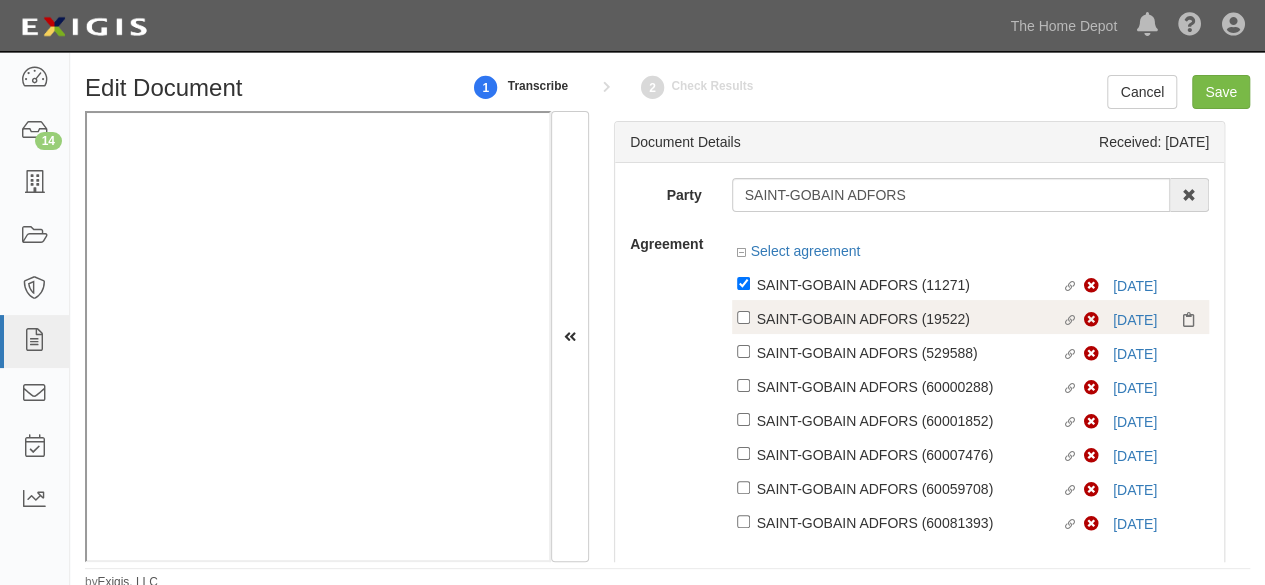 click on "Linked agreement
SAINT-GOBAIN ADFORS      (19522)
Linked agreement" at bounding box center (911, 320) 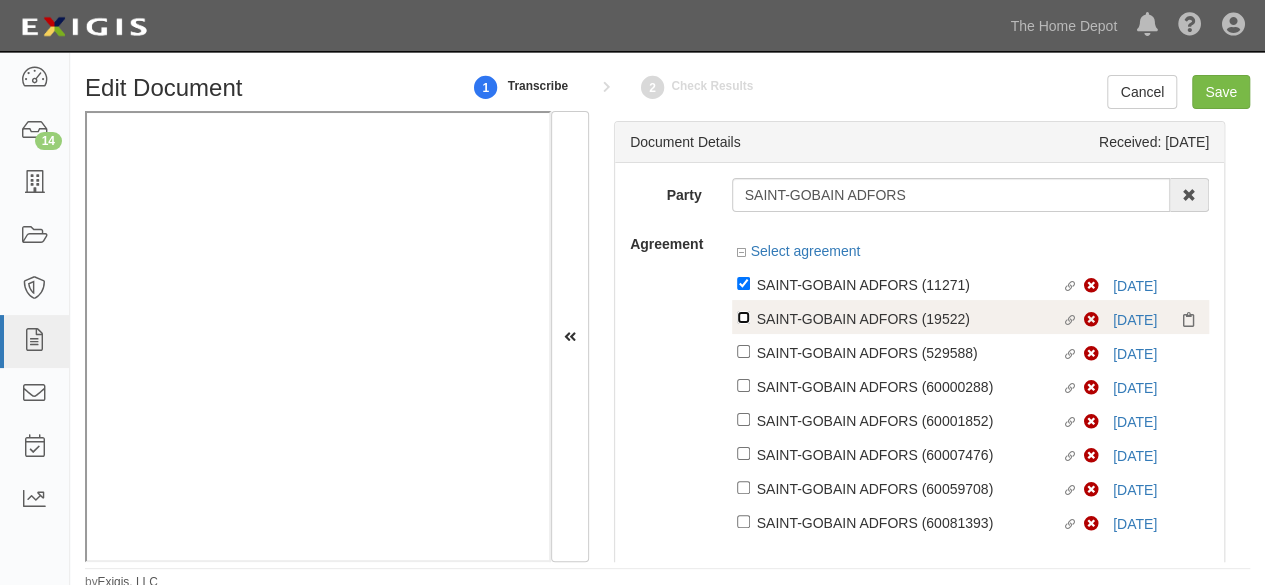 click on "Linked agreement
SAINT-GOBAIN ADFORS      (19522)
Linked agreement" at bounding box center [743, 283] 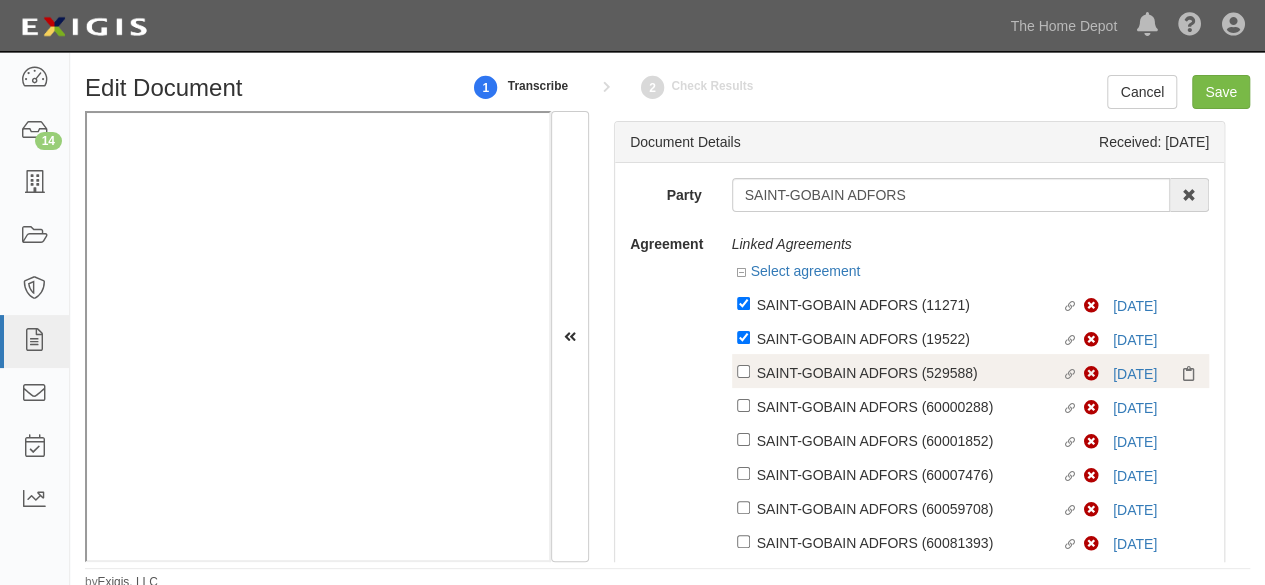 click on "Linked agreement
SAINT-GOBAIN ADFORS      (529588)
Linked agreement
Non-Compliant
7/1/25" at bounding box center [971, 371] 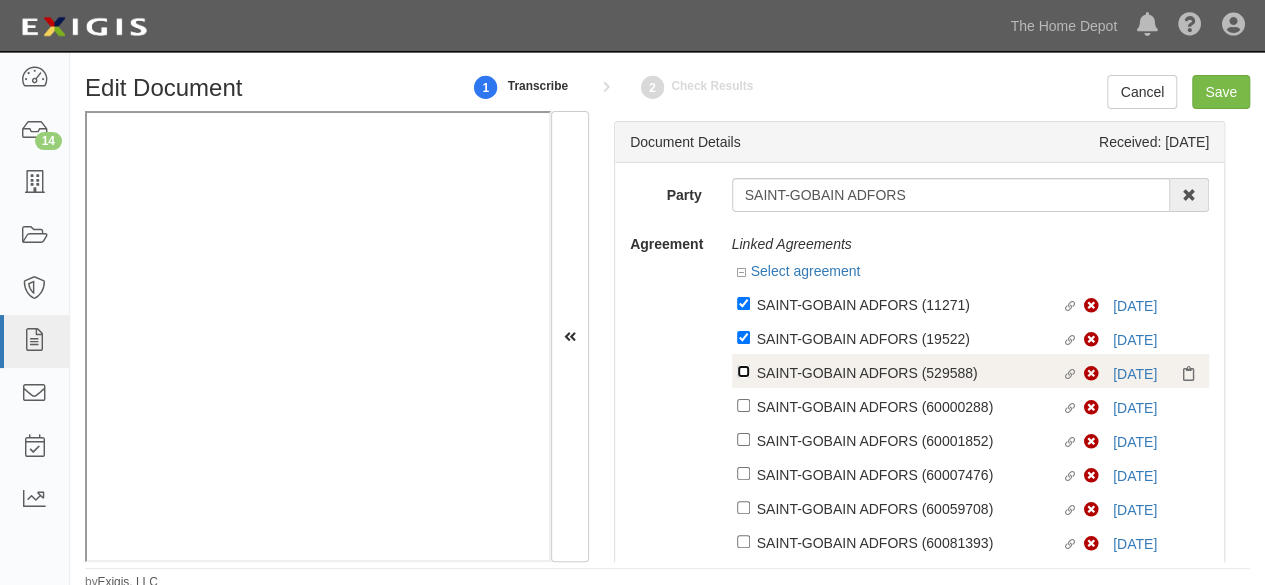 click on "Linked agreement
SAINT-GOBAIN ADFORS      (529588)
Linked agreement" at bounding box center (743, 303) 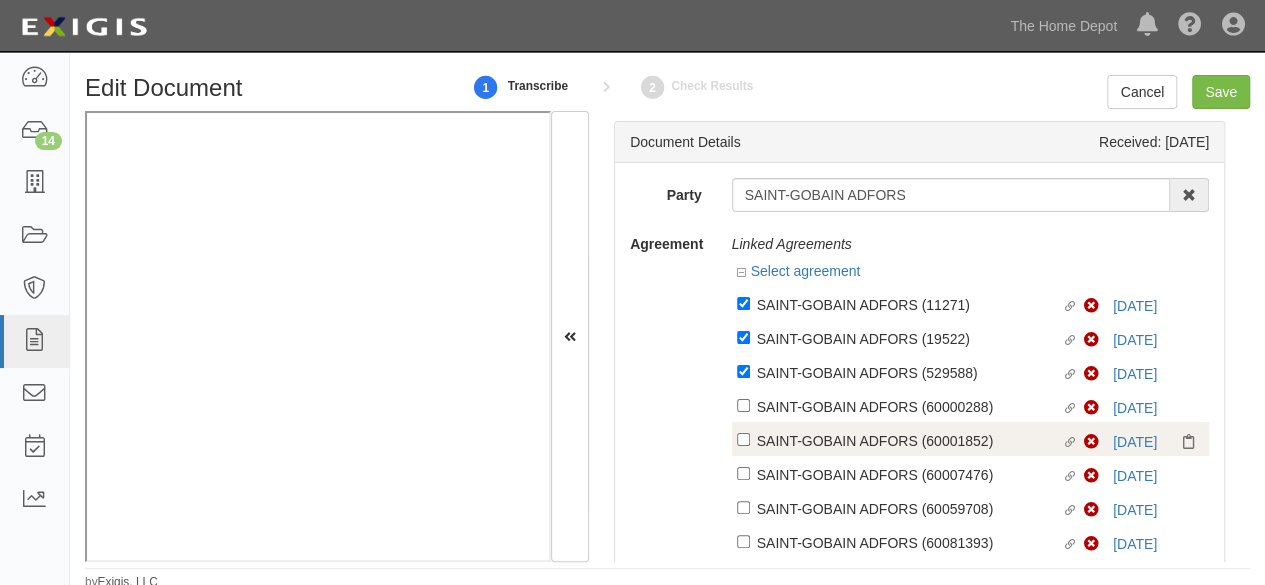 click on "SAINT-GOBAIN ADFORS      (60000288)" at bounding box center [909, 304] 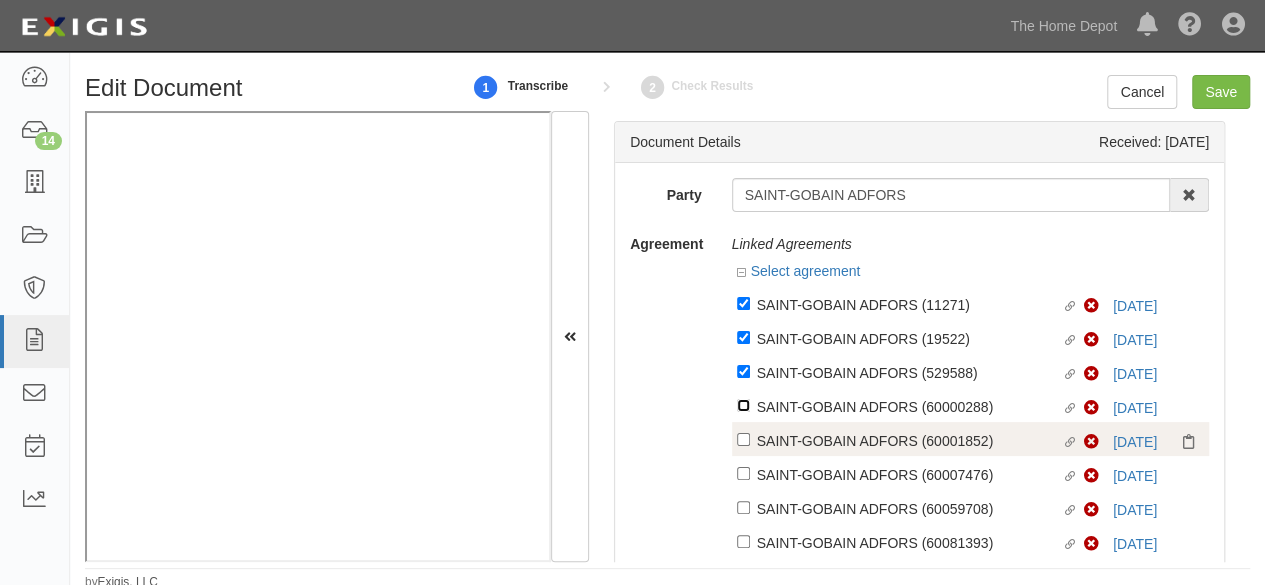click on "Linked agreement
SAINT-GOBAIN ADFORS      (60000288)
Linked agreement" at bounding box center [743, 303] 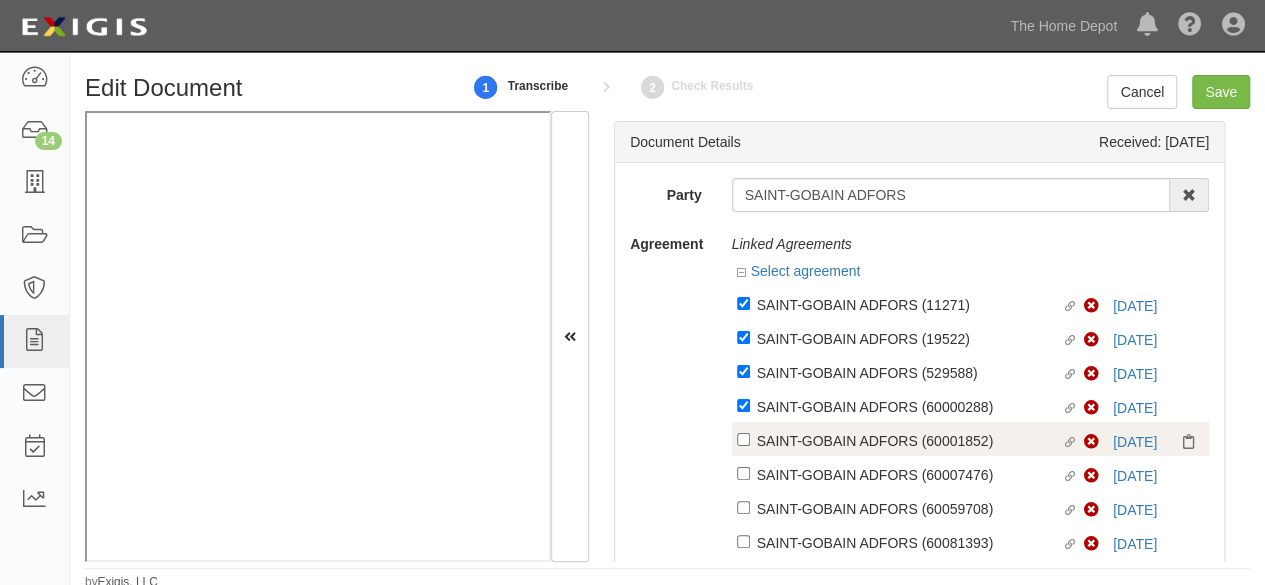 click on "SAINT-GOBAIN ADFORS      (60001852)" at bounding box center (909, 304) 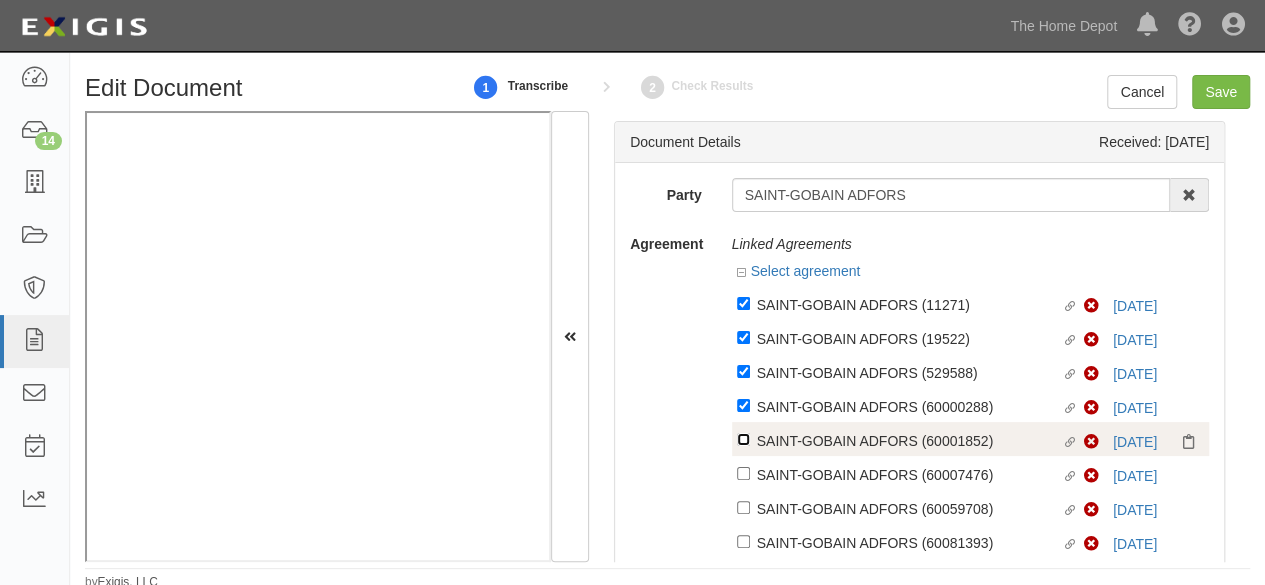 click on "Linked agreement
SAINT-GOBAIN ADFORS      (60001852)
Linked agreement" at bounding box center [743, 303] 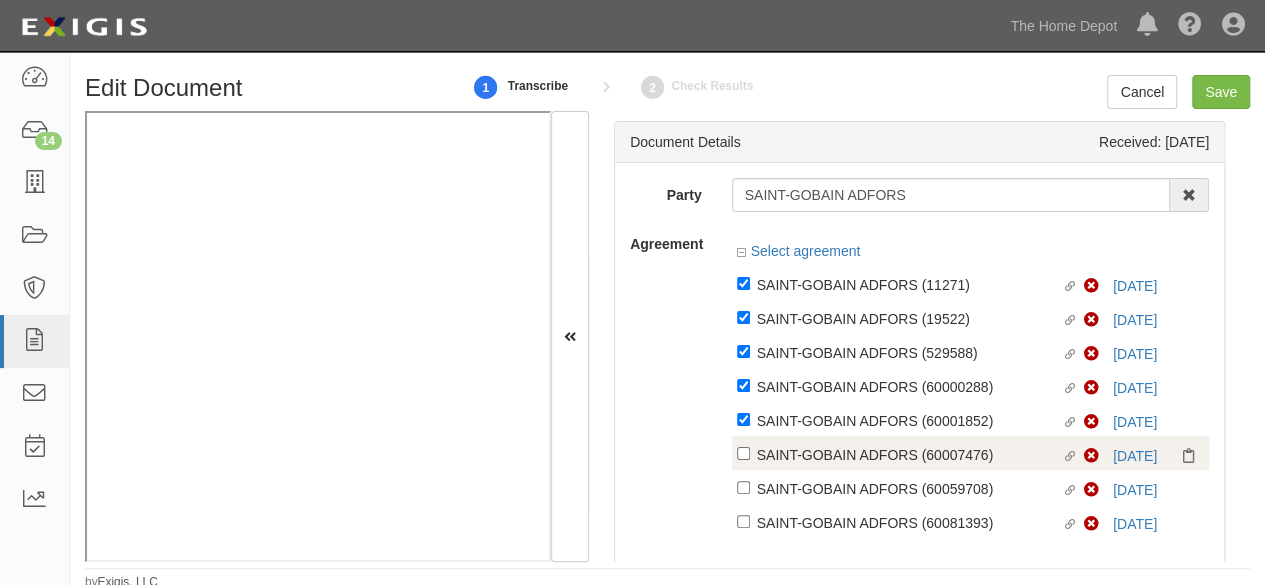 click on "Linked agreement
SAINT-GOBAIN ADFORS      (60007476)
Linked agreement" at bounding box center [911, 456] 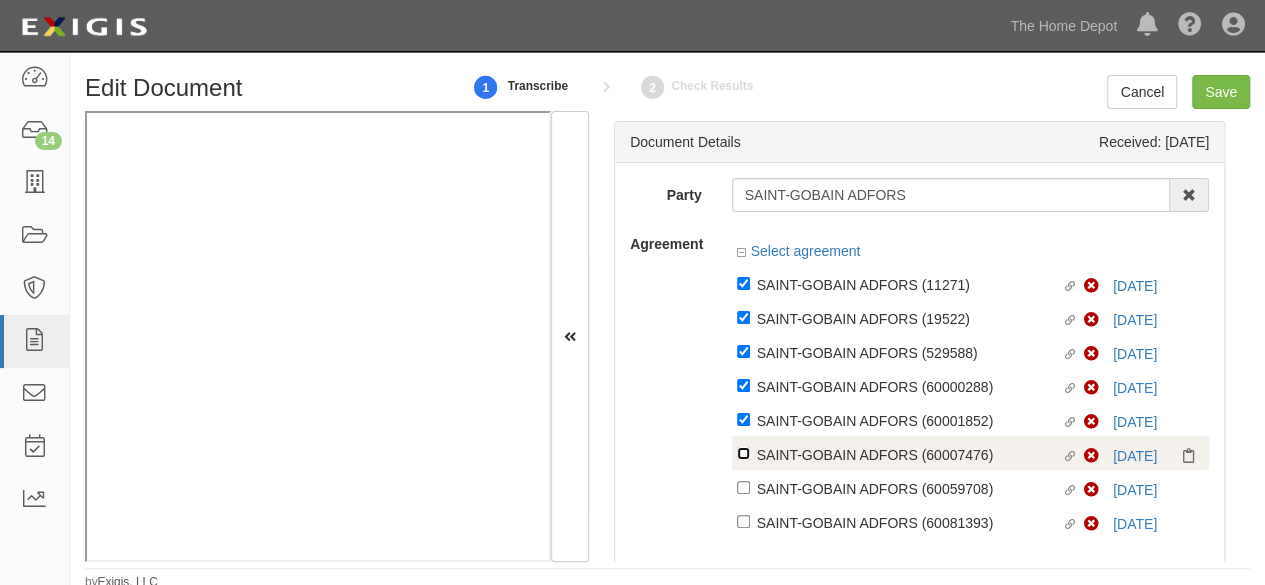 click on "Linked agreement
SAINT-GOBAIN ADFORS      (60007476)
Linked agreement" at bounding box center (743, 283) 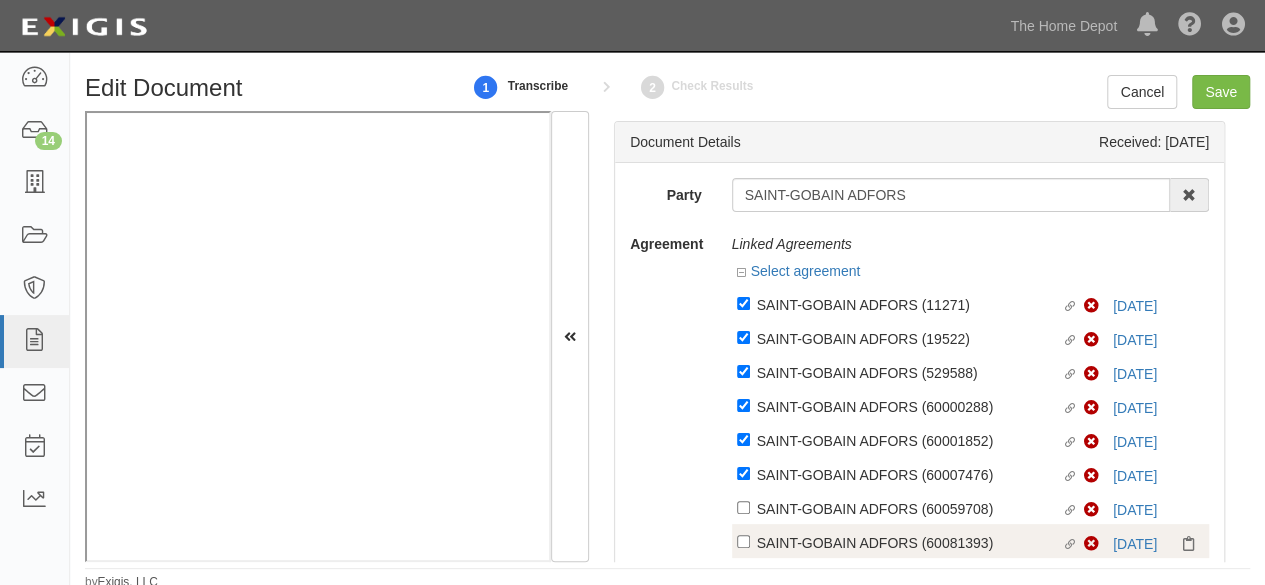 drag, startPoint x: 836, startPoint y: 505, endPoint x: 822, endPoint y: 536, distance: 34.0147 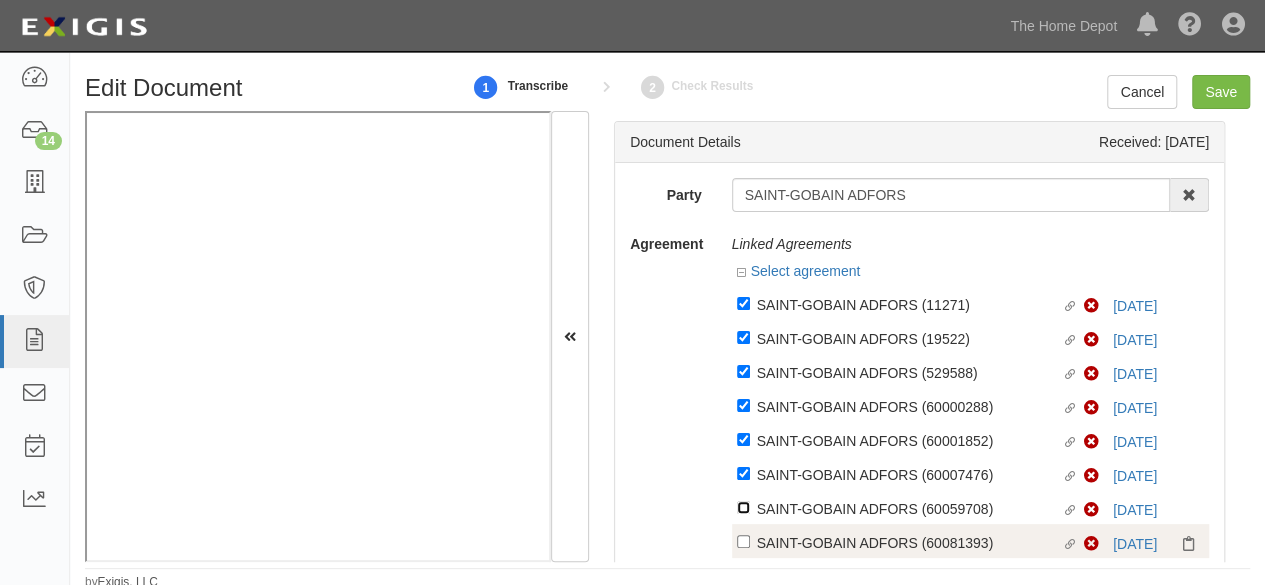 click on "Linked agreement
SAINT-GOBAIN ADFORS      (60059708)
Linked agreement" at bounding box center (743, 303) 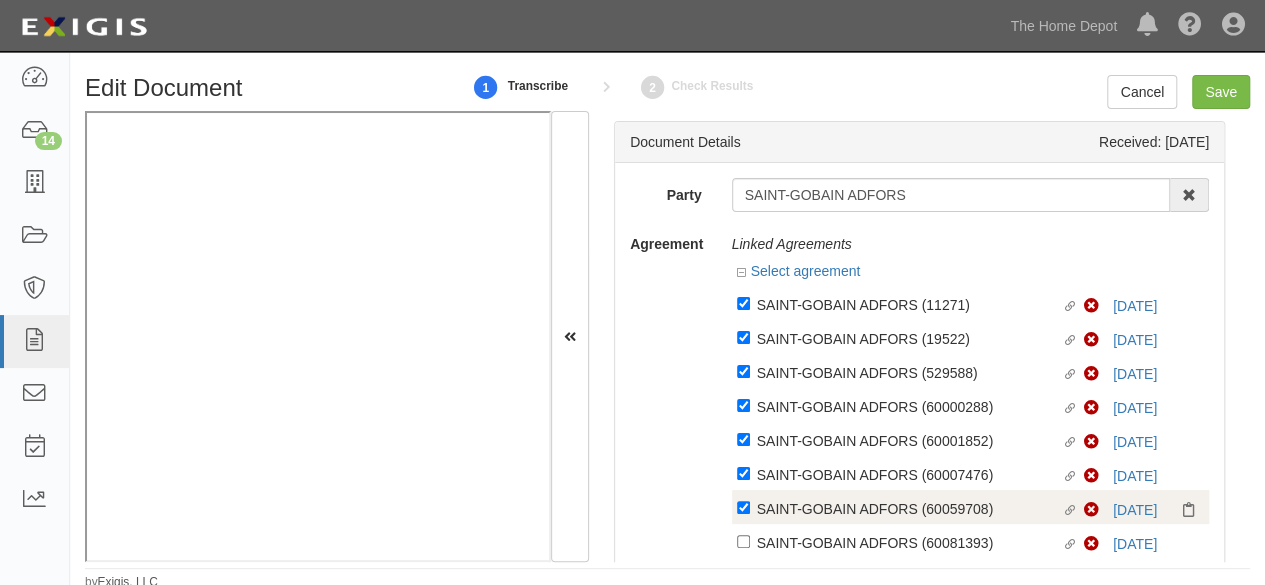 drag, startPoint x: 821, startPoint y: 545, endPoint x: 842, endPoint y: 510, distance: 40.81666 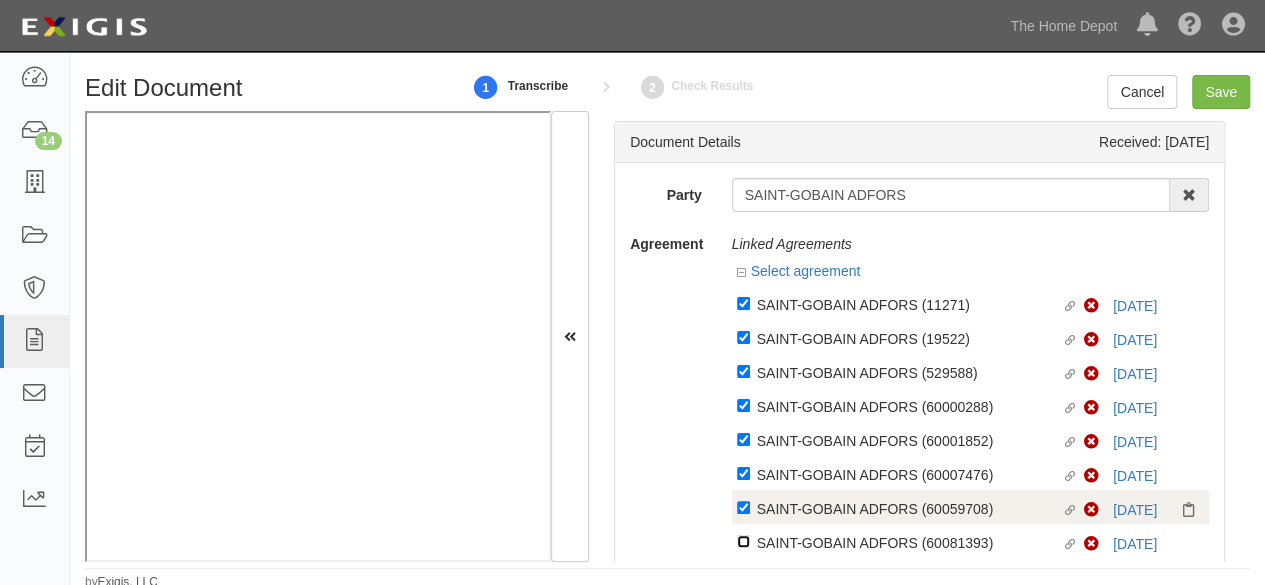 click on "Linked agreement
SAINT-GOBAIN ADFORS      (60081393)
Linked agreement" at bounding box center [743, 303] 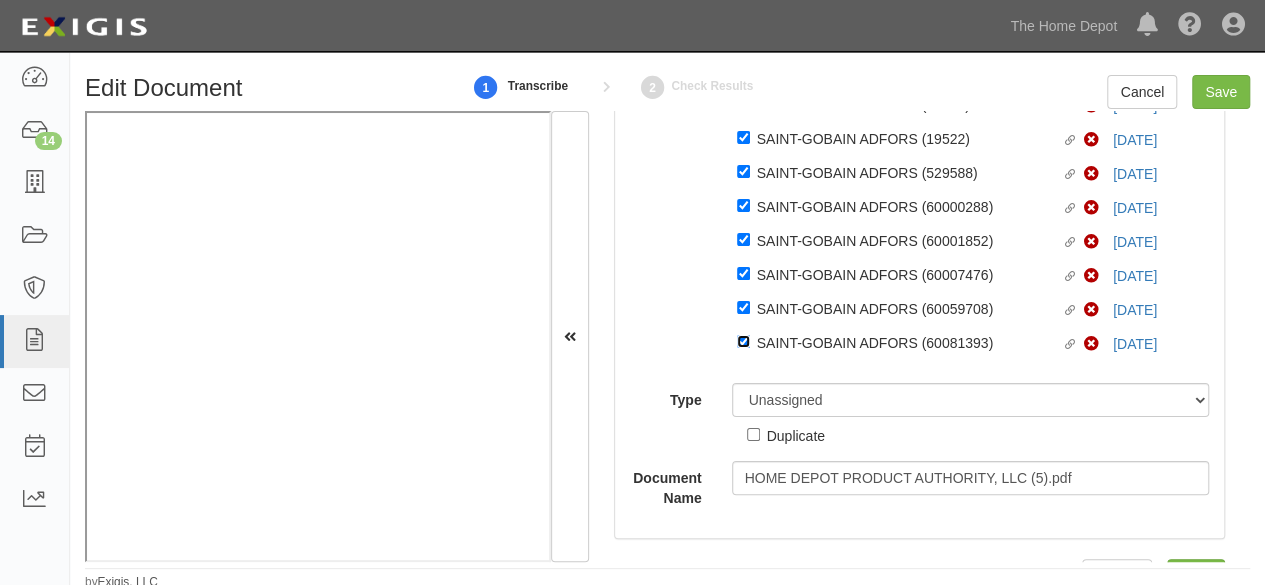 scroll, scrollTop: 180, scrollLeft: 0, axis: vertical 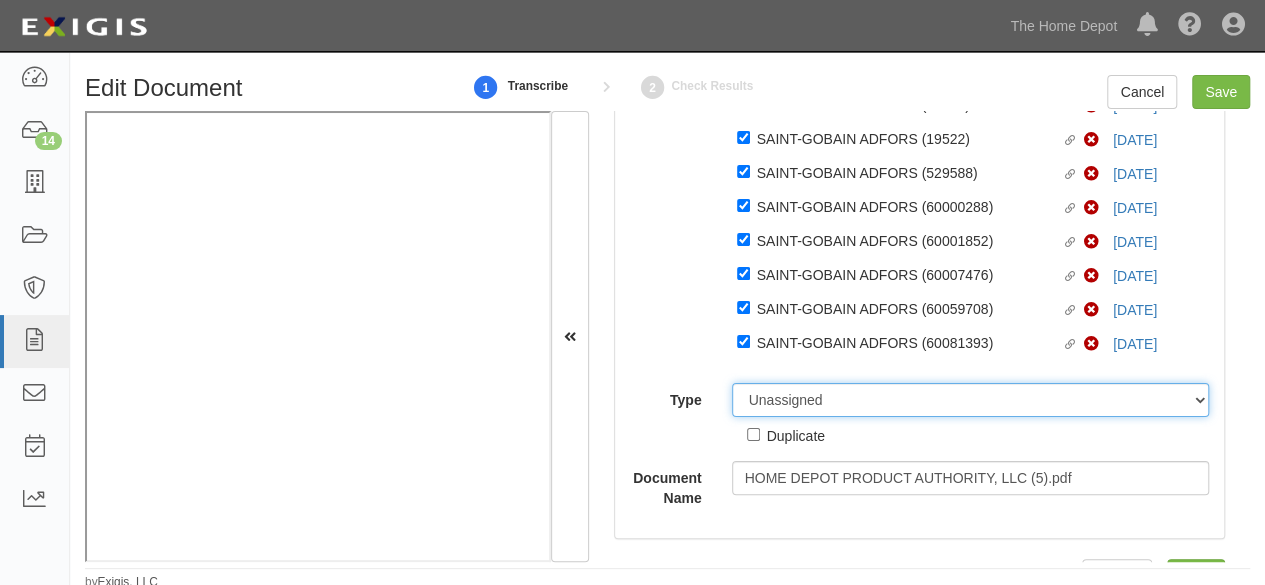 click on "Unassigned
Binder
Cancellation Notice
Certificate
Contract
Endorsement
Insurance Policy
Junk
Other Document
Policy Declarations
Reinstatement Notice
Requirements
Waiver Request" at bounding box center [971, 400] 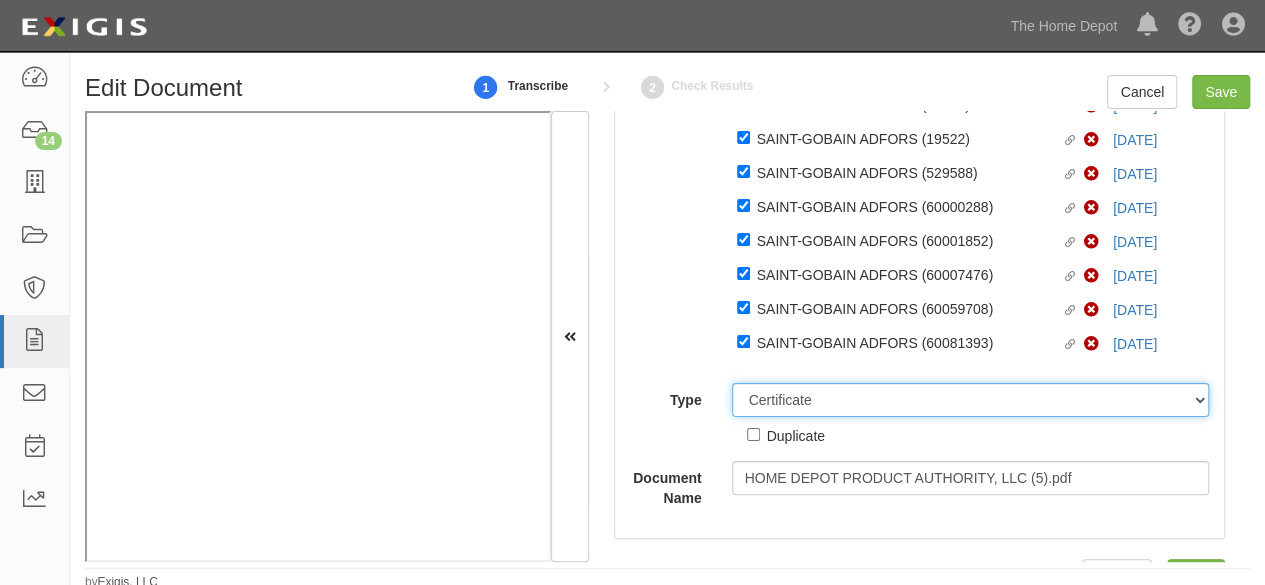 click on "Unassigned
Binder
Cancellation Notice
Certificate
Contract
Endorsement
Insurance Policy
Junk
Other Document
Policy Declarations
Reinstatement Notice
Requirements
Waiver Request" at bounding box center (971, 400) 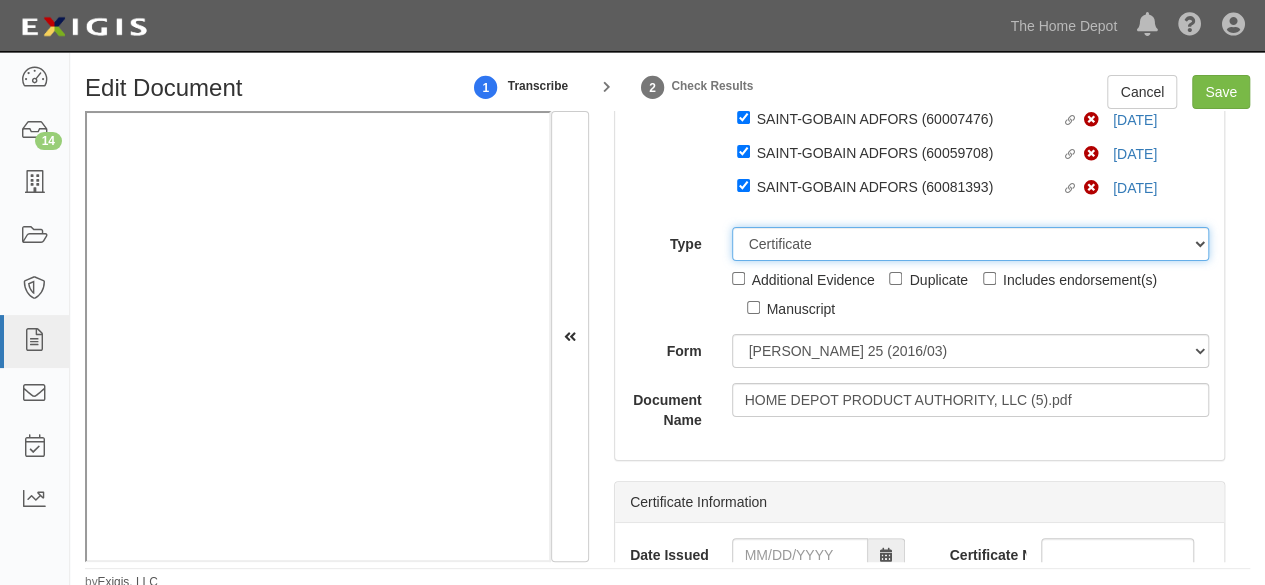 scroll, scrollTop: 400, scrollLeft: 0, axis: vertical 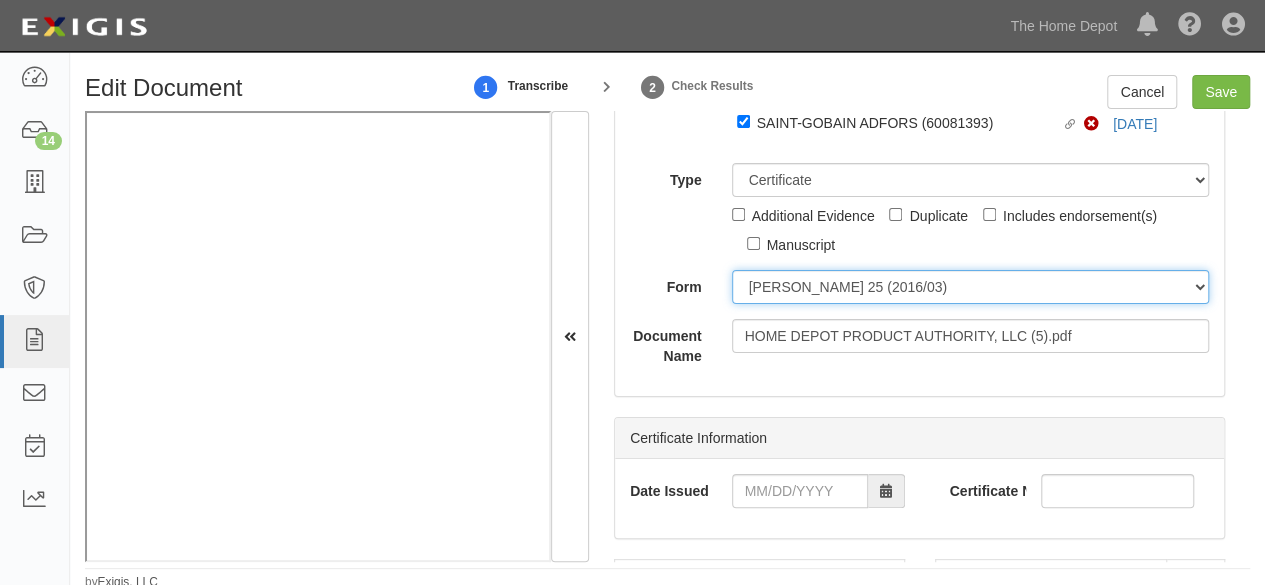click on "ACORD 25 (2016/03)
ACORD 101
ACORD 855 NY (2014/05)
General" at bounding box center [971, 287] 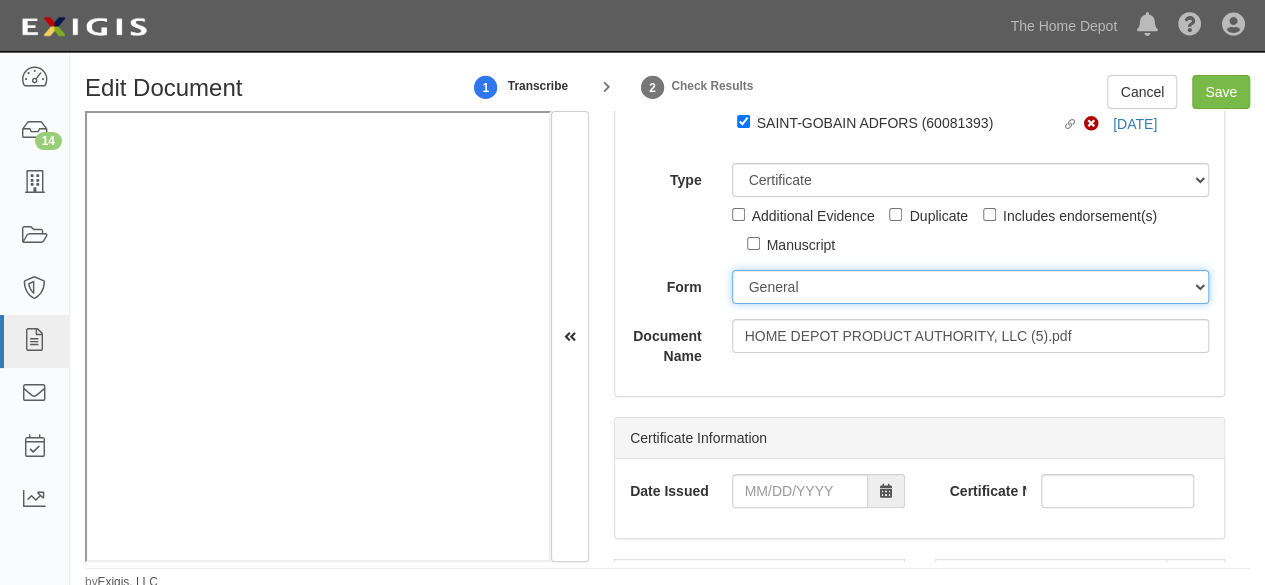 click on "ACORD 25 (2016/03)
ACORD 101
ACORD 855 NY (2014/05)
General" at bounding box center (971, 287) 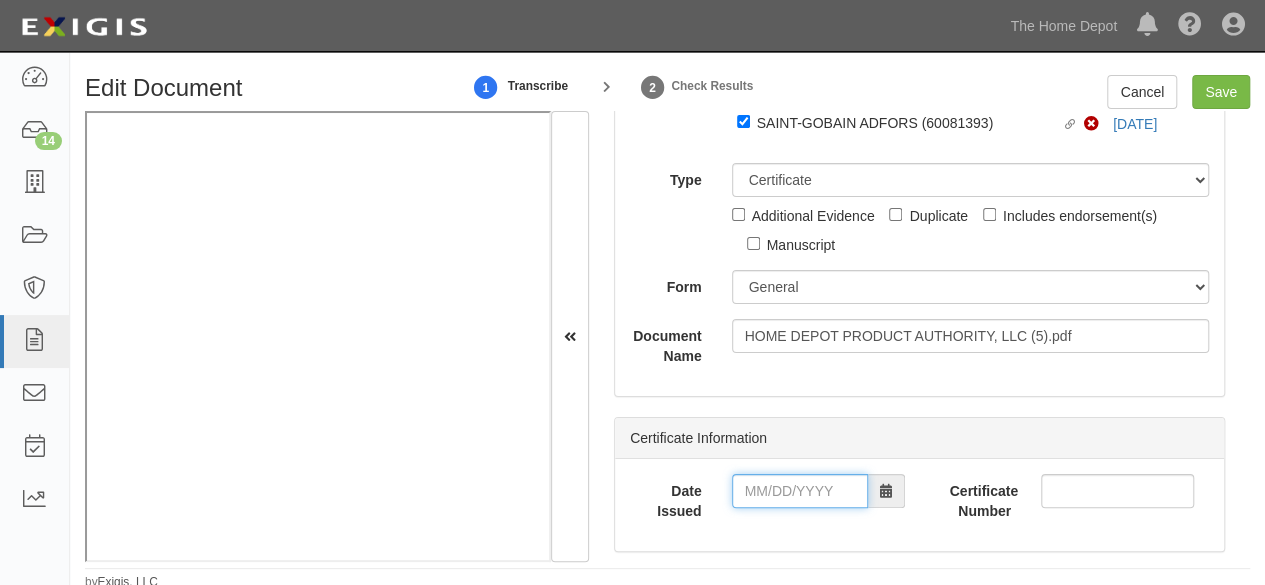 click on "Date Issued" at bounding box center [800, 491] 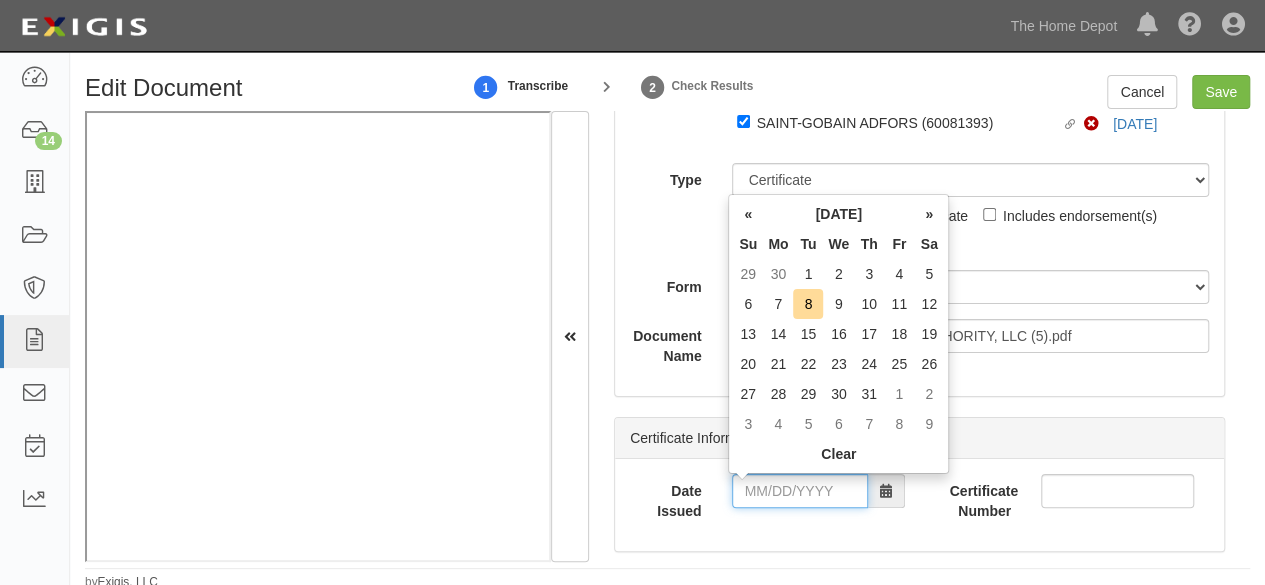 click on "Date Issued" at bounding box center (800, 491) 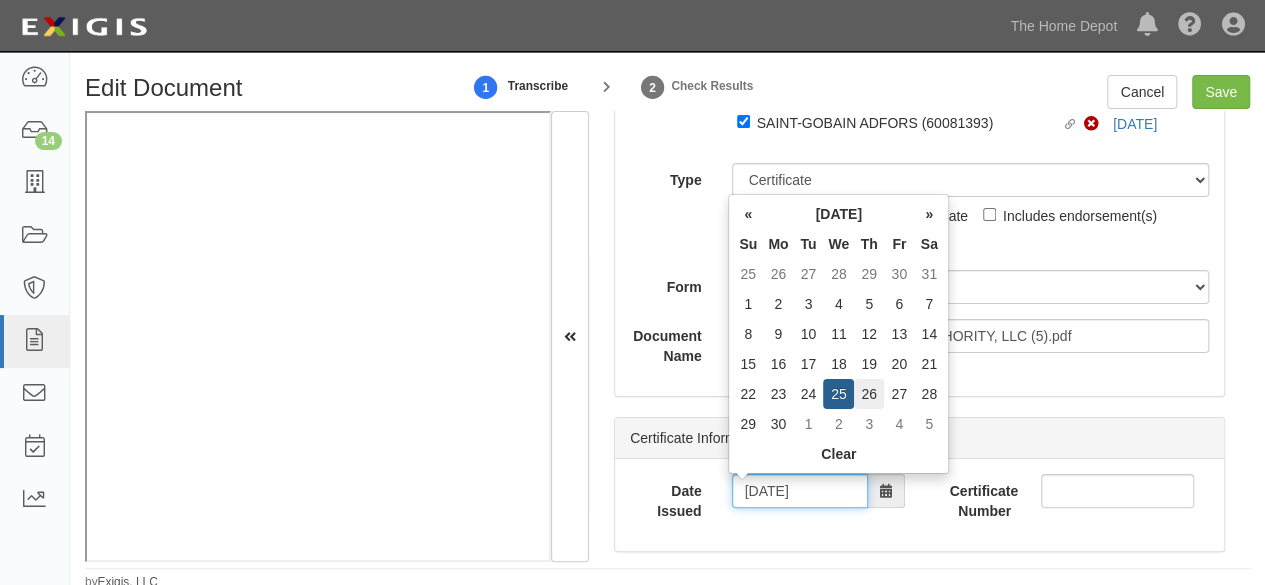 type on "06/26/2025" 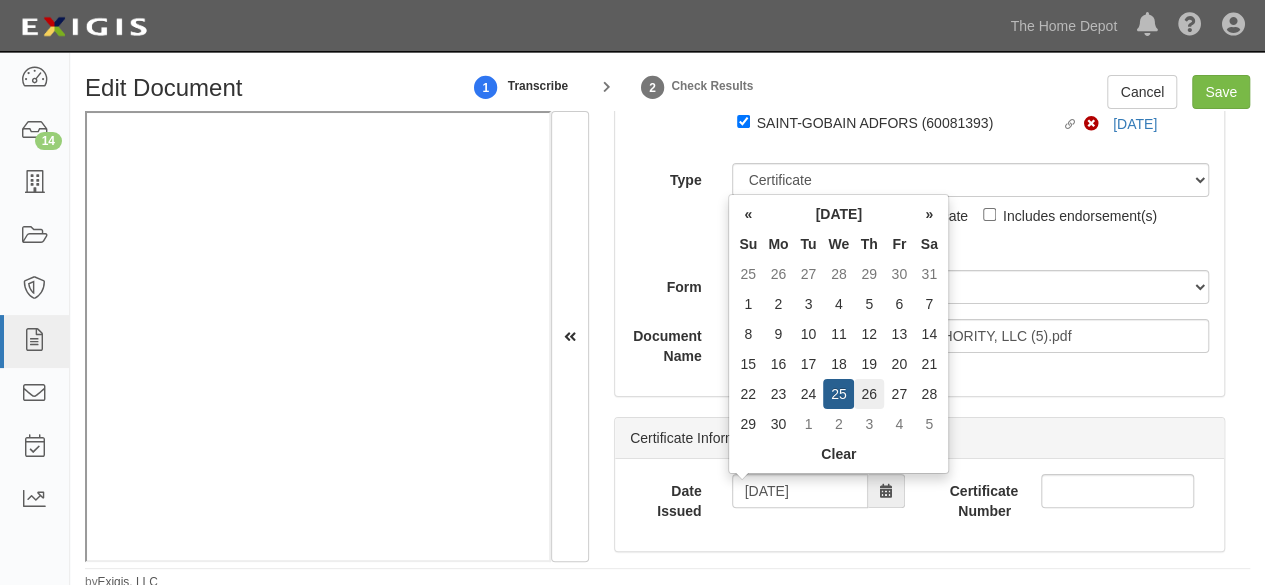 click on "26" at bounding box center (869, 394) 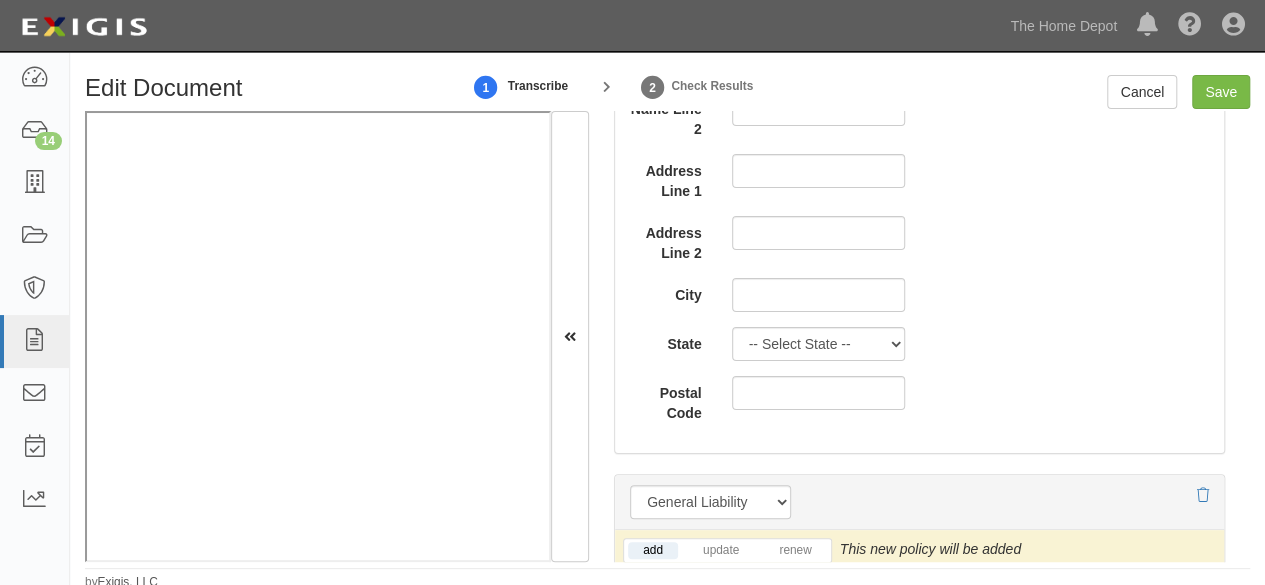 scroll, scrollTop: 1700, scrollLeft: 0, axis: vertical 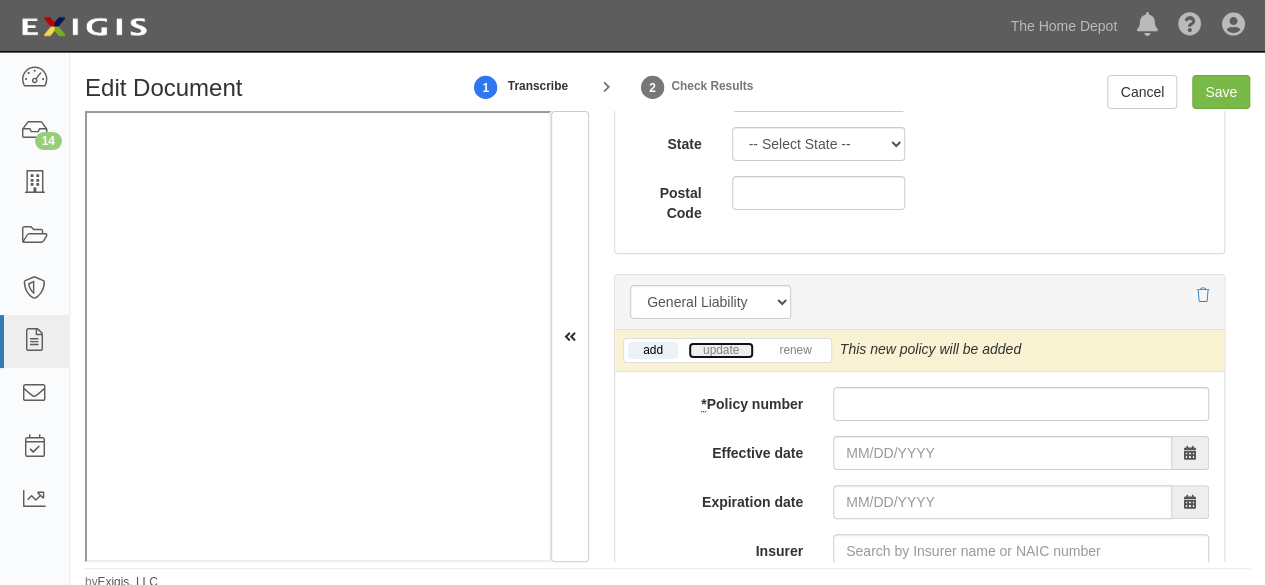 drag, startPoint x: 723, startPoint y: 347, endPoint x: 540, endPoint y: 346, distance: 183.00273 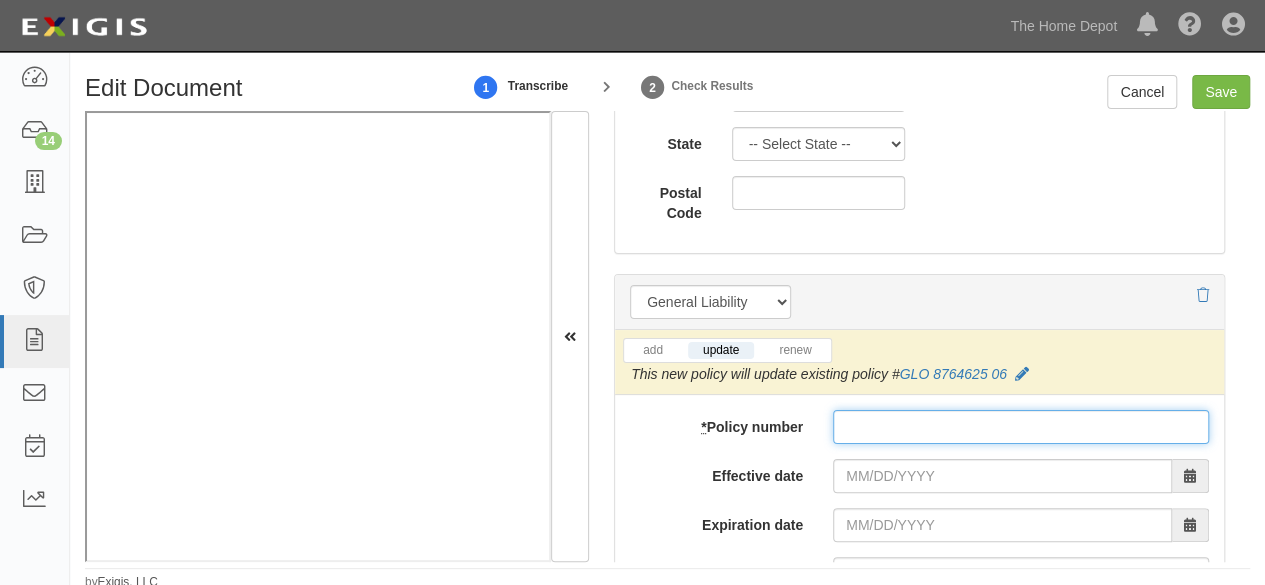 click on "*  Policy number" at bounding box center [1021, 427] 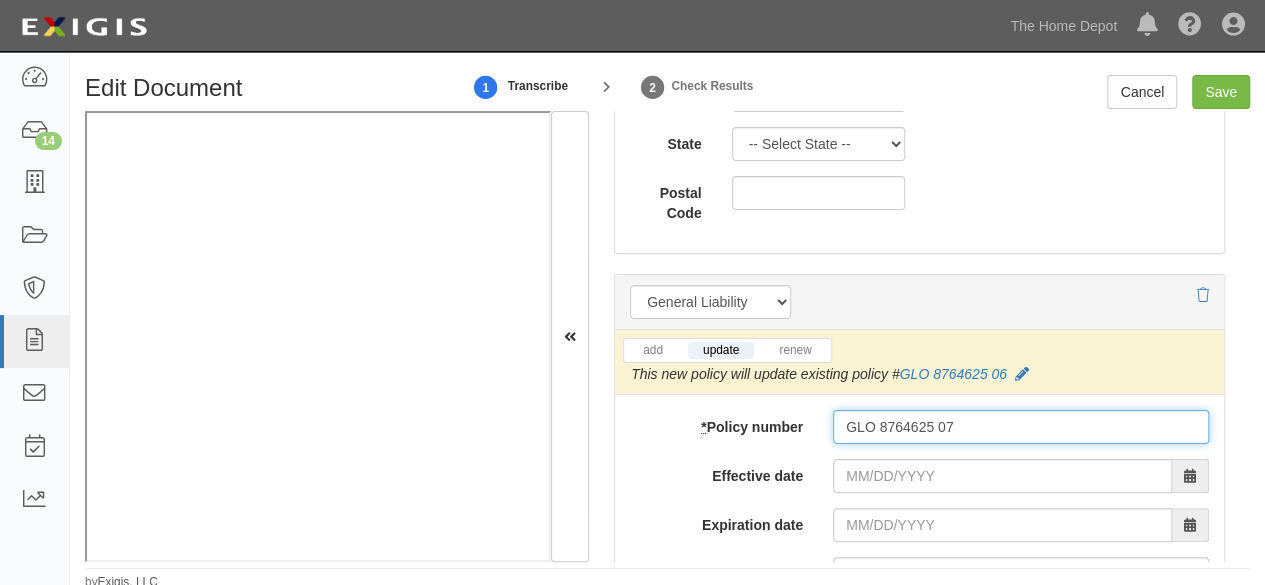 type on "GLO 8764625 07" 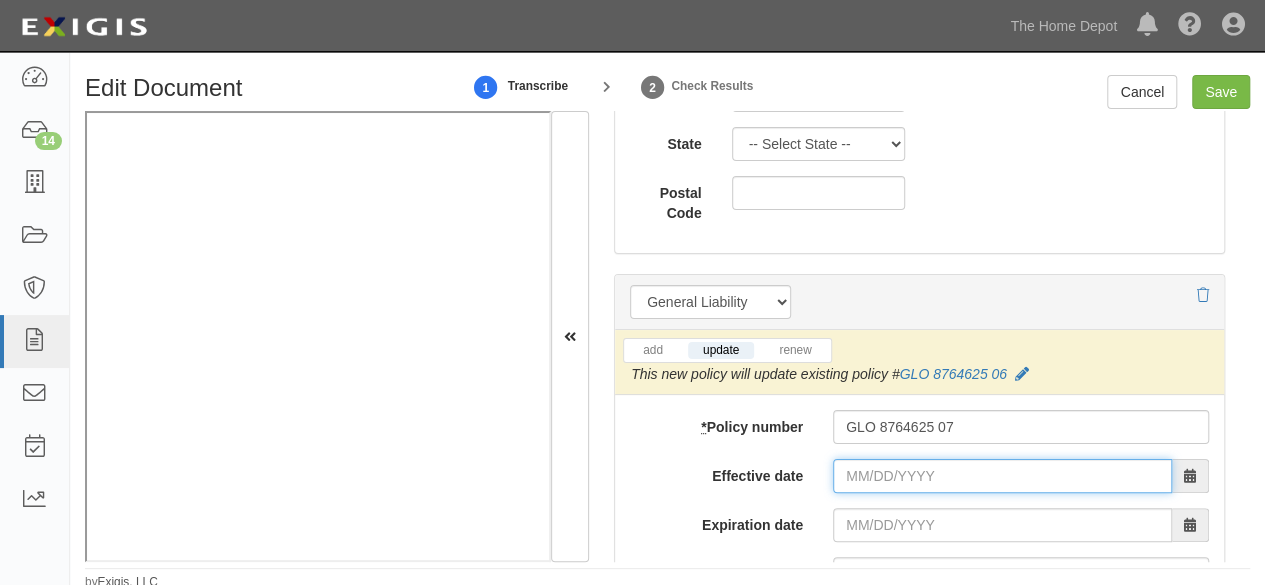 drag, startPoint x: 880, startPoint y: 481, endPoint x: 869, endPoint y: 479, distance: 11.18034 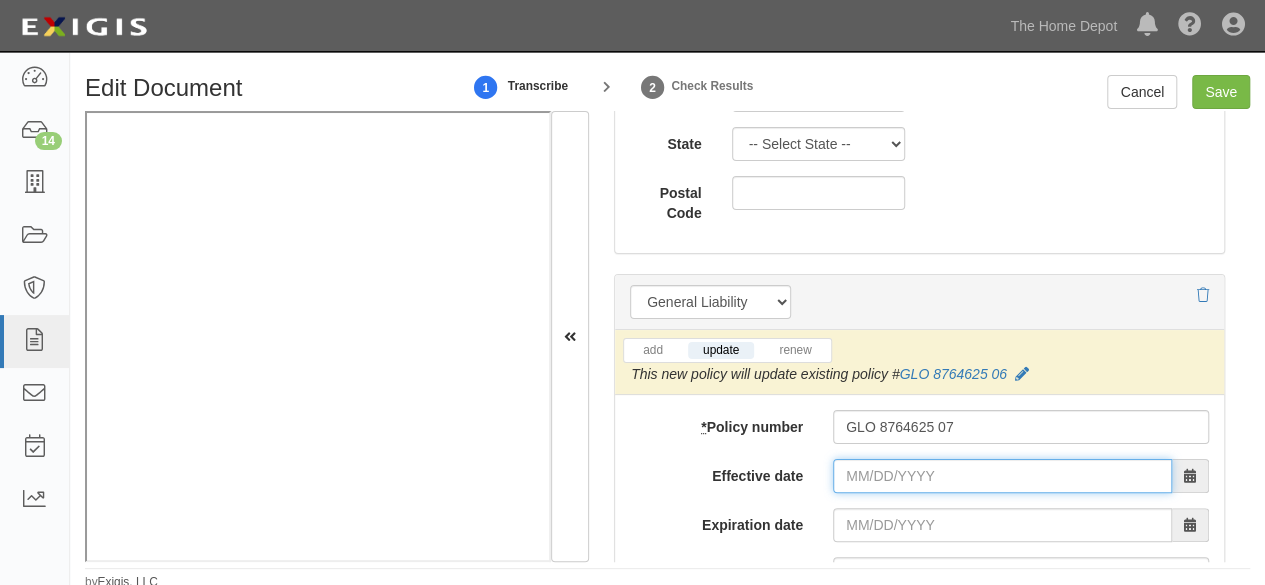 click on "Effective date" at bounding box center [1002, 476] 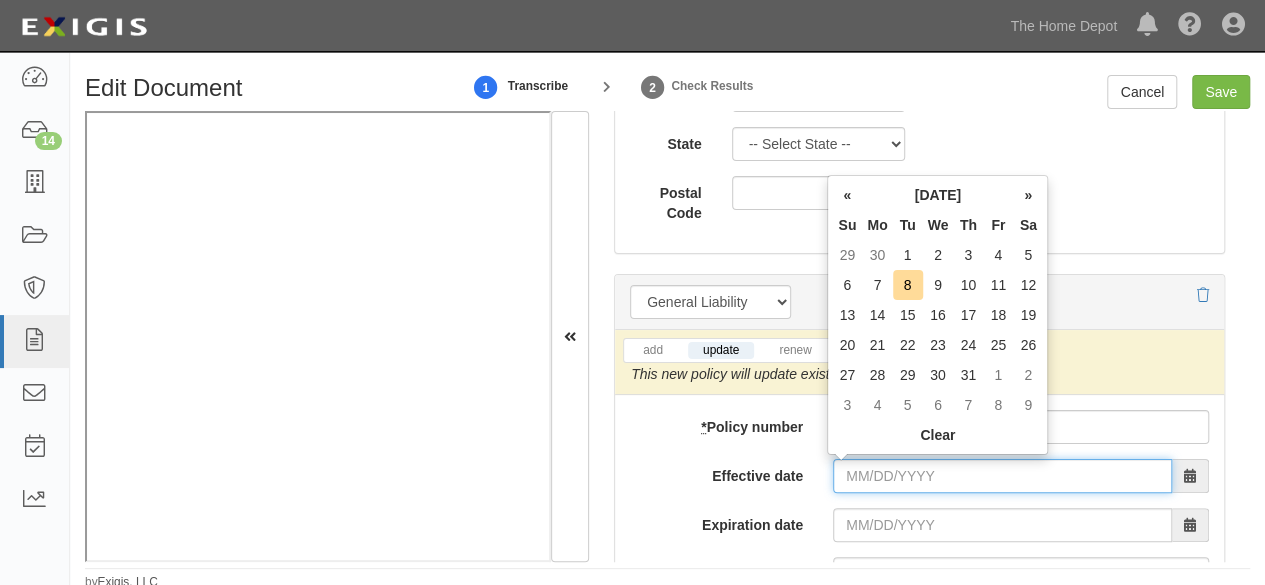 click on "Effective date" at bounding box center [1002, 476] 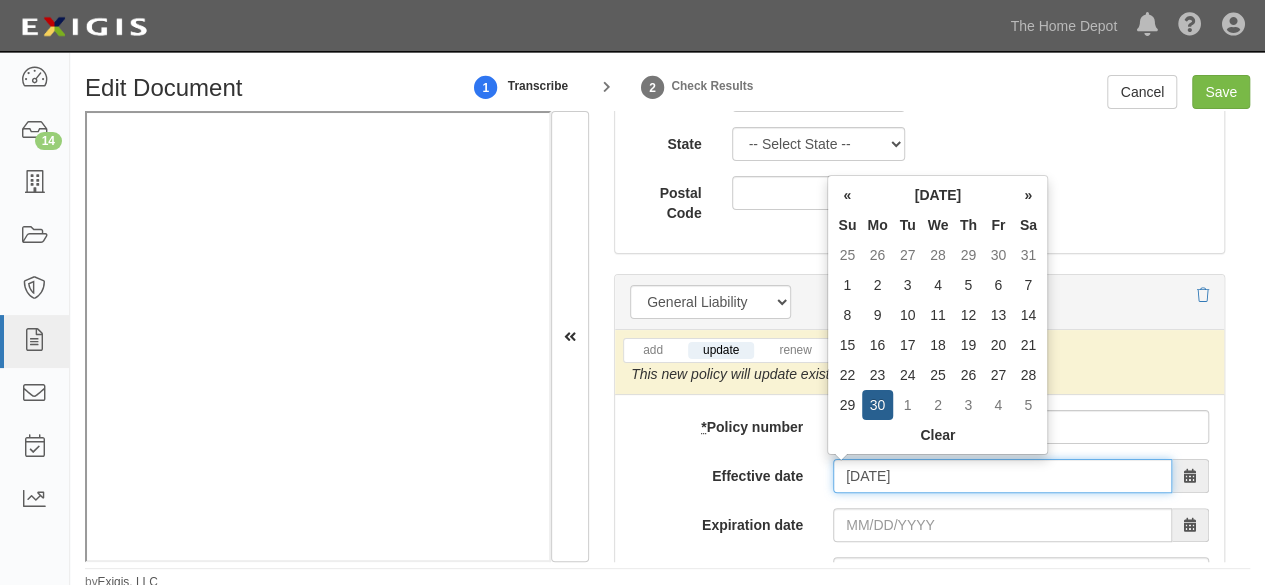 type on "07/01/2025" 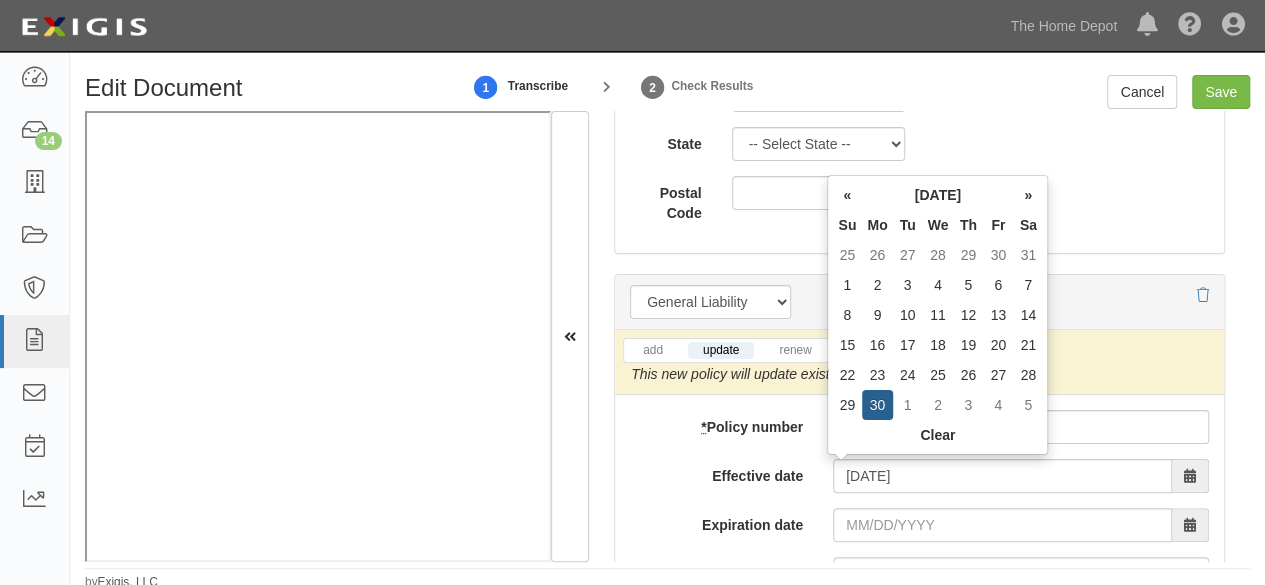 type on "07/01/2026" 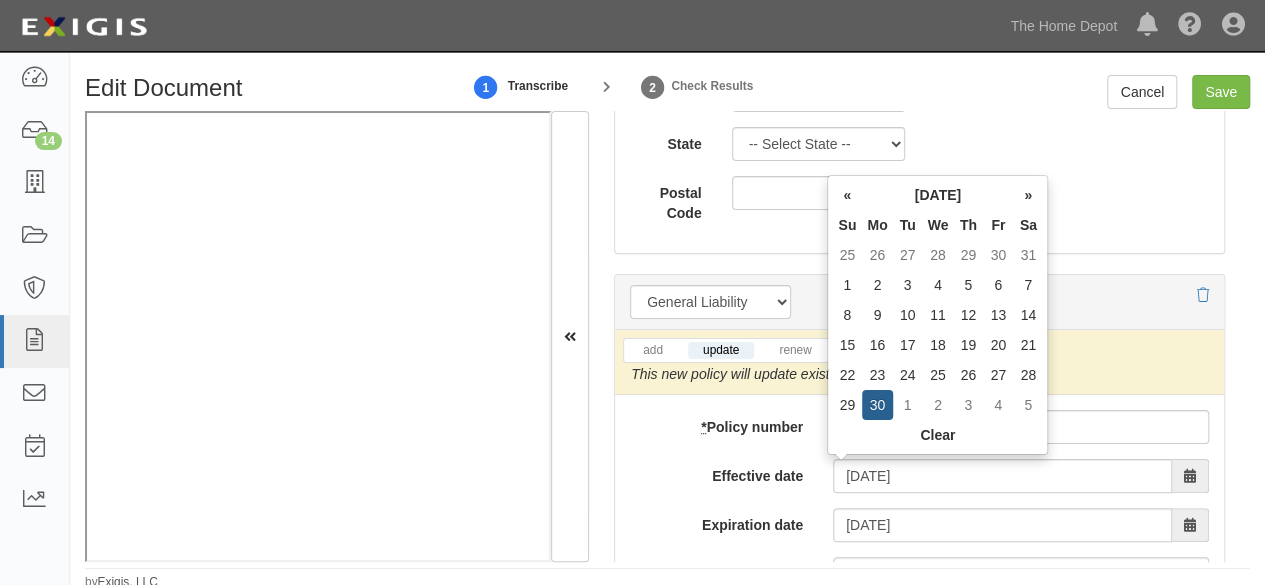click on "1" at bounding box center [908, 405] 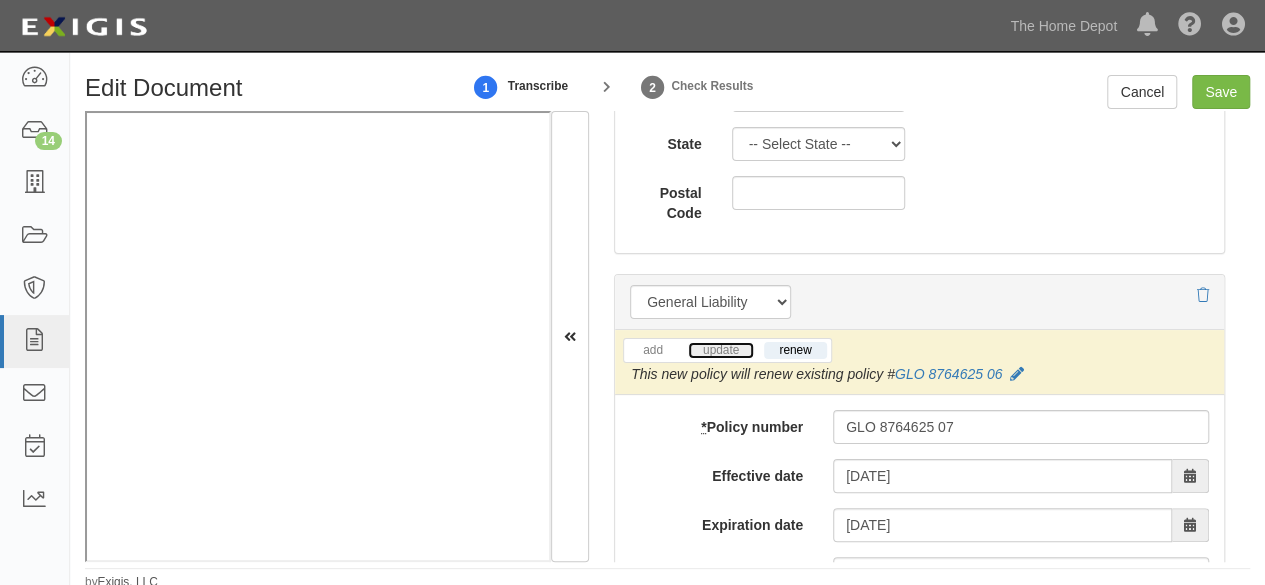 drag, startPoint x: 712, startPoint y: 341, endPoint x: 724, endPoint y: 353, distance: 16.970562 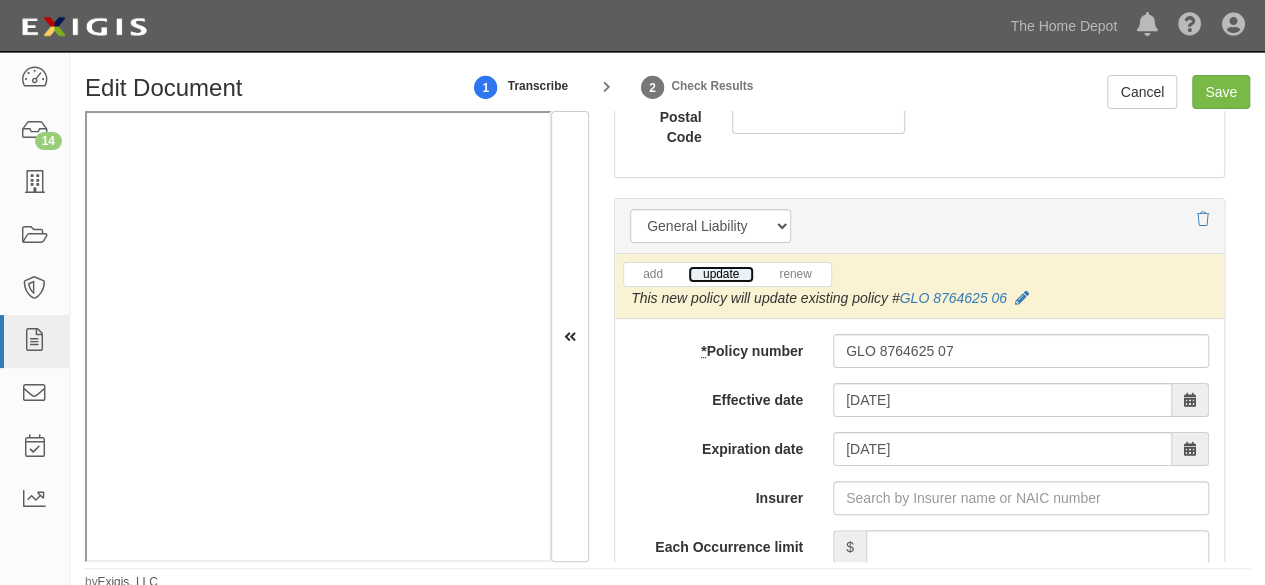 scroll, scrollTop: 1900, scrollLeft: 0, axis: vertical 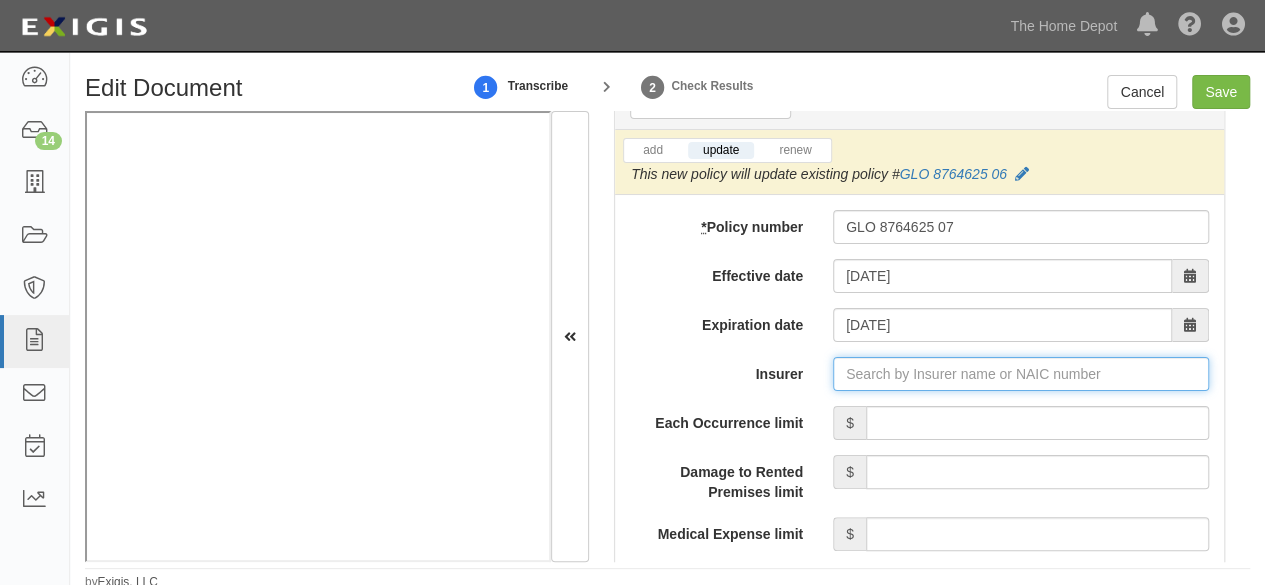 click on "Insurer" at bounding box center [1021, 374] 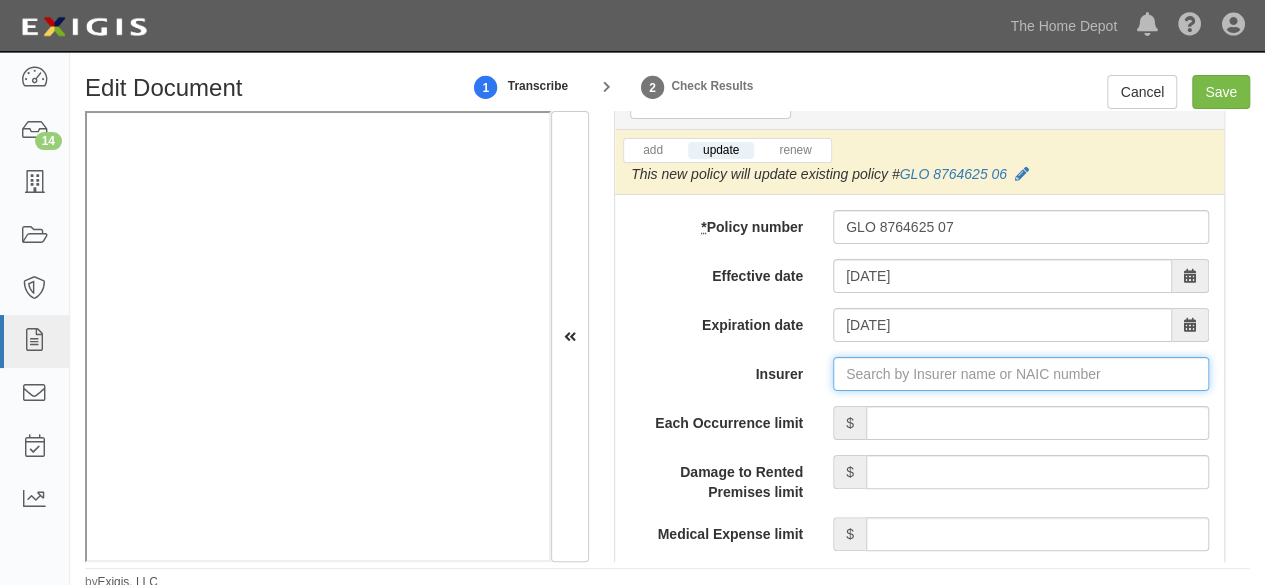 paste on "16535" 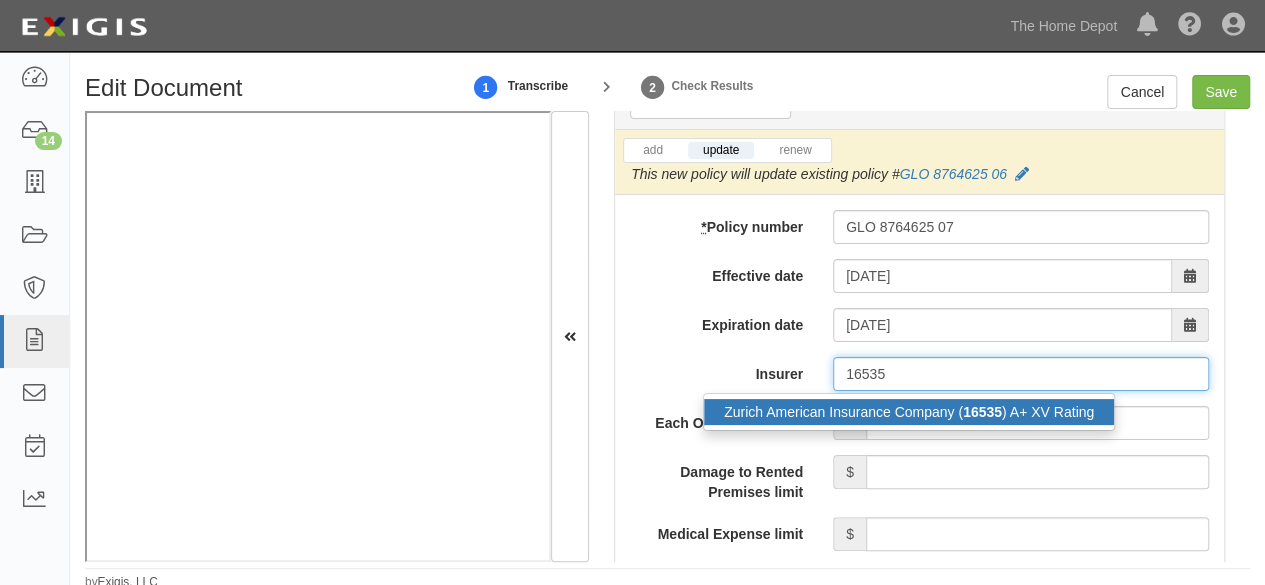click on "Zurich American Insurance Company ( 16535 ) A+ XV Rating" at bounding box center [909, 412] 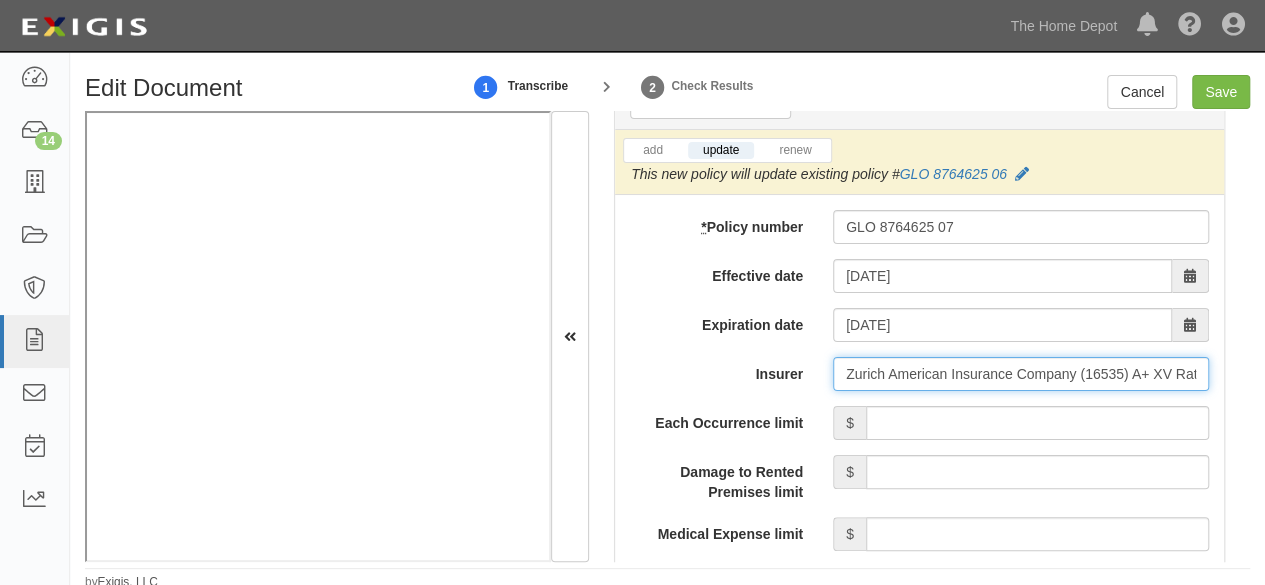 type on "Zurich American Insurance Company (16535) A+ XV Rating" 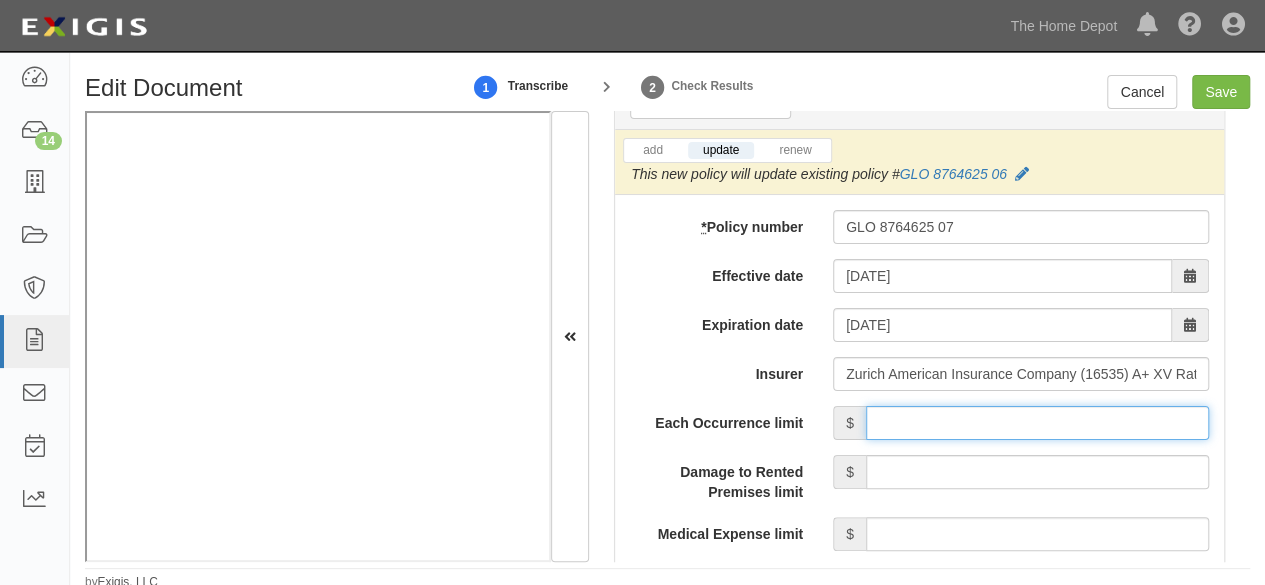 click on "Each Occurrence limit" at bounding box center [1037, 423] 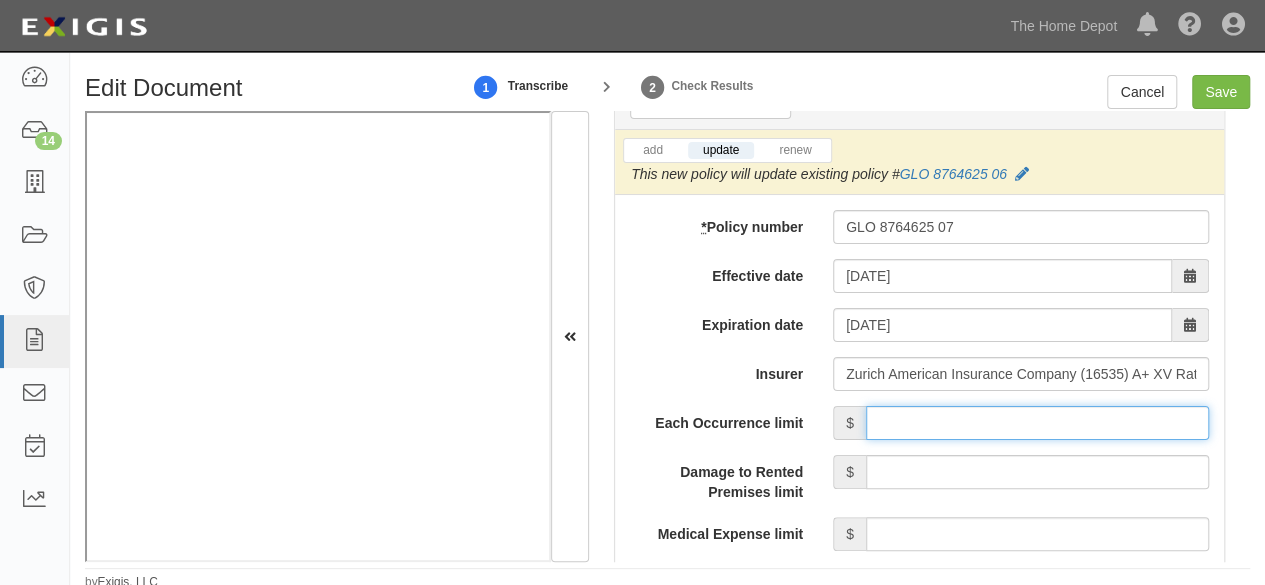 type on "5,000,000" 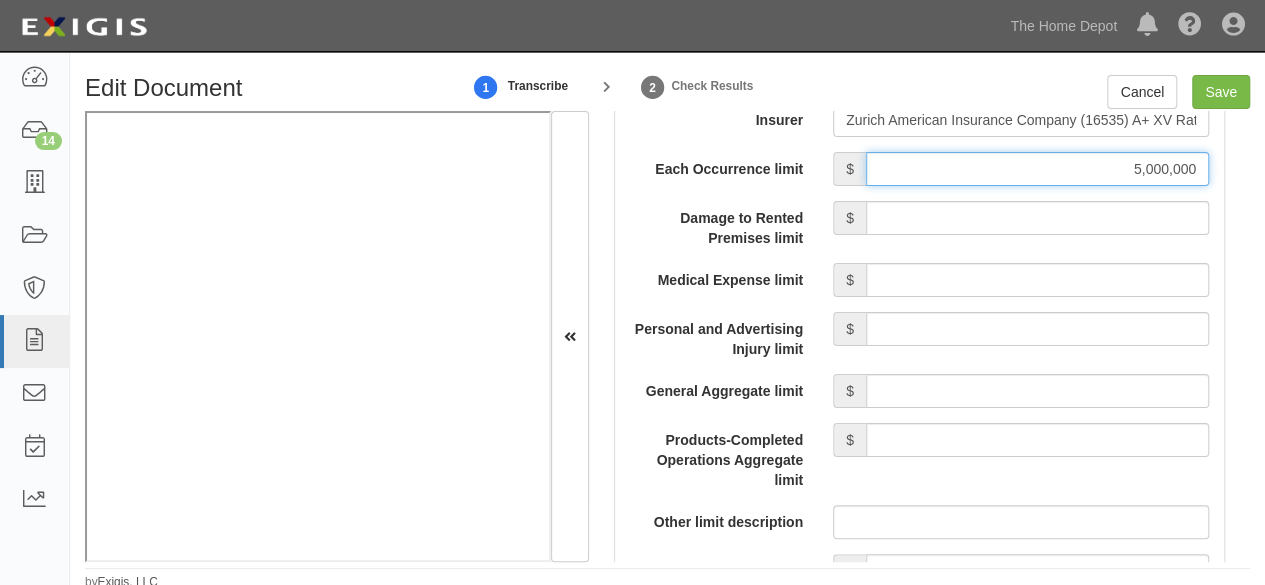 scroll, scrollTop: 2200, scrollLeft: 0, axis: vertical 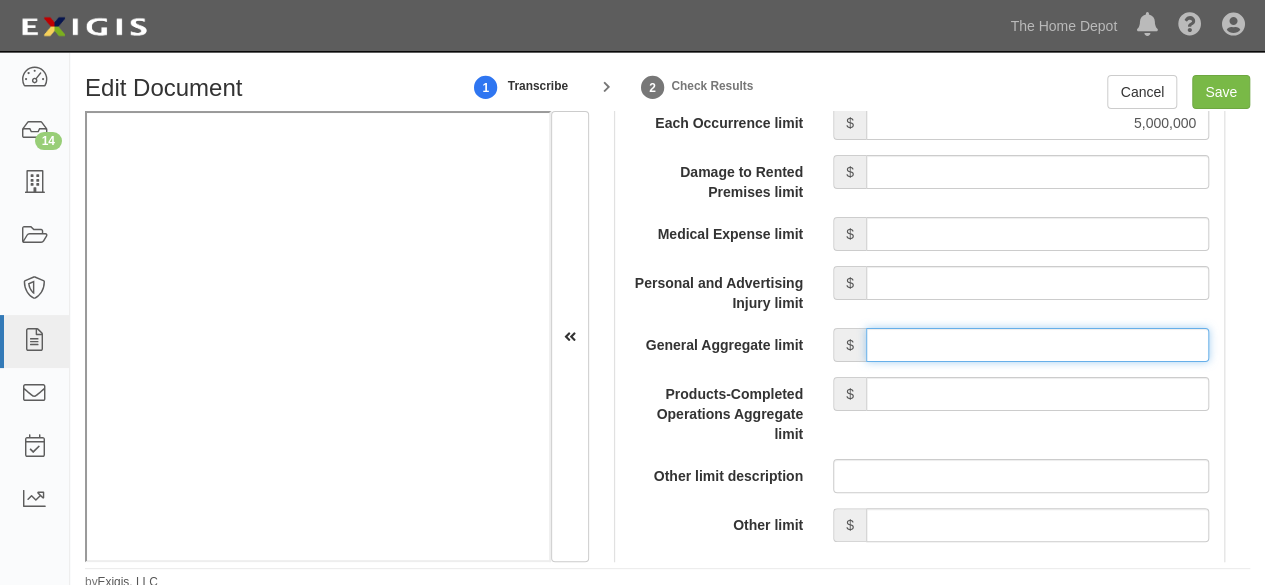 click on "General Aggregate limit" at bounding box center [1037, 345] 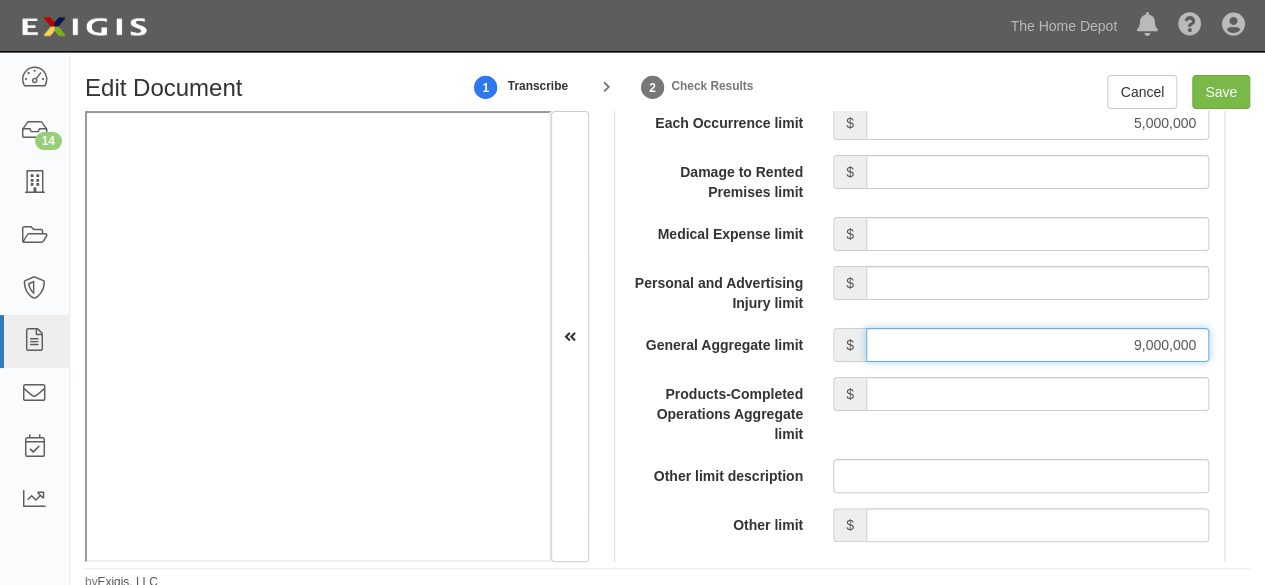 type on "9,000,000" 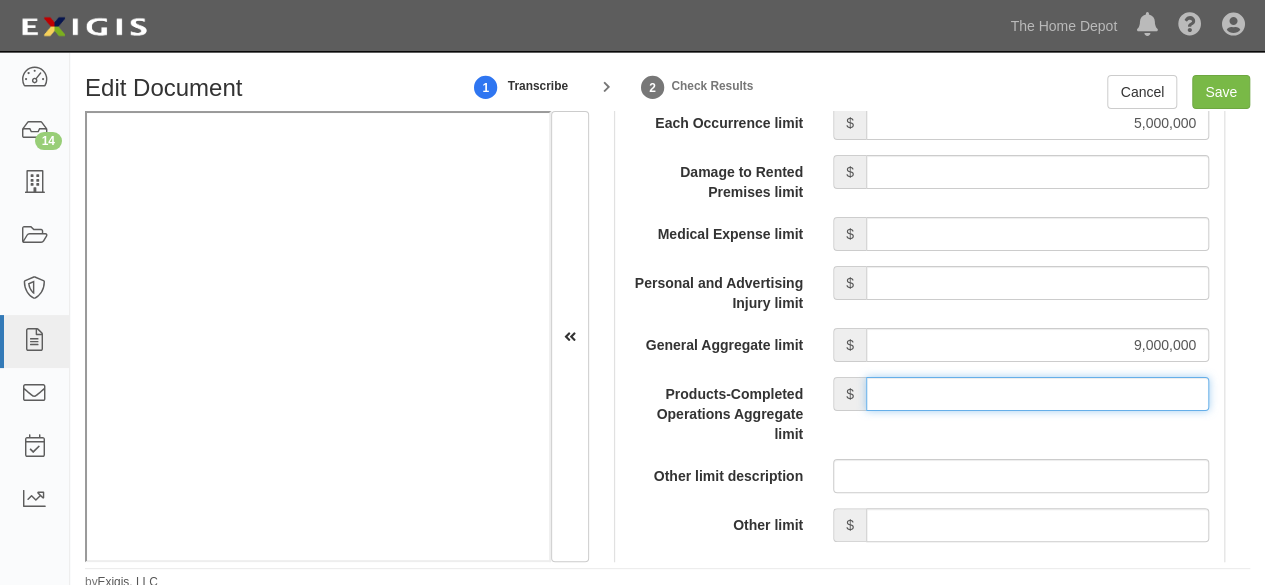click on "Products-Completed Operations Aggregate limit" at bounding box center (1037, 394) 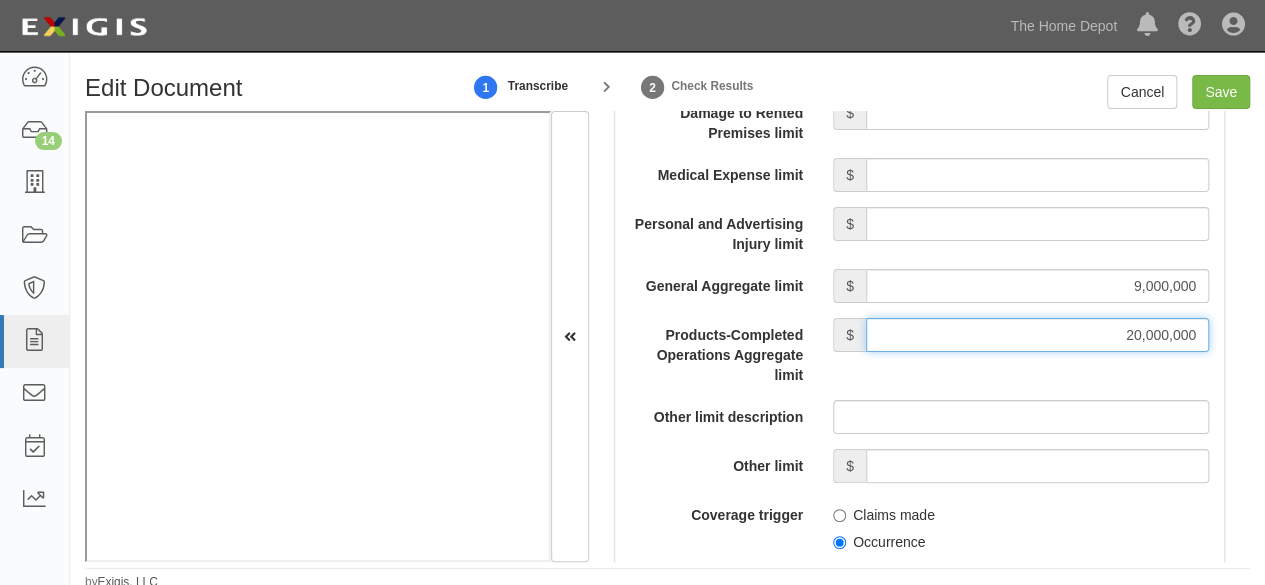 scroll, scrollTop: 2300, scrollLeft: 0, axis: vertical 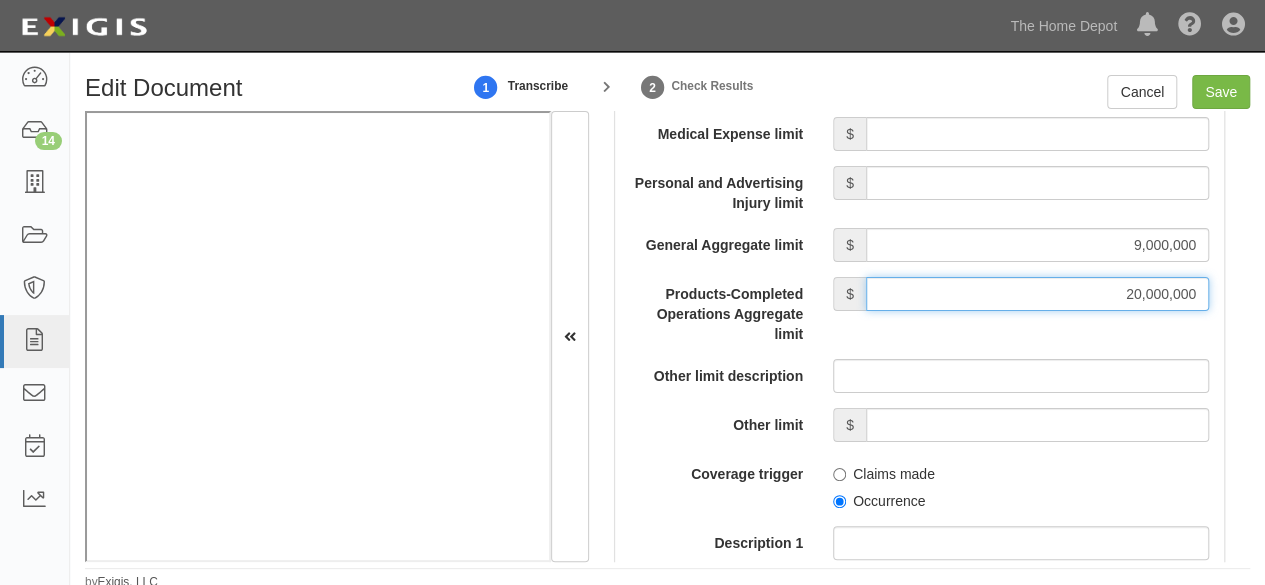 type on "20,000,000" 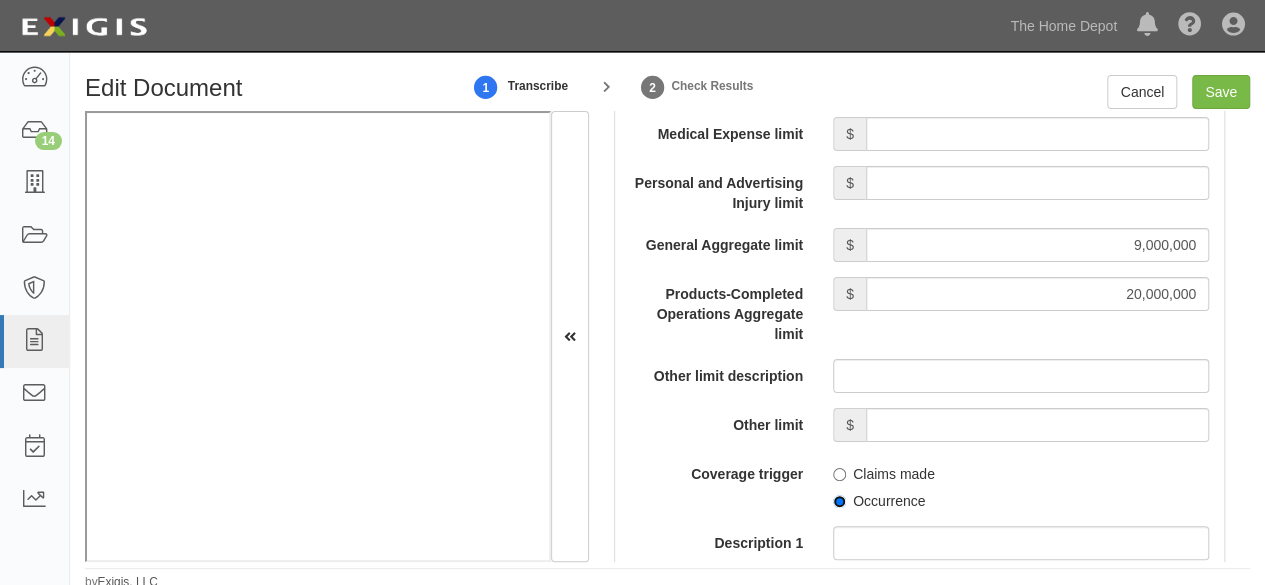 click on "Occurrence" at bounding box center [839, 501] 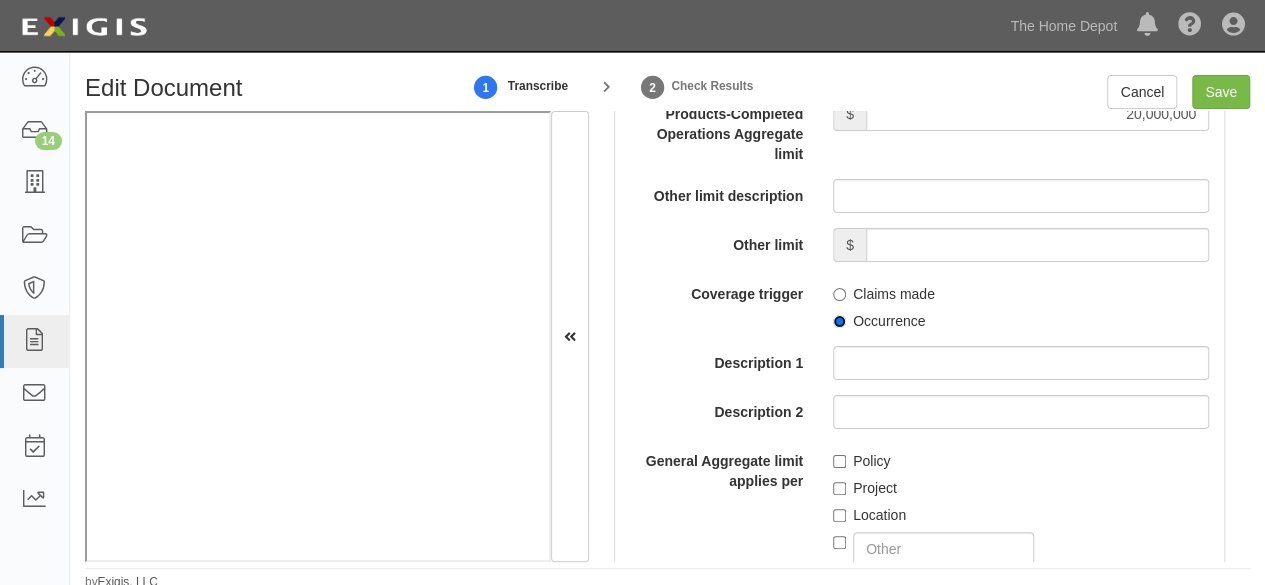 scroll, scrollTop: 2500, scrollLeft: 0, axis: vertical 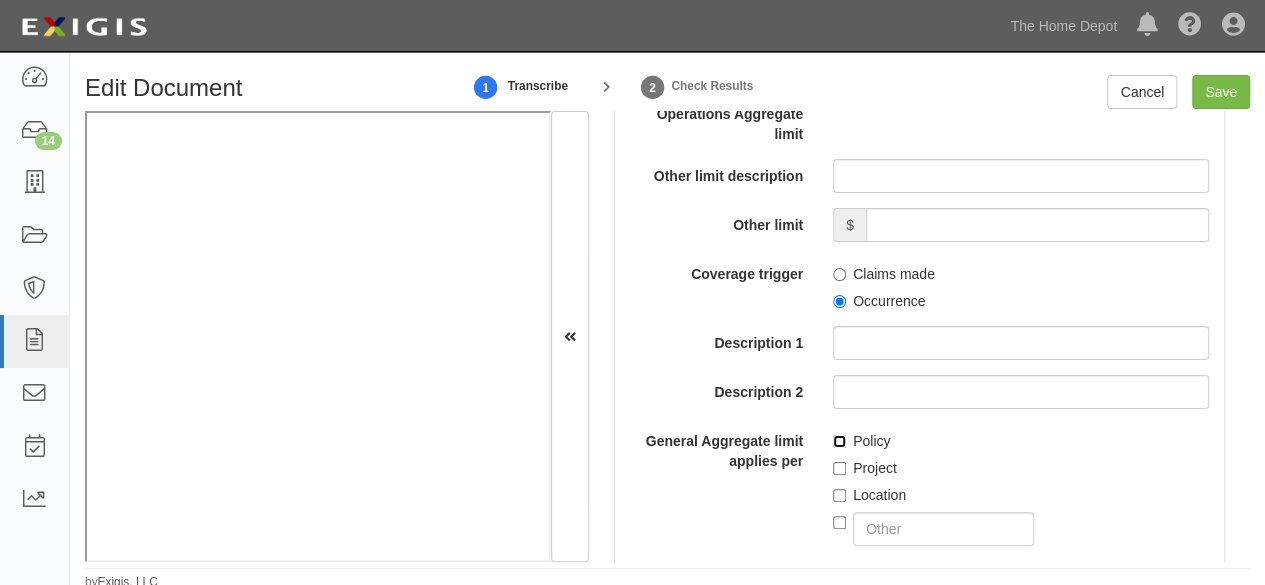 click on "Policy" at bounding box center (839, 441) 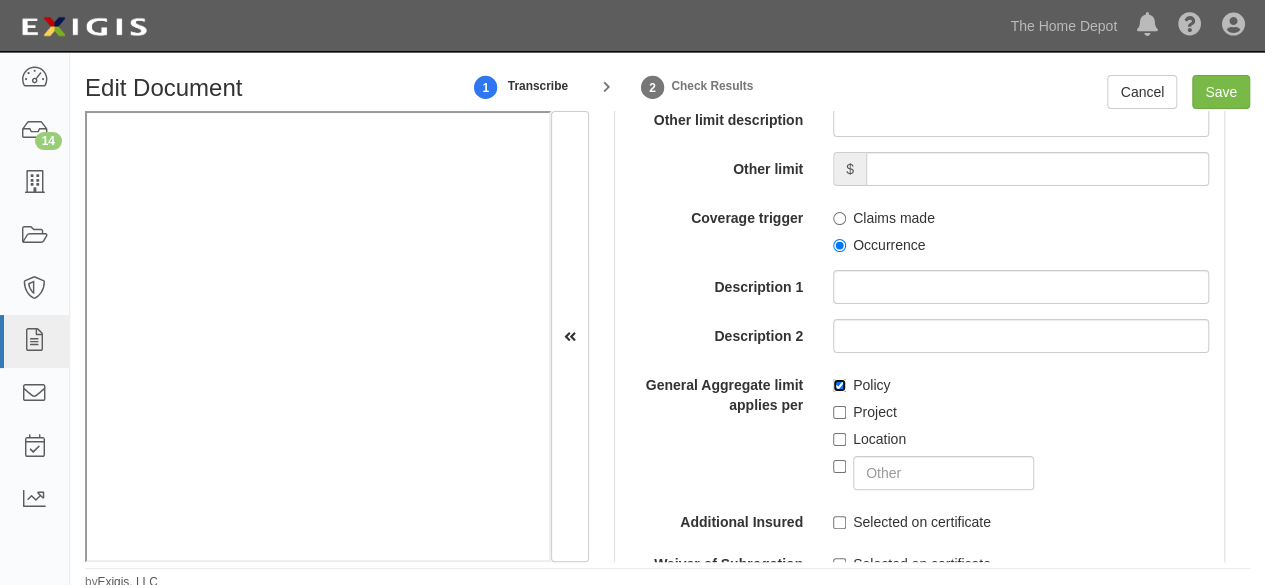 scroll, scrollTop: 2600, scrollLeft: 0, axis: vertical 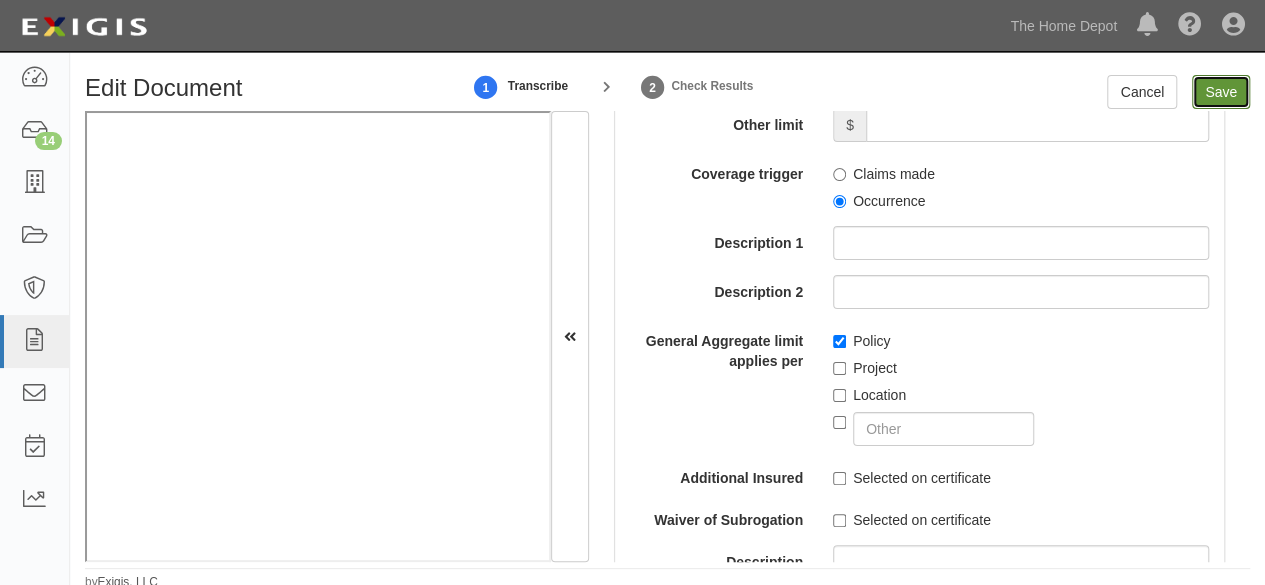 click on "Save" at bounding box center [1221, 92] 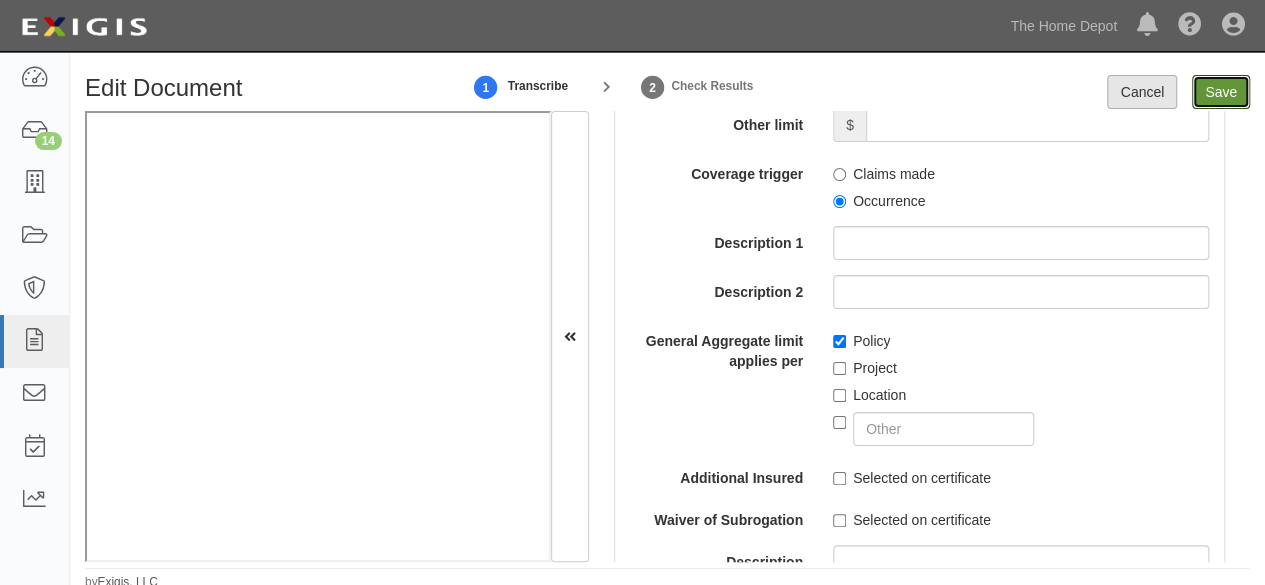 type on "5000000" 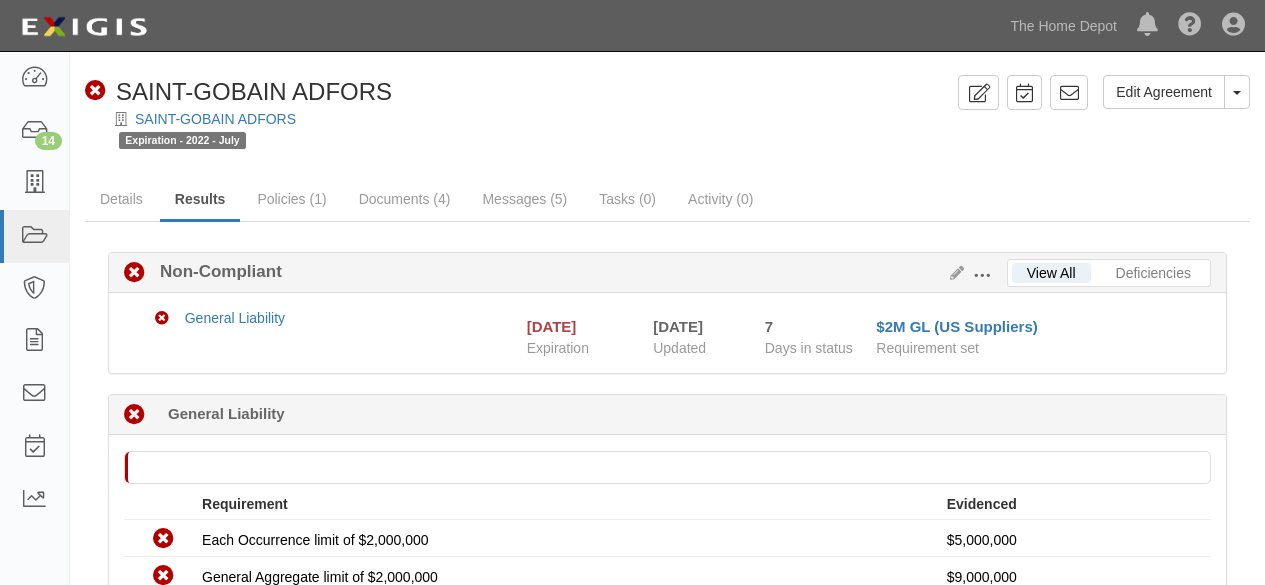 scroll, scrollTop: 0, scrollLeft: 0, axis: both 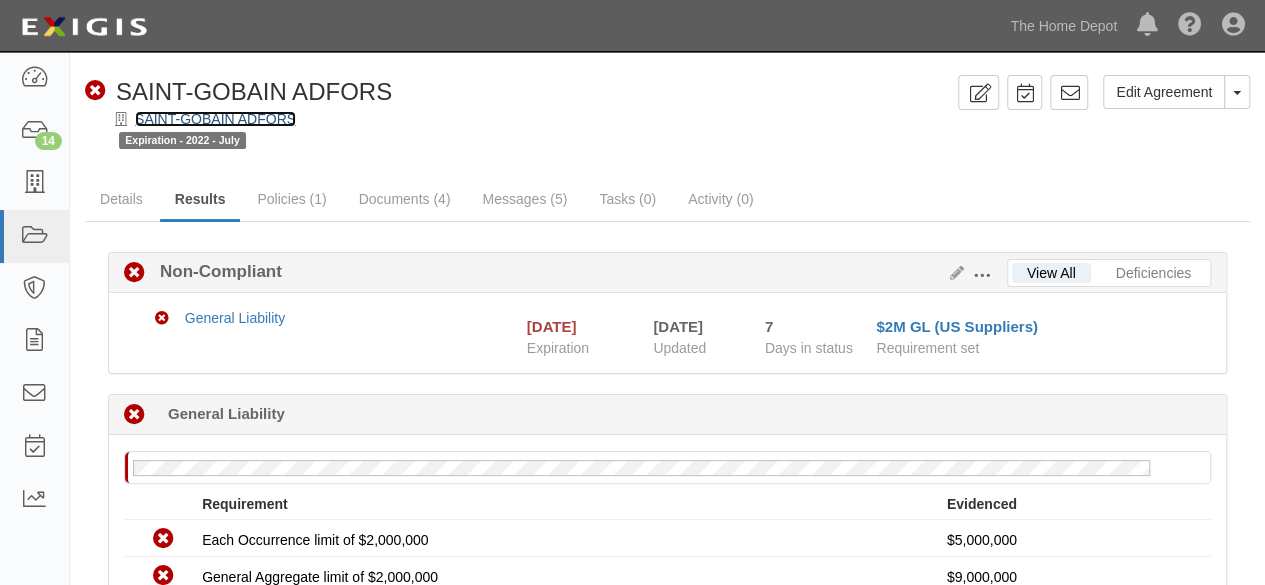 click on "SAINT-GOBAIN ADFORS" at bounding box center [215, 119] 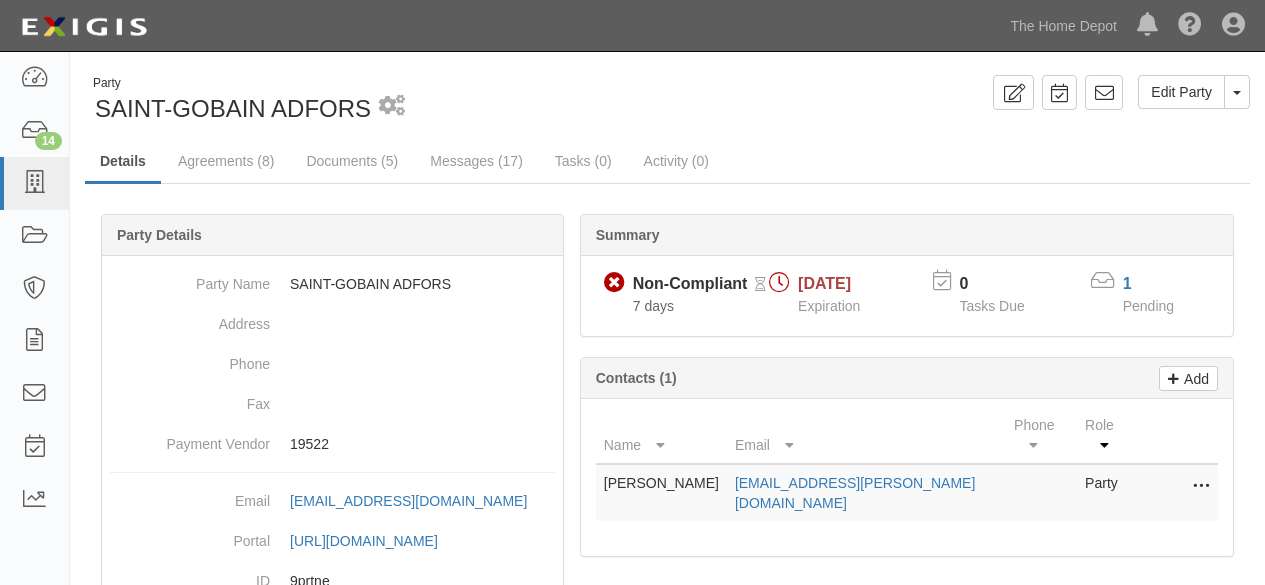 scroll, scrollTop: 0, scrollLeft: 0, axis: both 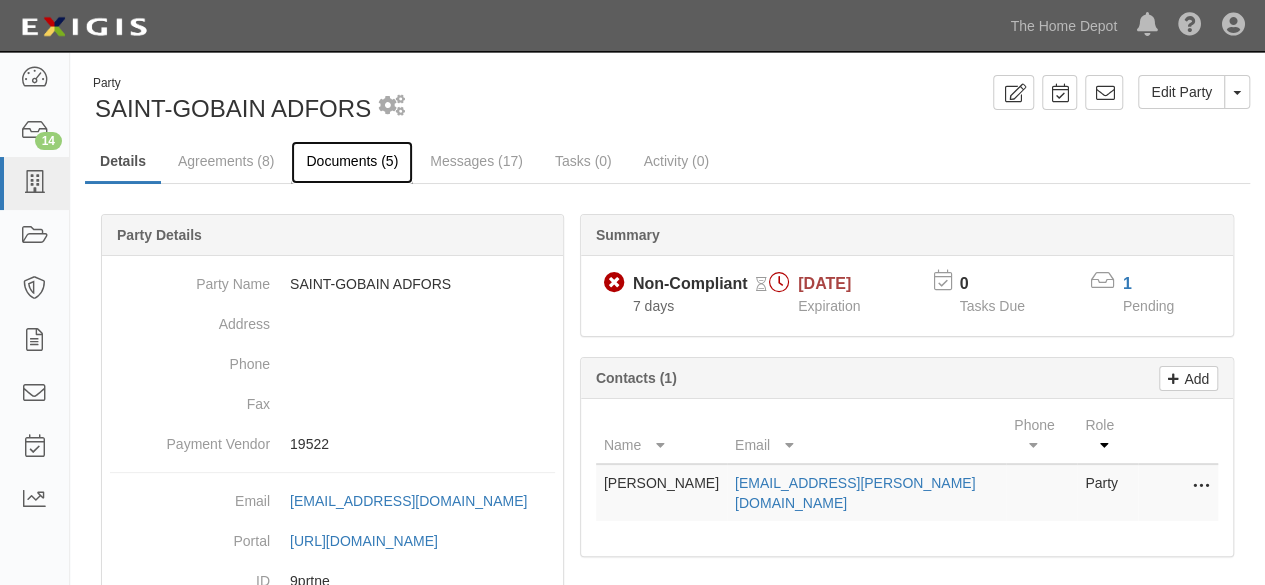 click on "Documents (5)" at bounding box center [352, 162] 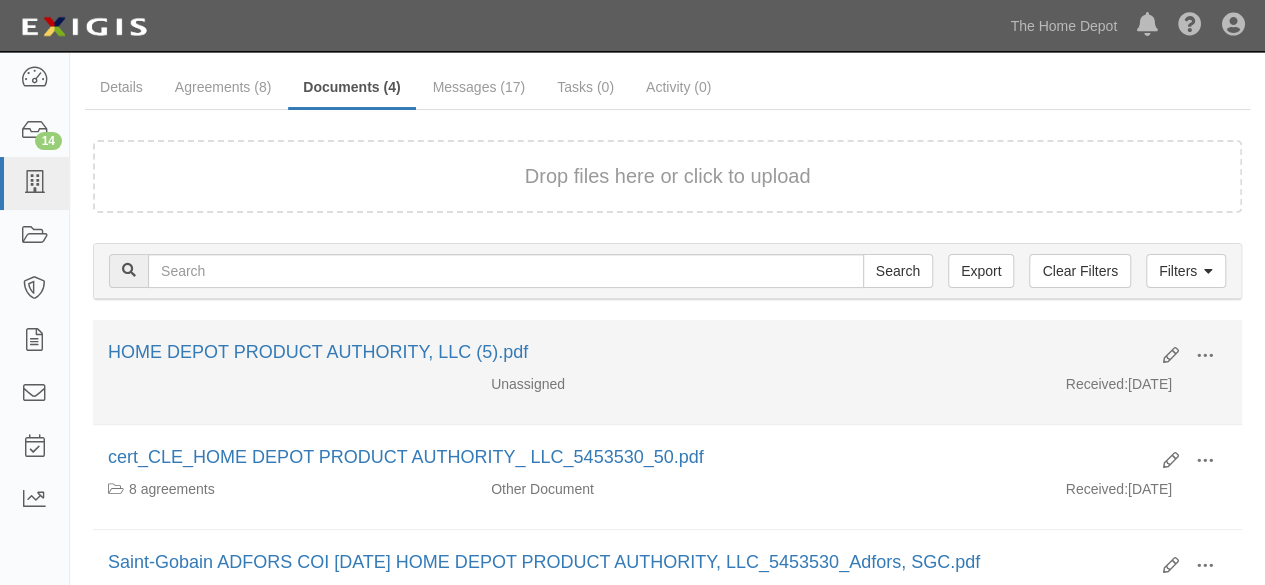scroll, scrollTop: 100, scrollLeft: 0, axis: vertical 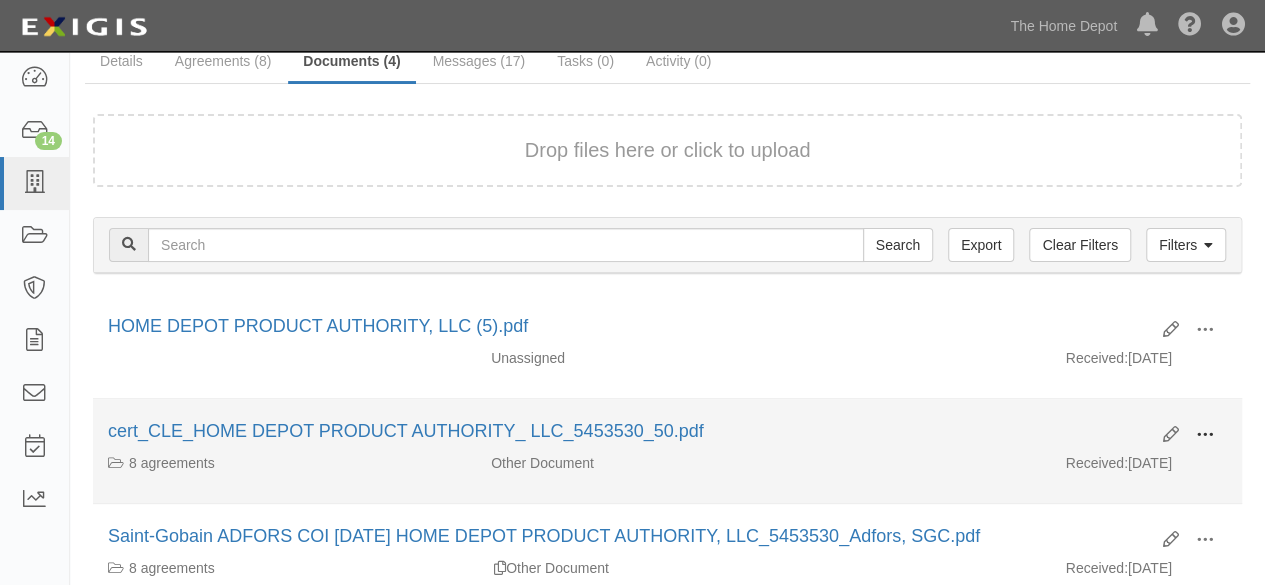click at bounding box center (1205, 435) 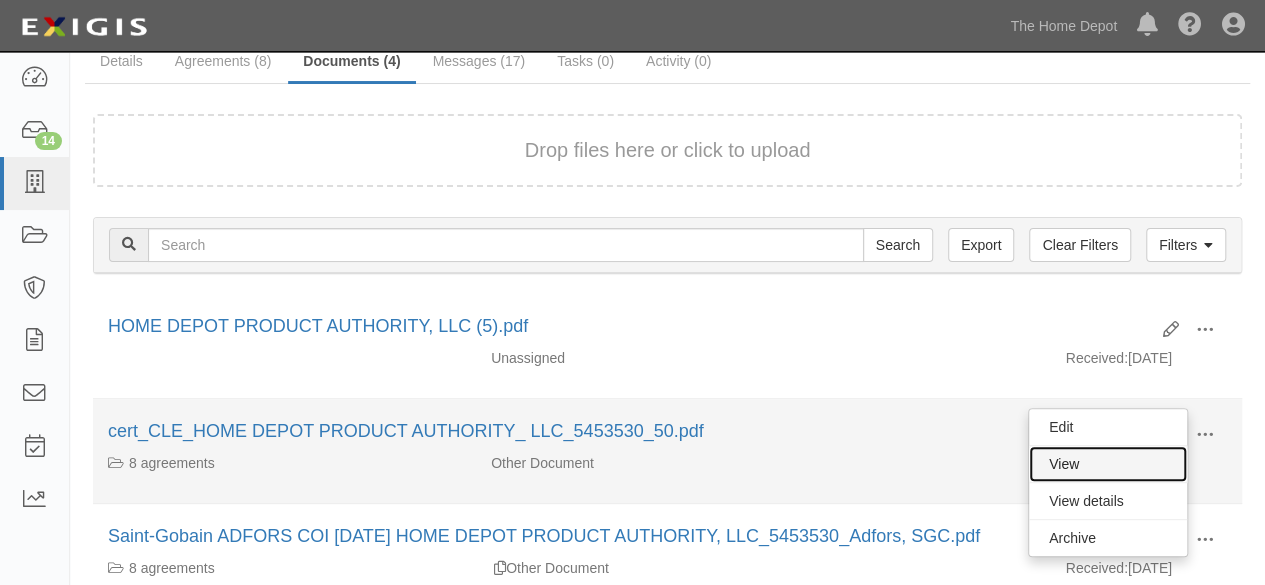 click on "View" at bounding box center (1108, 464) 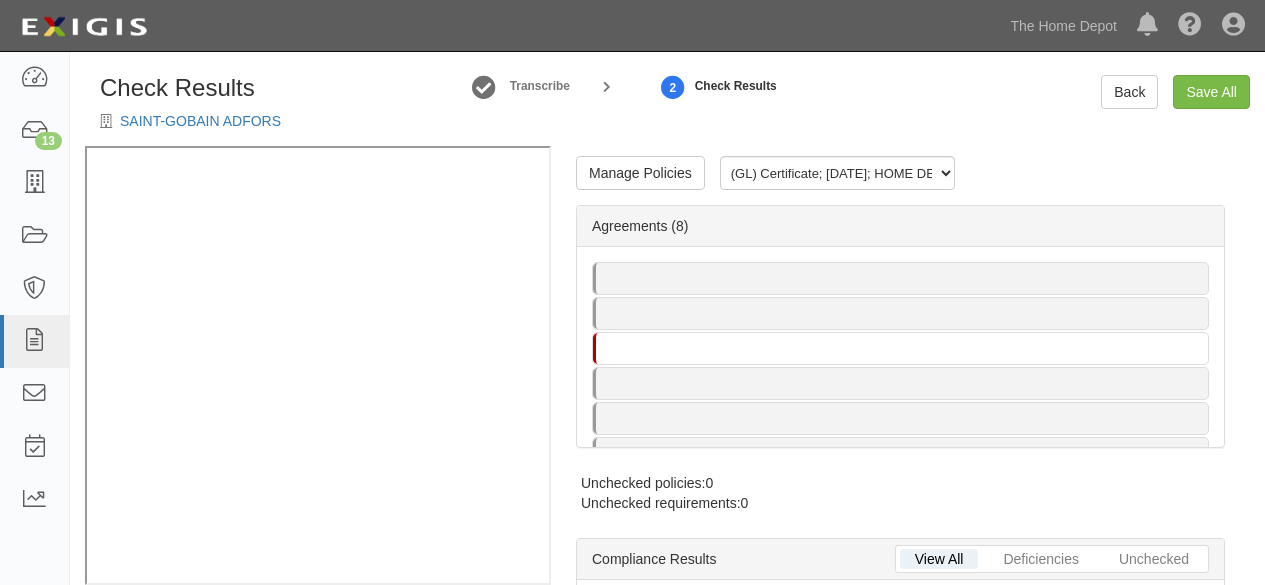 scroll, scrollTop: 0, scrollLeft: 0, axis: both 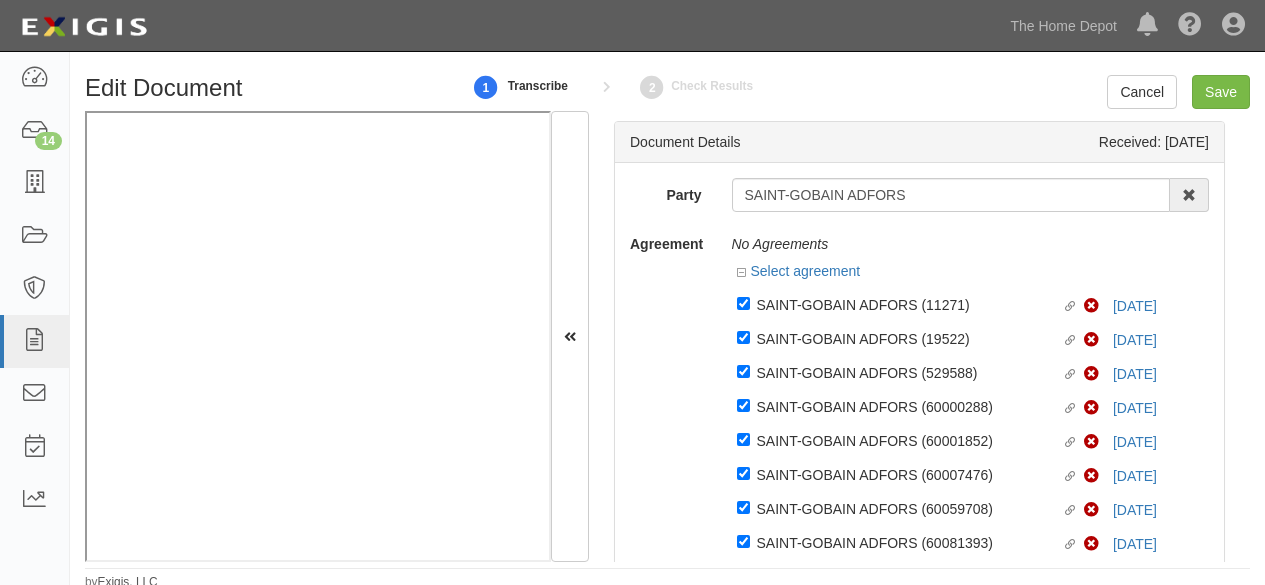 select on "CertificateDetail" 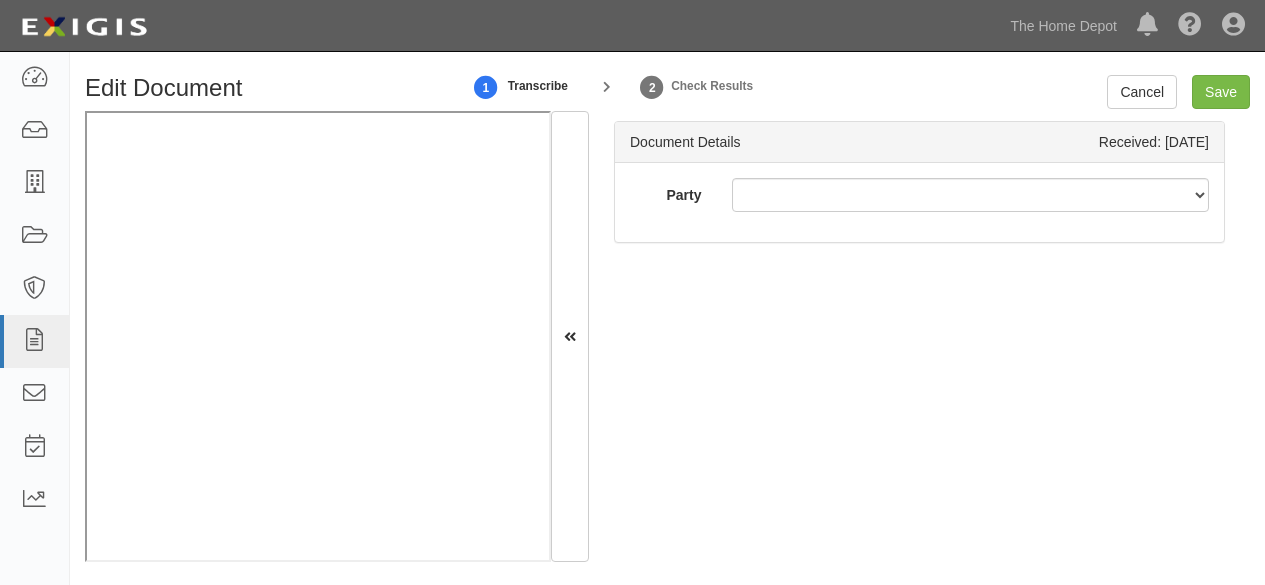 scroll, scrollTop: 0, scrollLeft: 0, axis: both 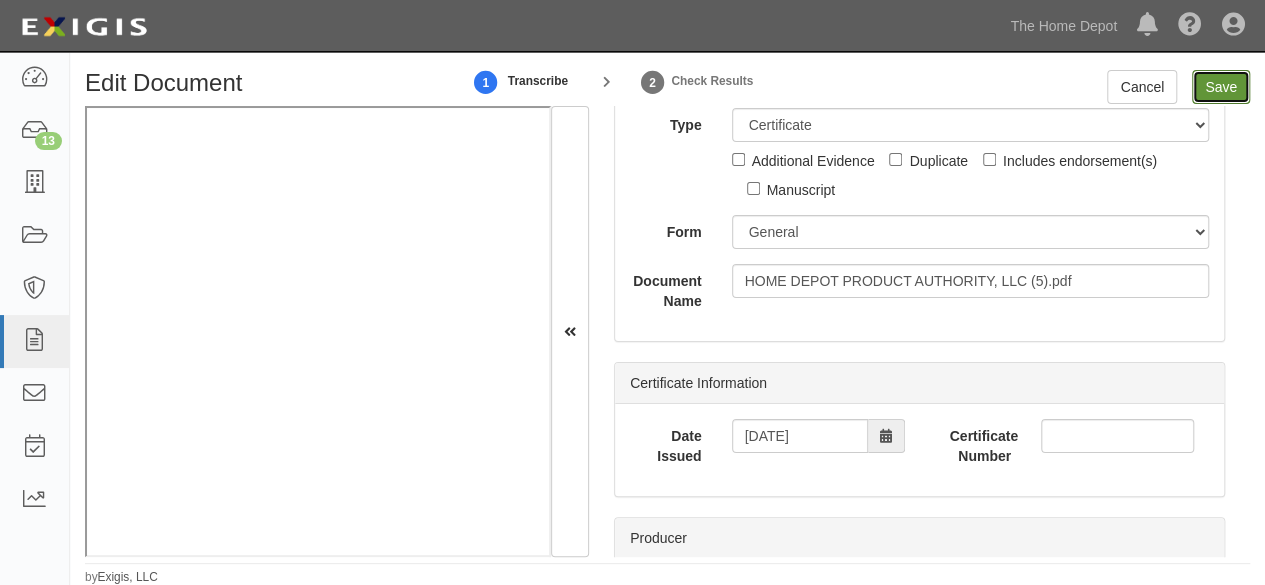 click on "Save" at bounding box center [1221, 87] 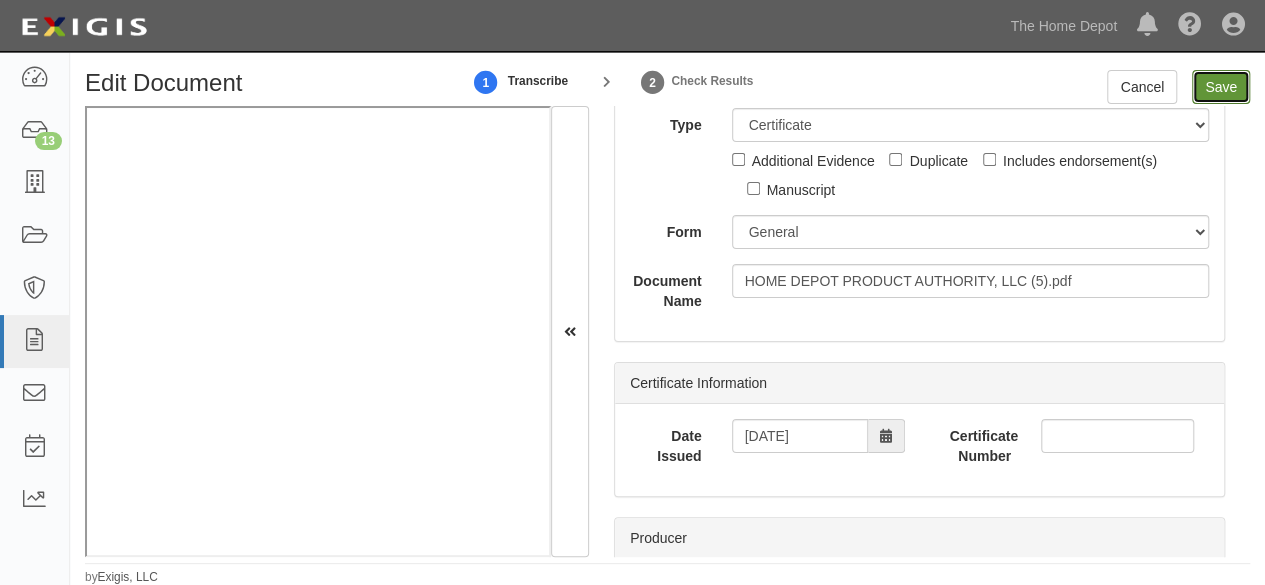 type on "9000000" 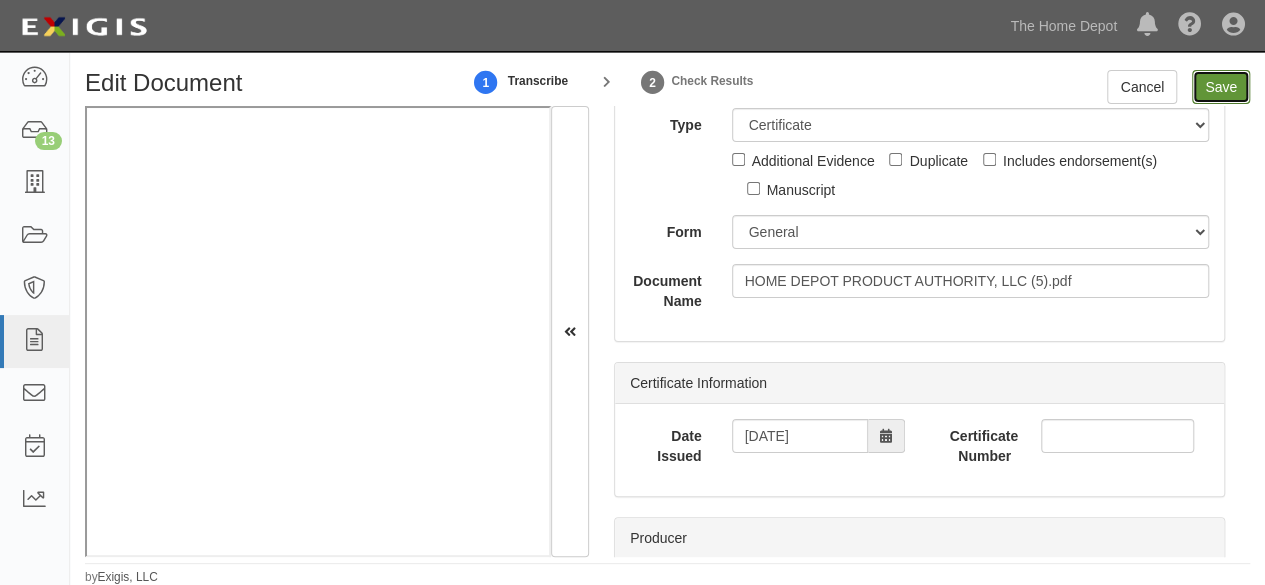 type on "20000000" 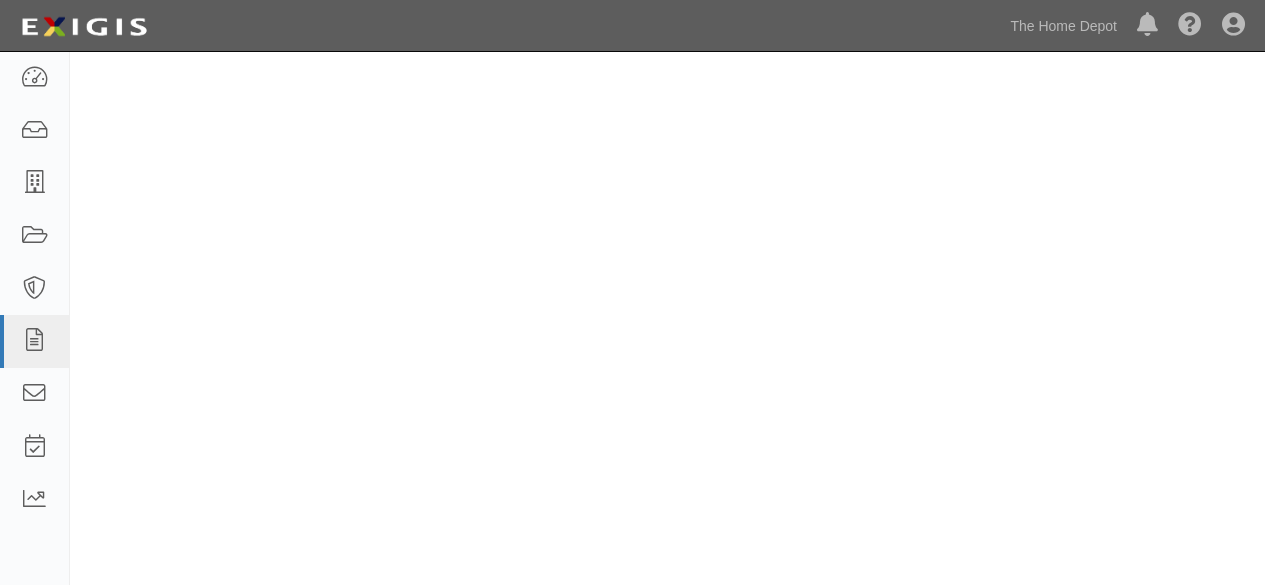 scroll, scrollTop: 0, scrollLeft: 0, axis: both 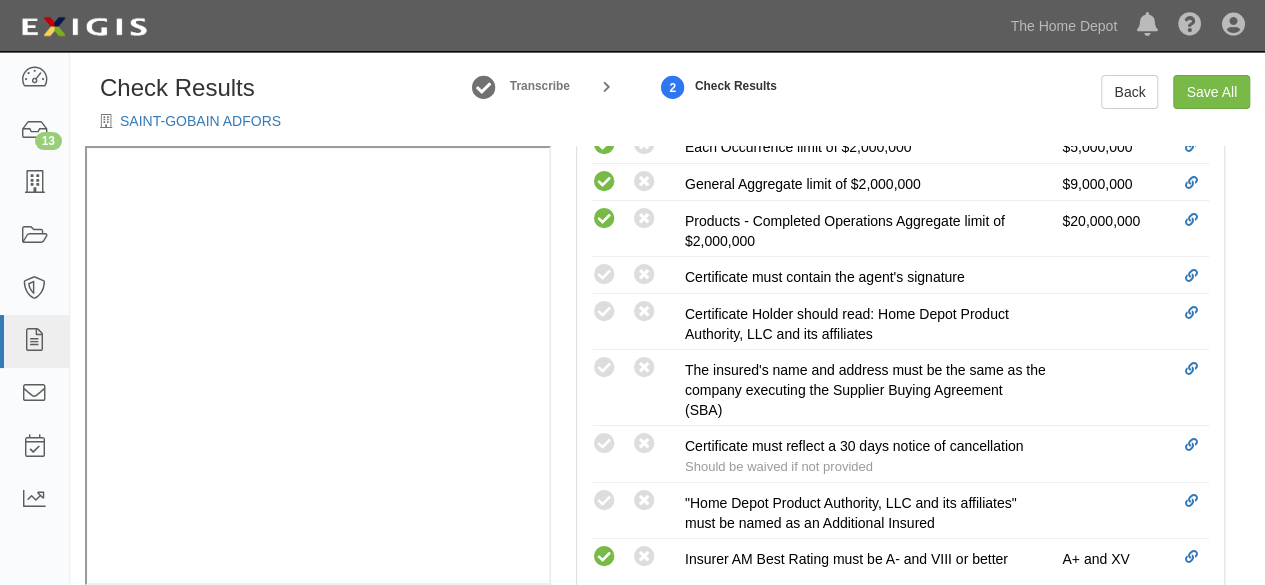 drag, startPoint x: 644, startPoint y: 365, endPoint x: 519, endPoint y: 379, distance: 125.781555 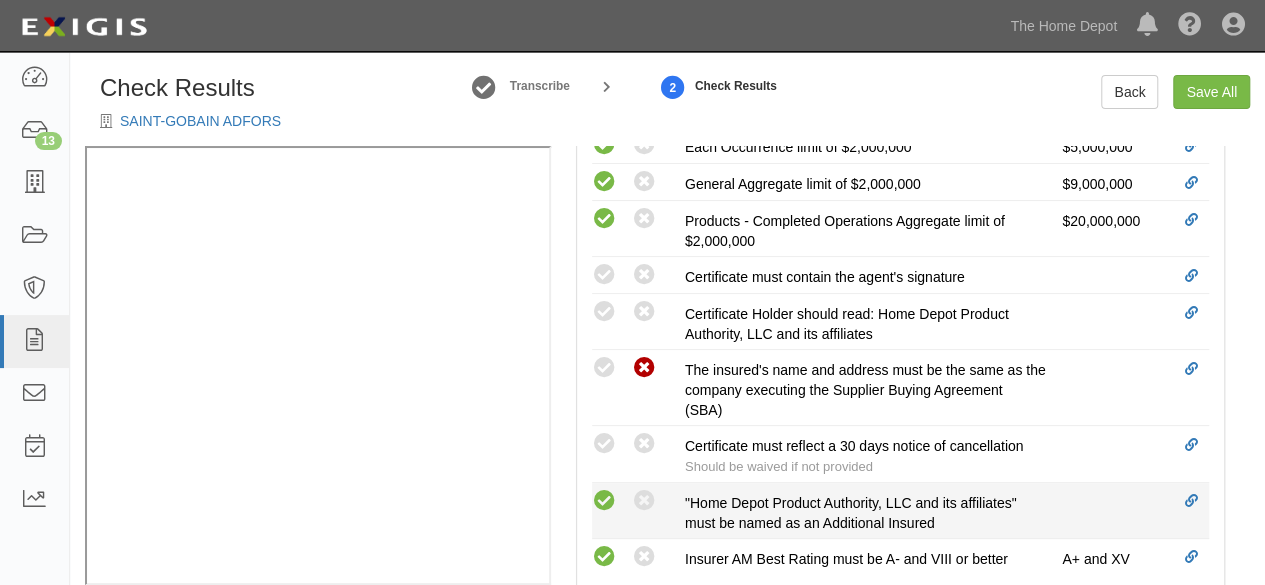 click at bounding box center (604, 501) 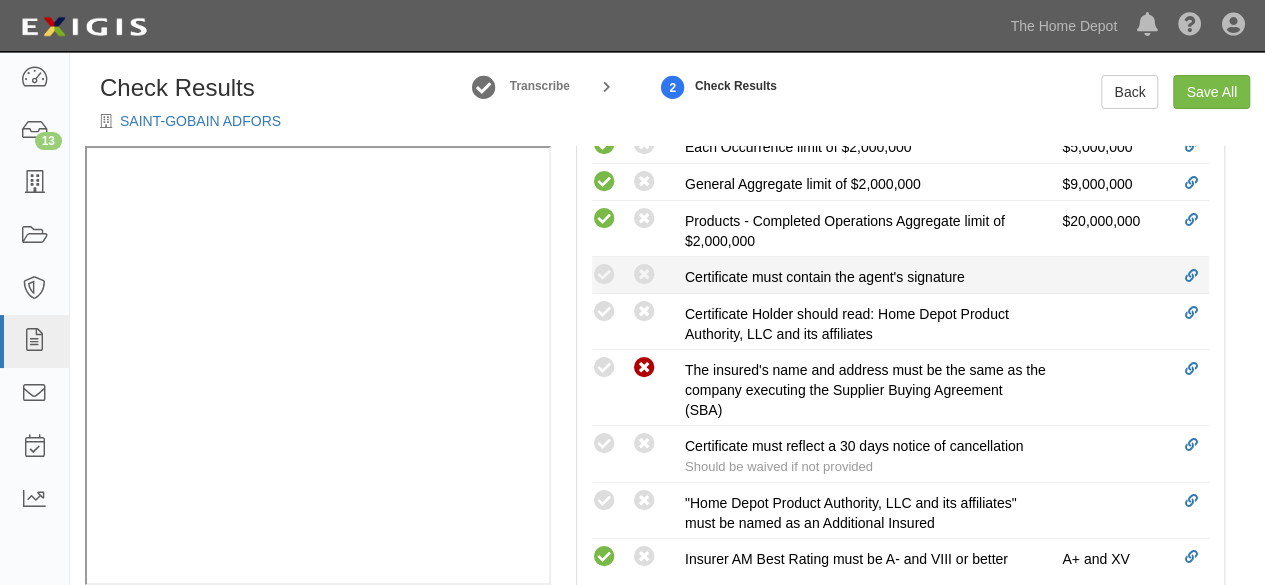 radio on "true" 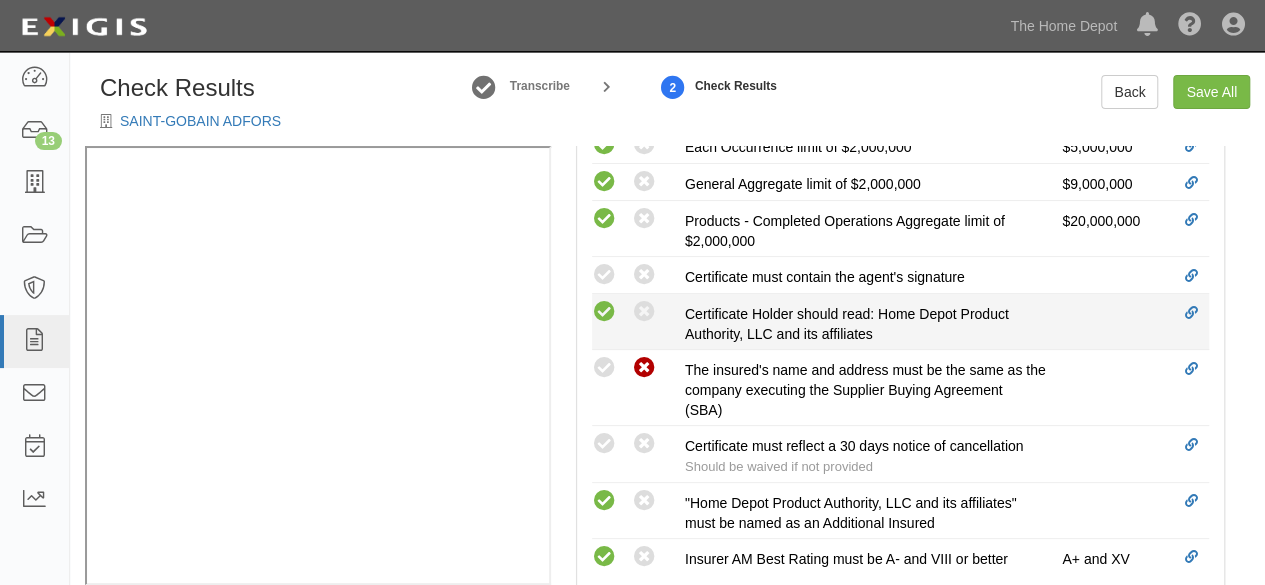 drag, startPoint x: 608, startPoint y: 273, endPoint x: 610, endPoint y: 310, distance: 37.054016 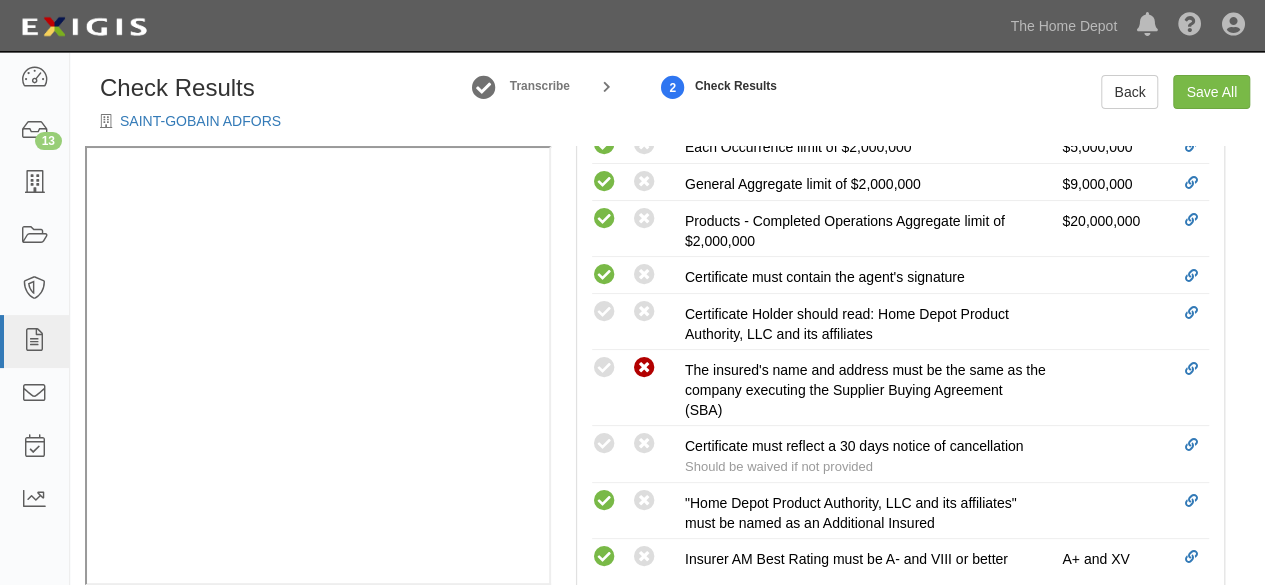 drag, startPoint x: 610, startPoint y: 310, endPoint x: 539, endPoint y: 356, distance: 84.59905 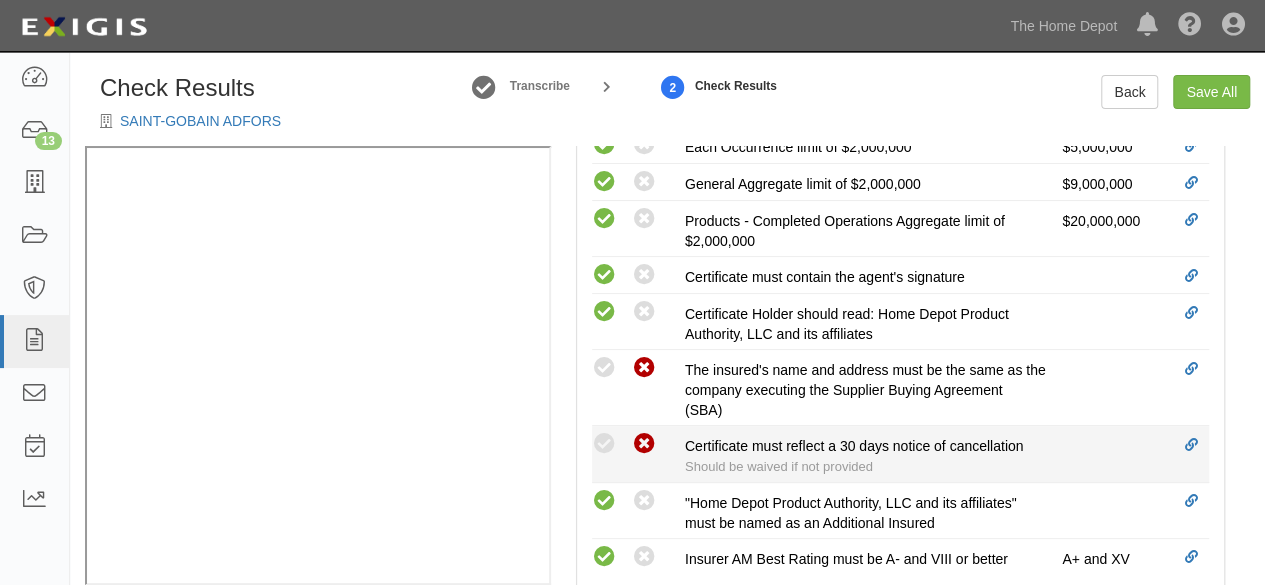 click at bounding box center [644, 444] 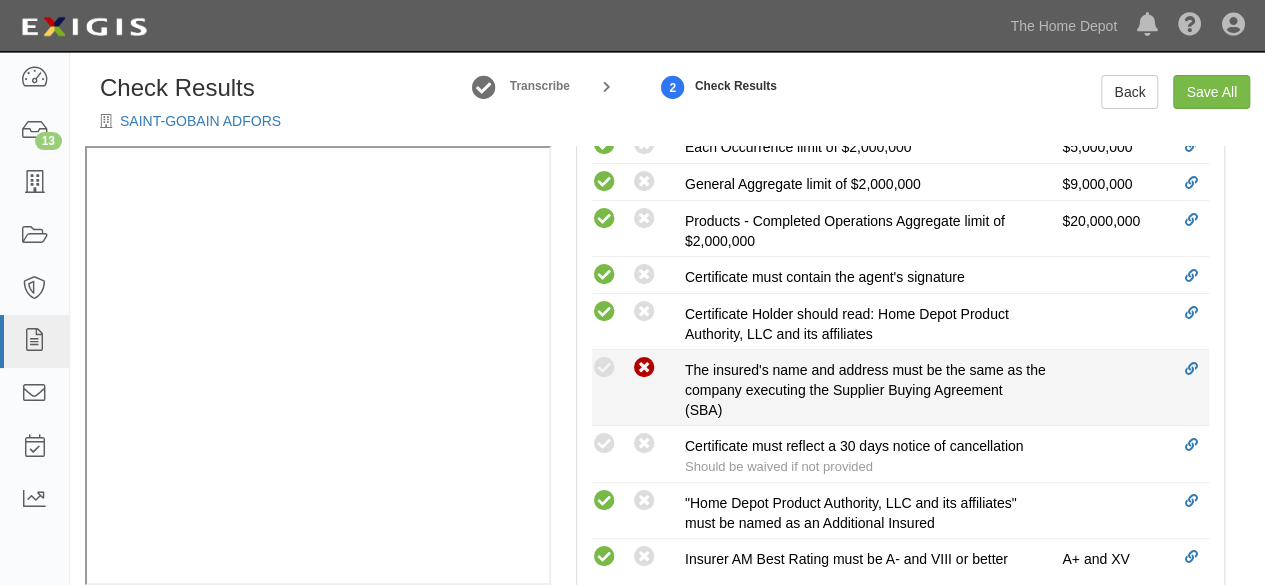 radio on "true" 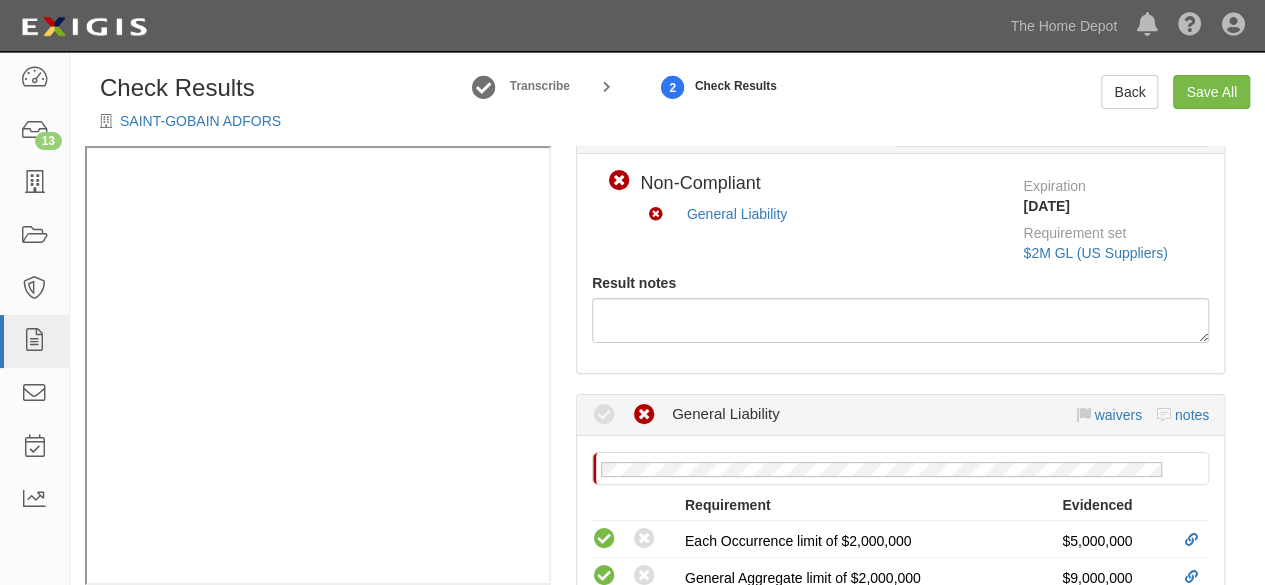 scroll, scrollTop: 350, scrollLeft: 0, axis: vertical 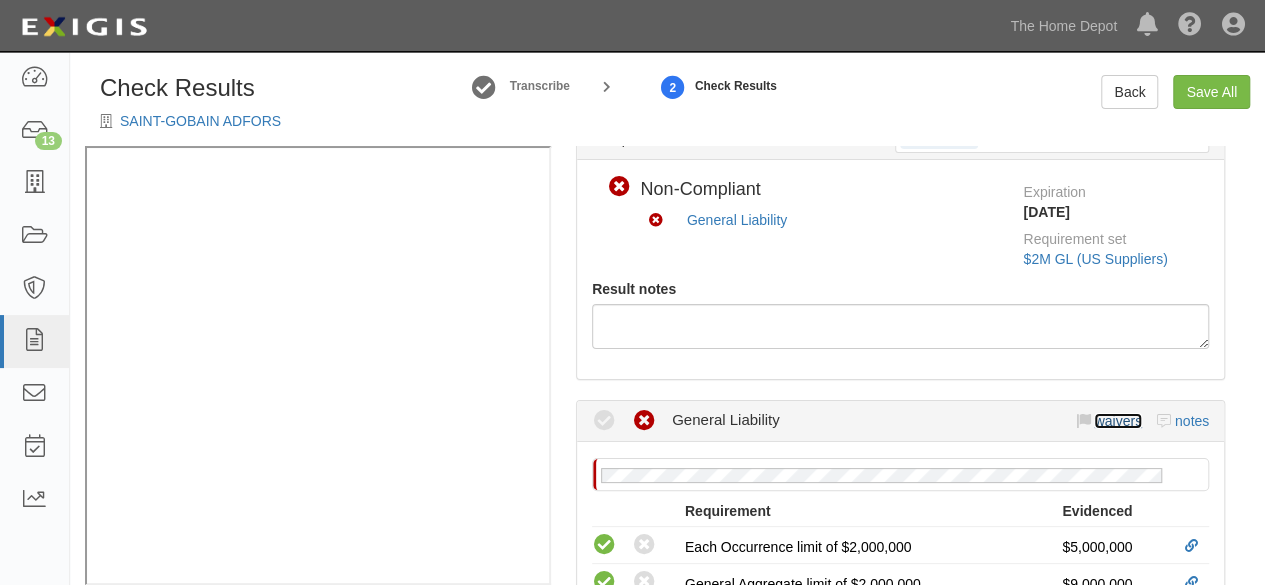 click on "waivers" at bounding box center (1117, 421) 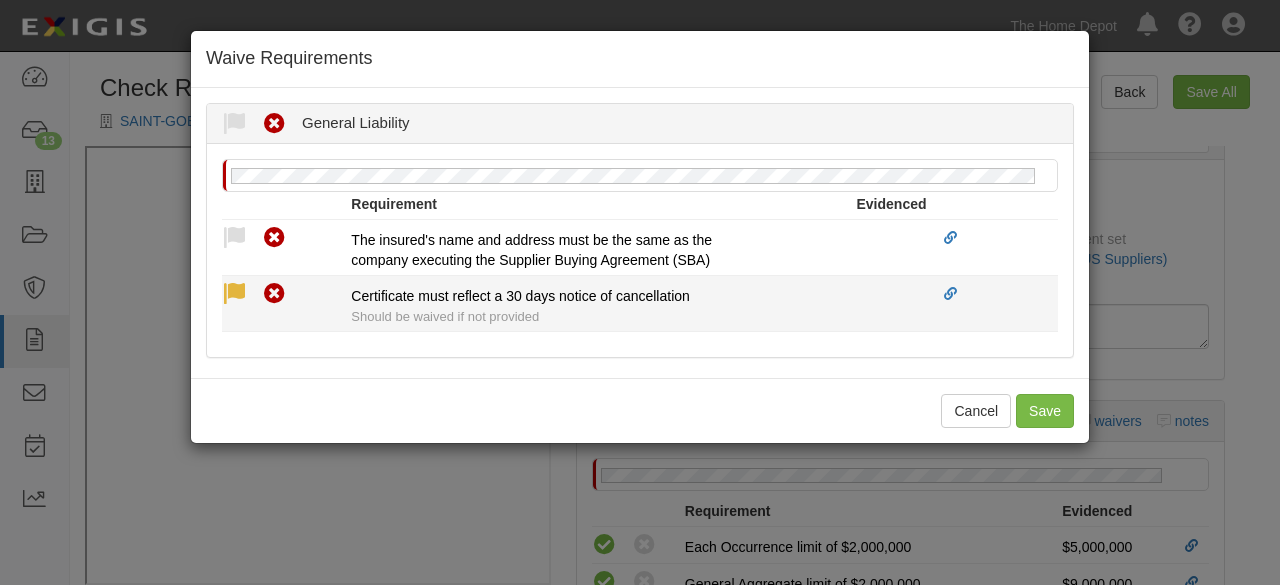 click at bounding box center (234, 294) 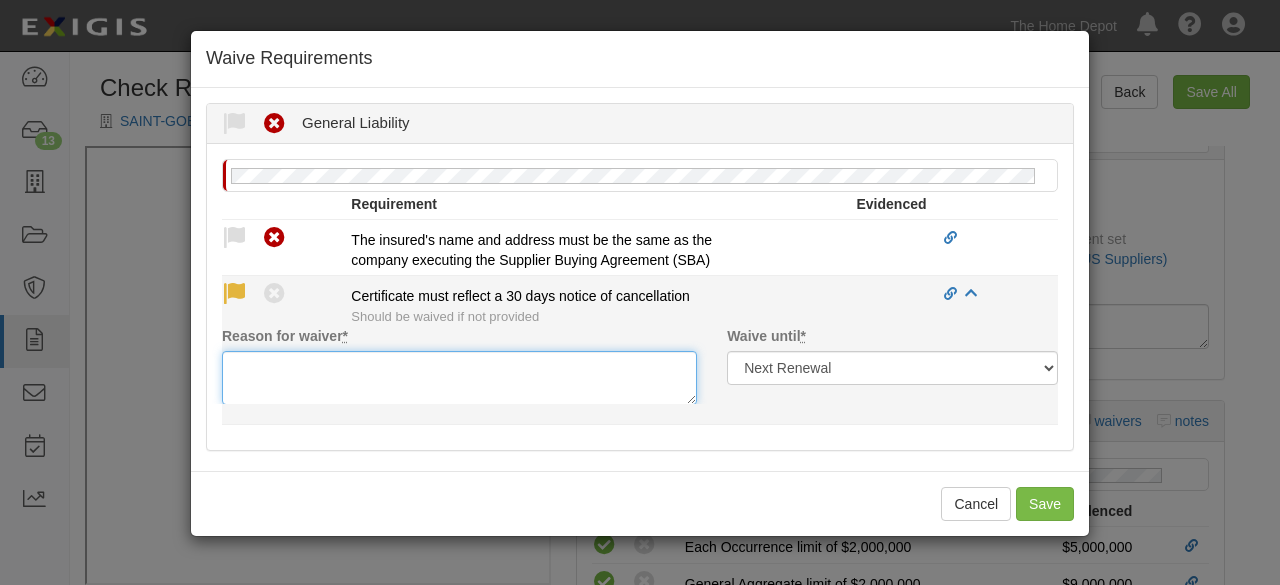 click on "Reason for waiver  *" at bounding box center (459, 378) 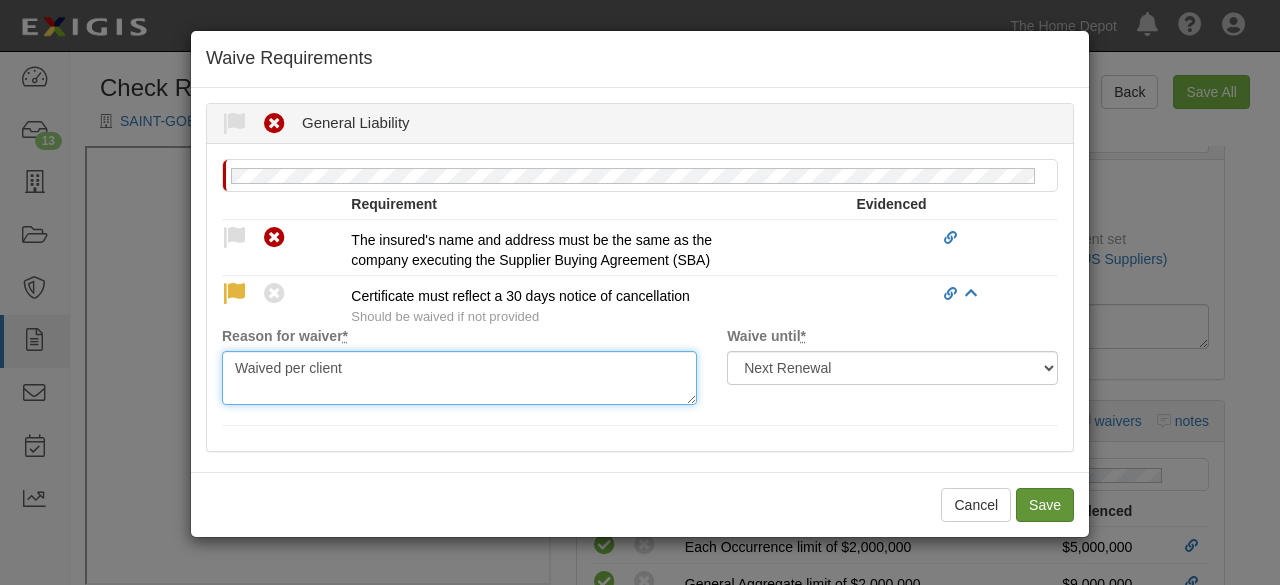 type on "Waived per client" 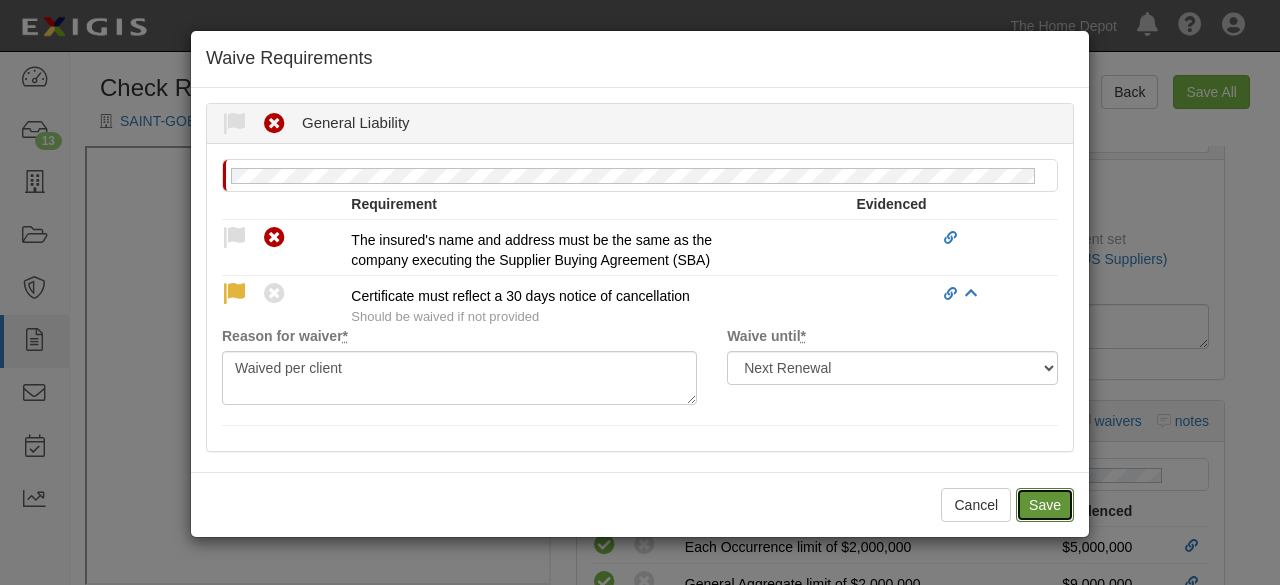 click on "Save" at bounding box center (1045, 505) 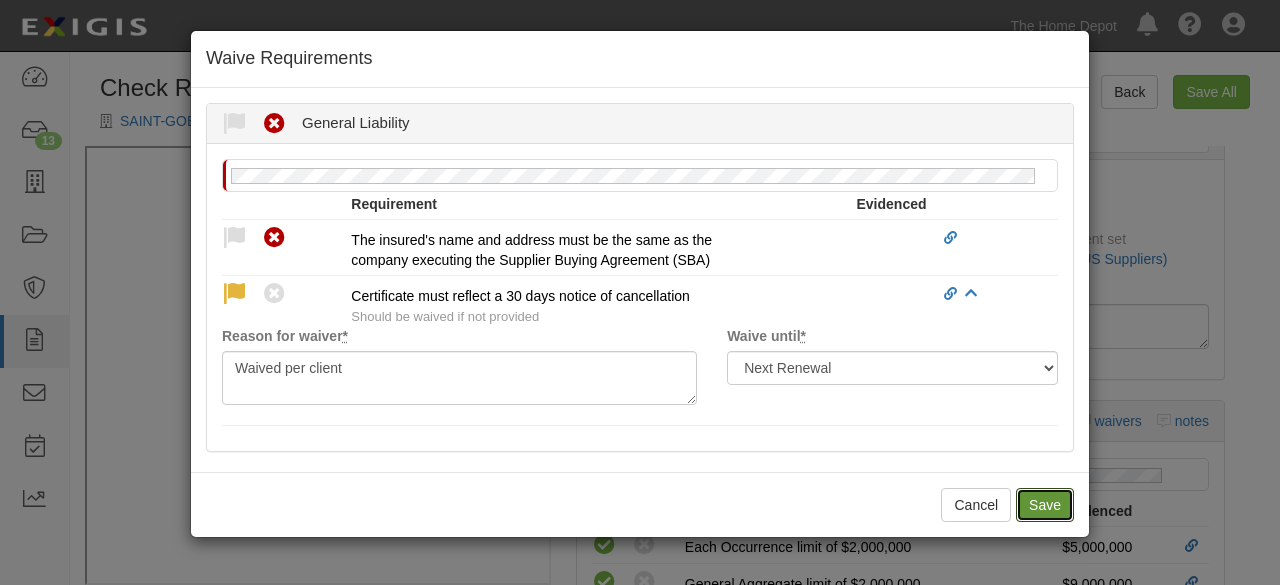 radio on "true" 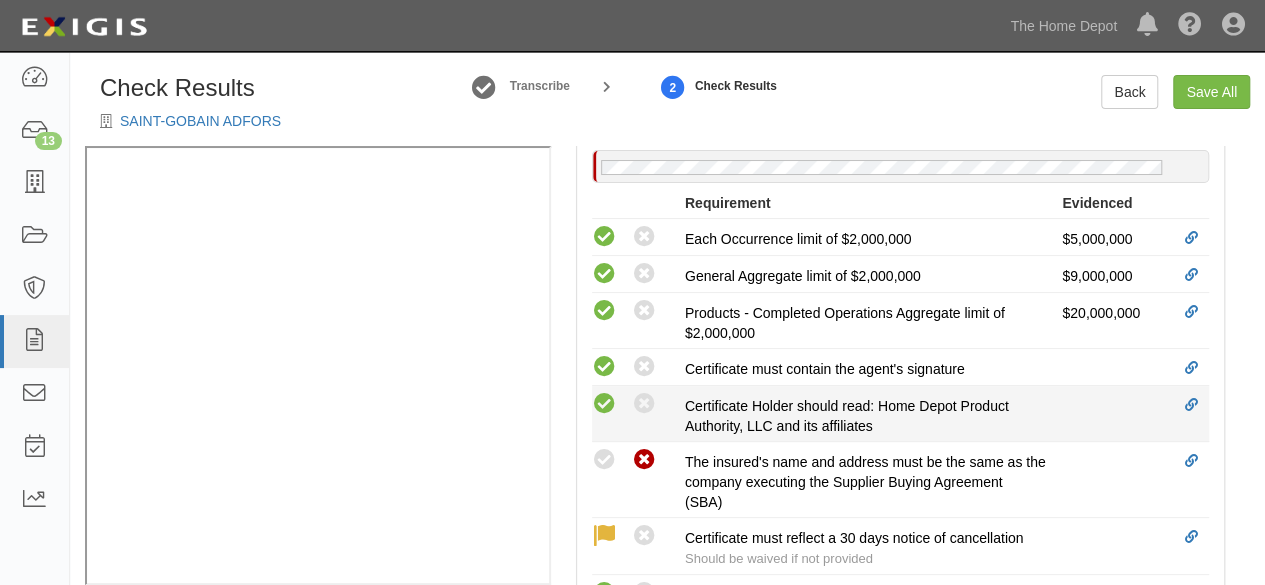 scroll, scrollTop: 550, scrollLeft: 0, axis: vertical 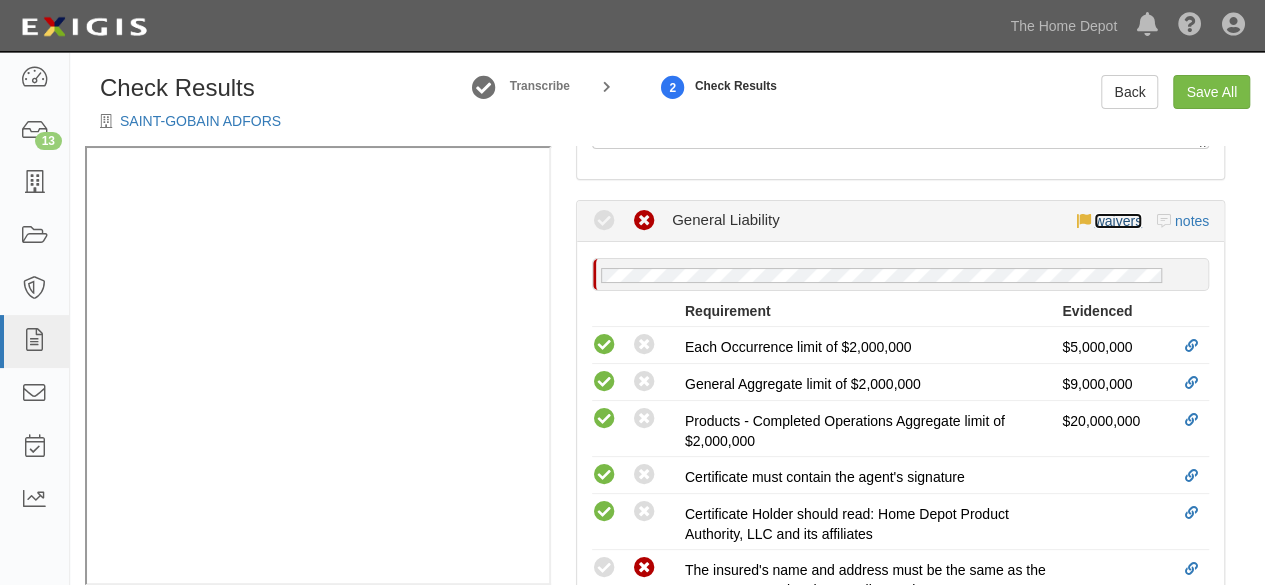 click on "waivers" at bounding box center (1117, 221) 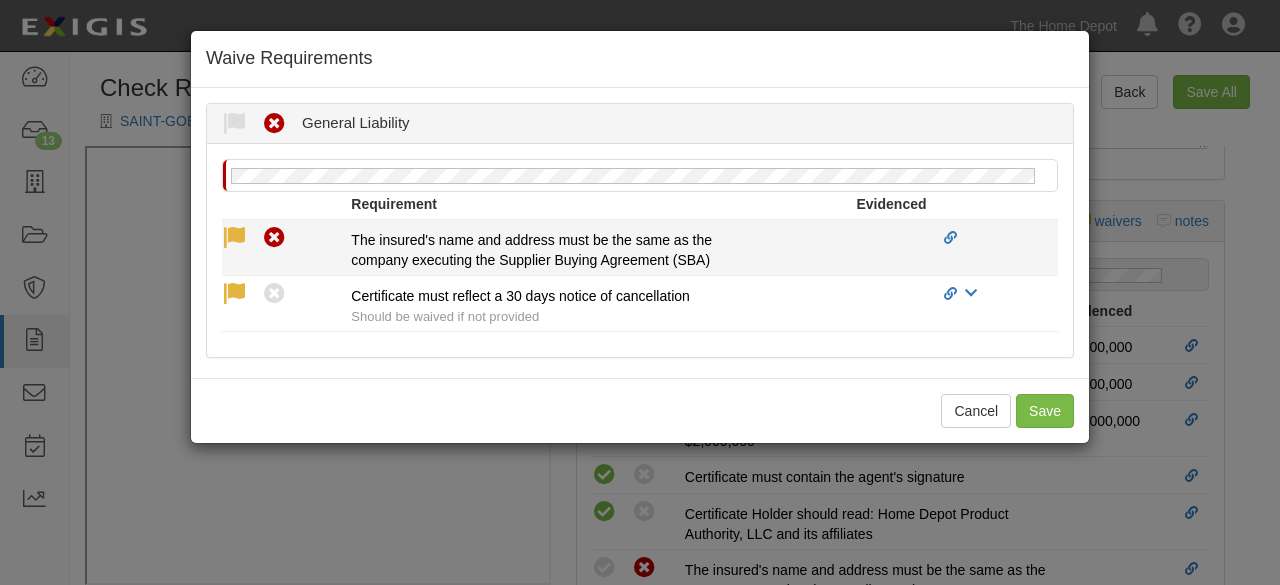 click at bounding box center [234, 238] 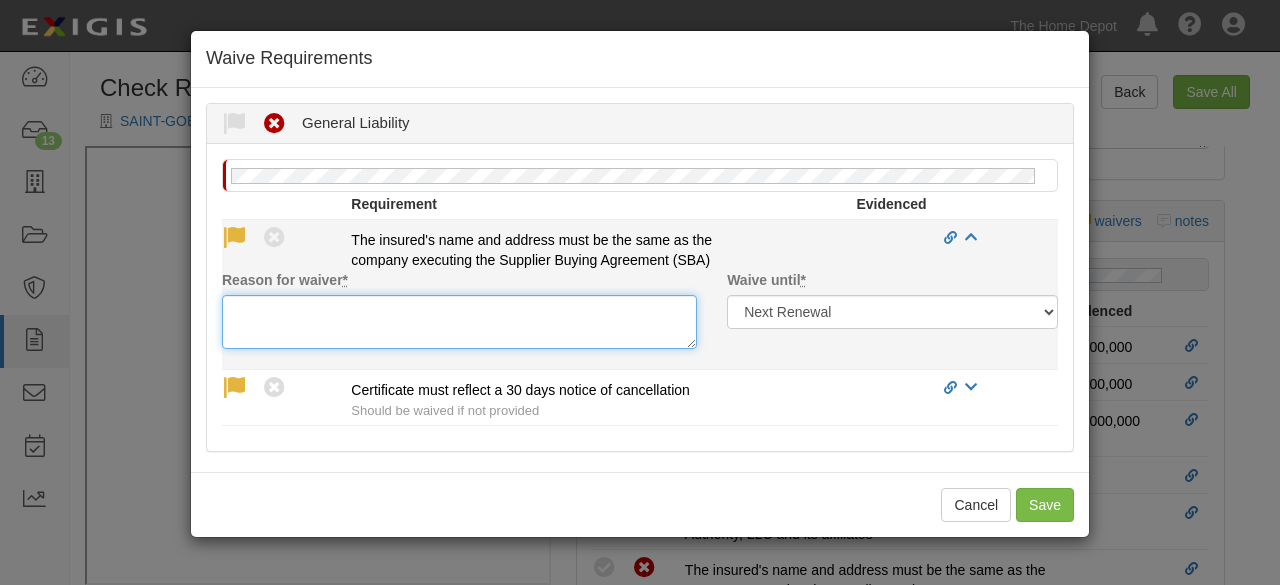 click on "Reason for waiver  *" at bounding box center (459, 322) 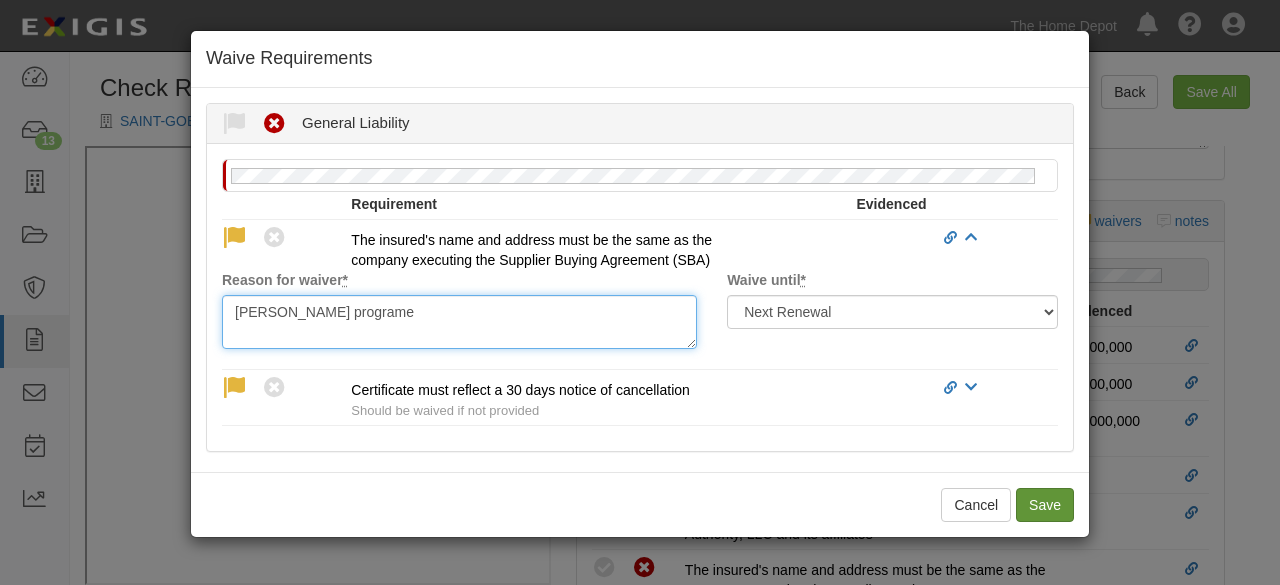 type on "Marsh programe" 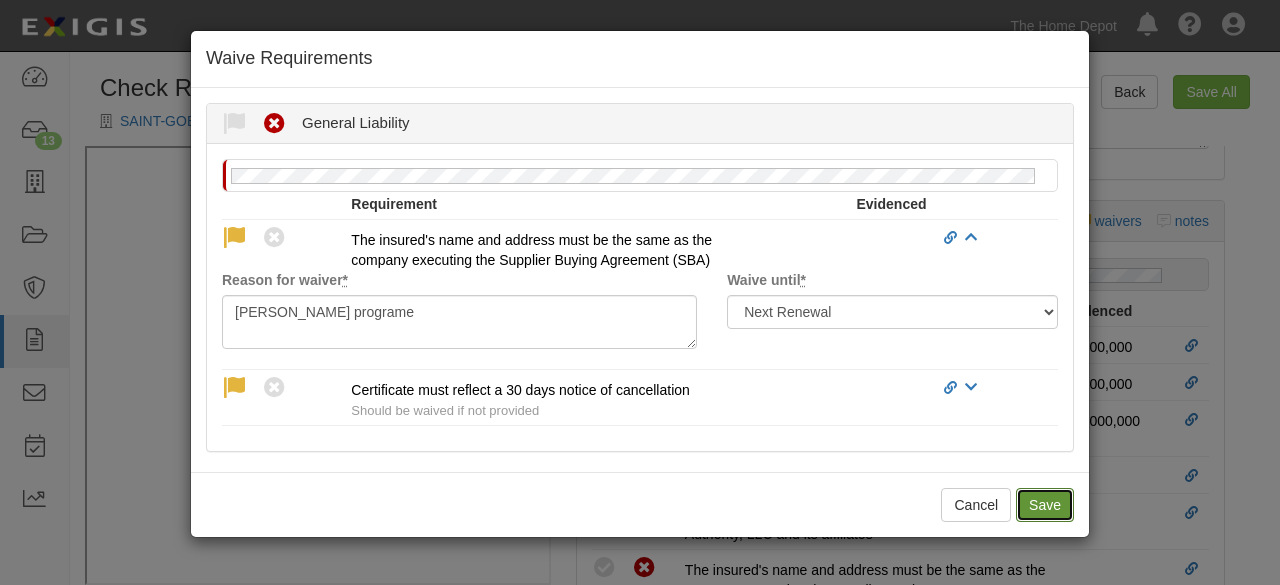 click on "Save" at bounding box center [1045, 505] 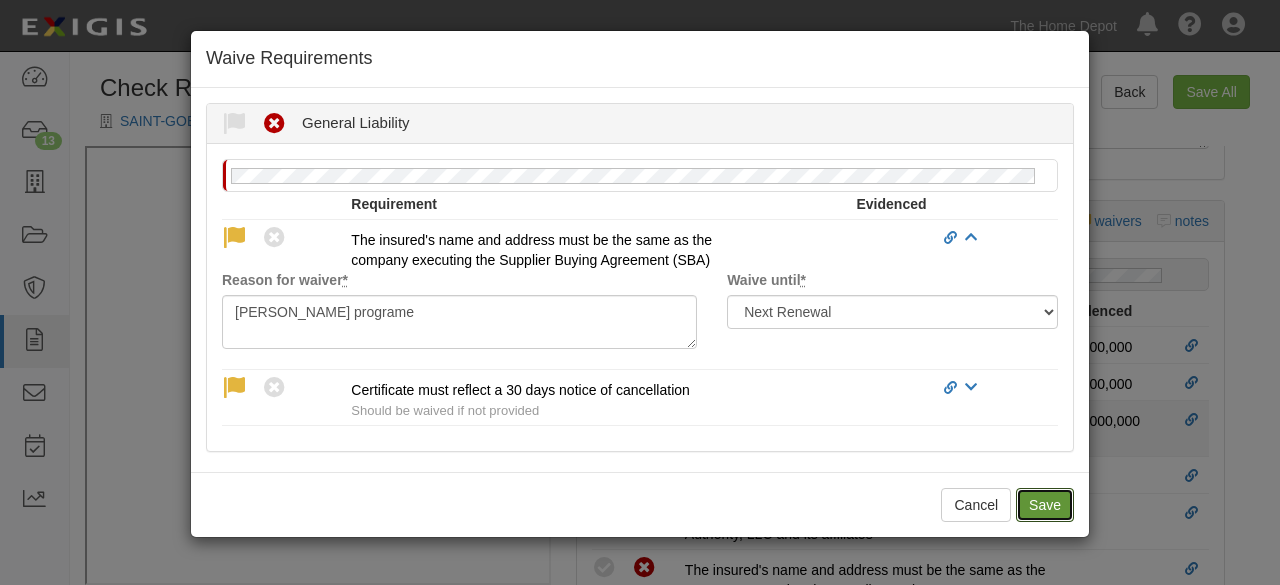 radio on "true" 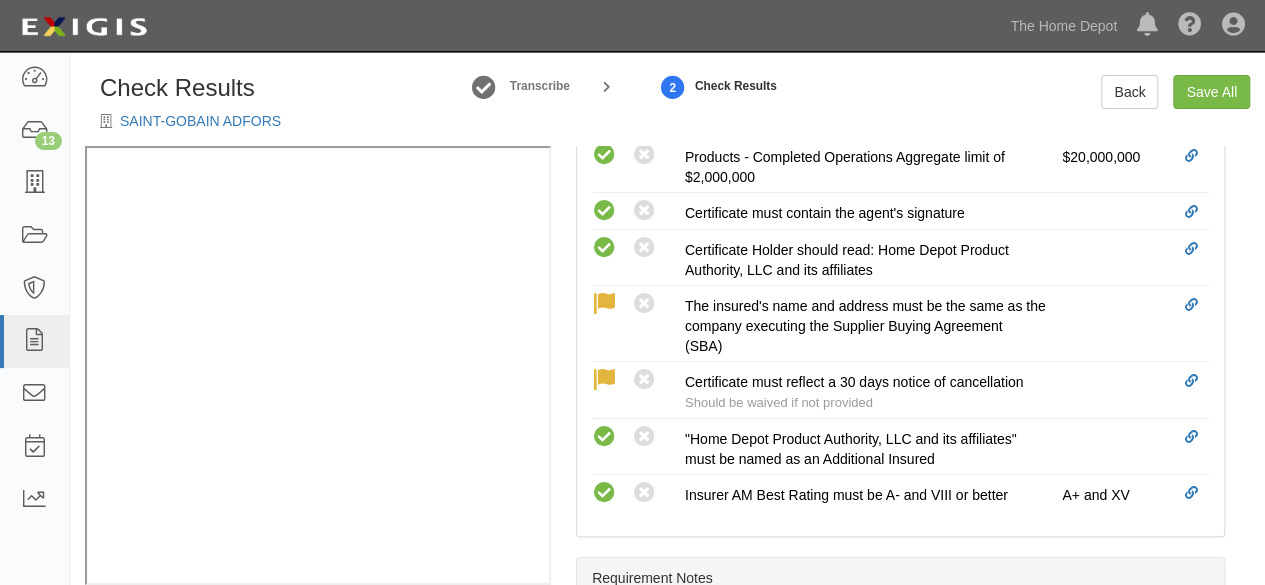 scroll, scrollTop: 1046, scrollLeft: 0, axis: vertical 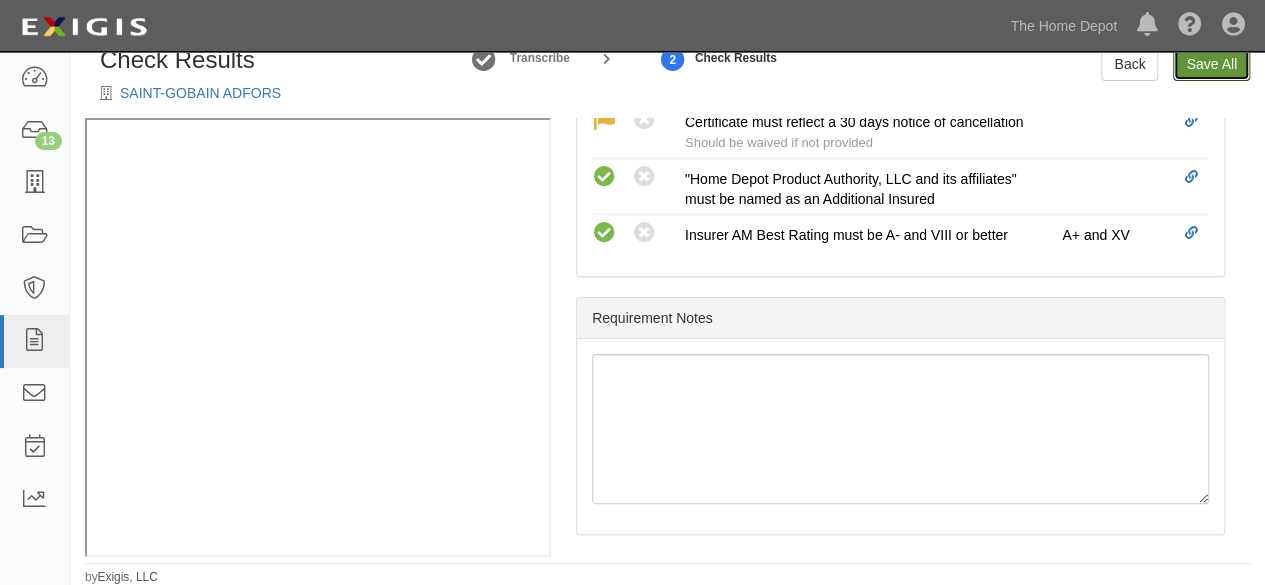 drag, startPoint x: 1206, startPoint y: 63, endPoint x: 995, endPoint y: 218, distance: 261.8129 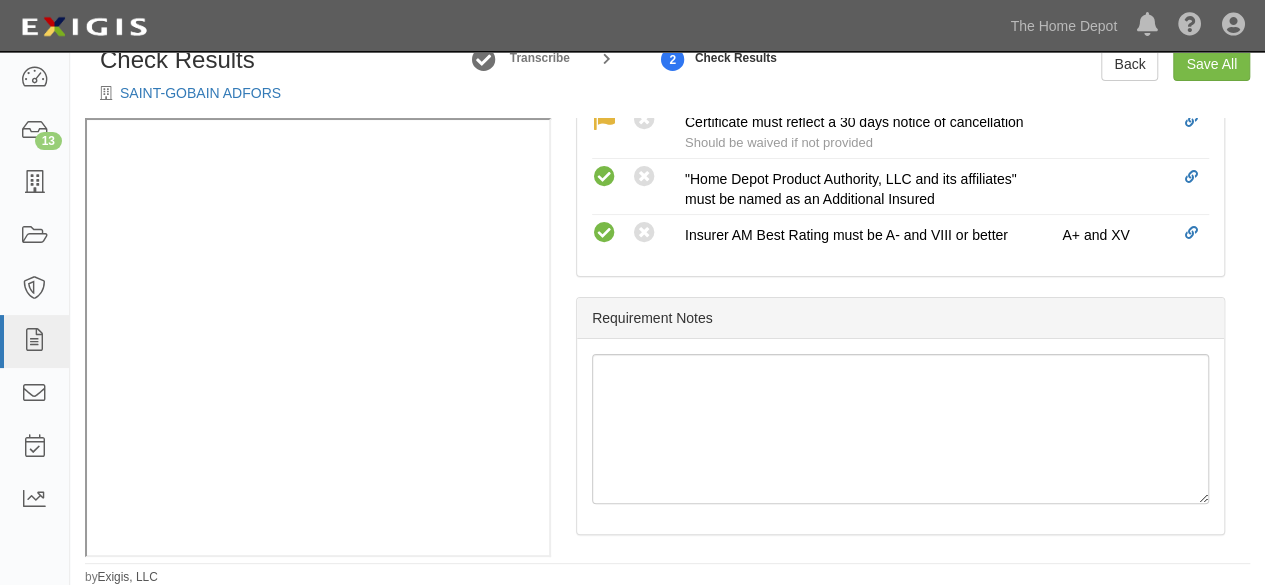radio on "false" 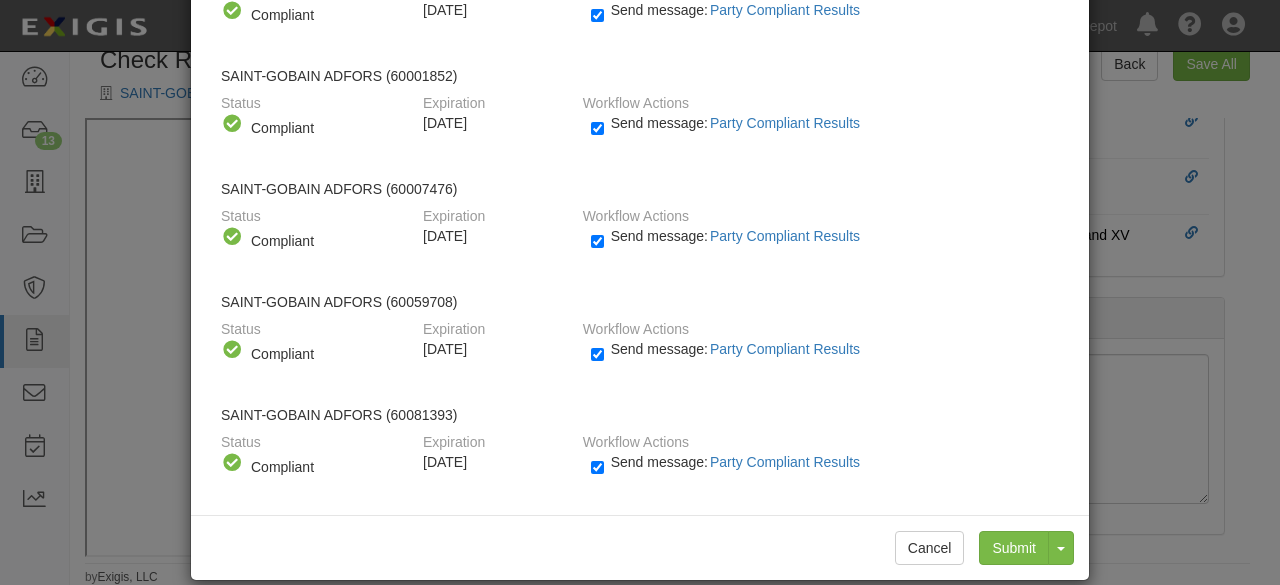 scroll, scrollTop: 562, scrollLeft: 0, axis: vertical 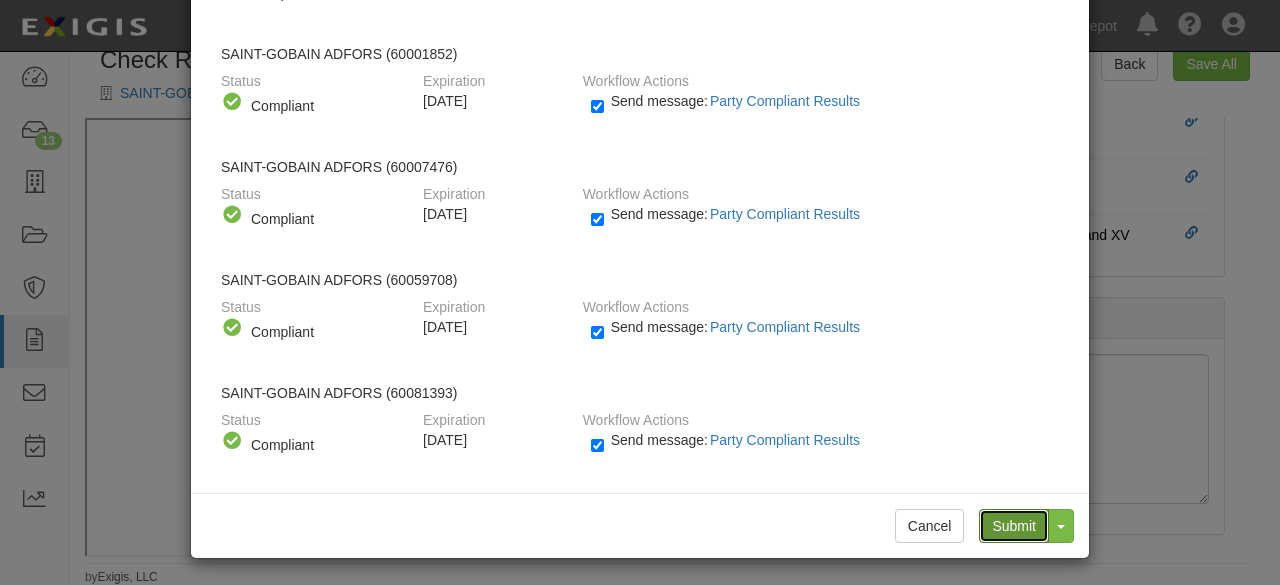 drag, startPoint x: 1004, startPoint y: 519, endPoint x: 966, endPoint y: 478, distance: 55.9017 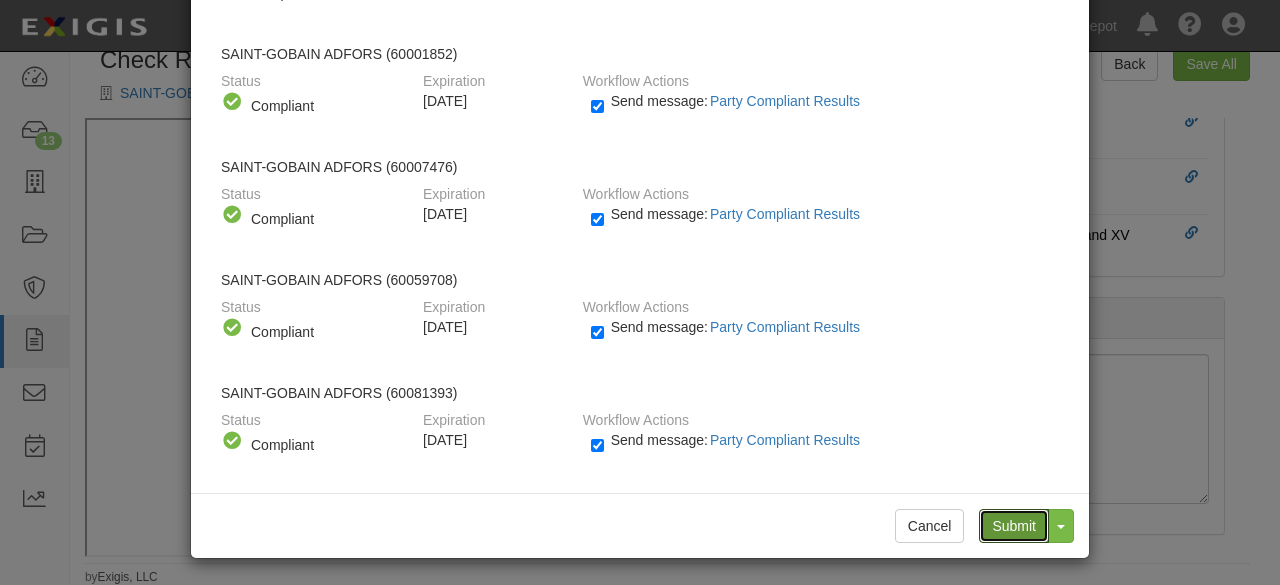 click on "Submit" at bounding box center (1014, 526) 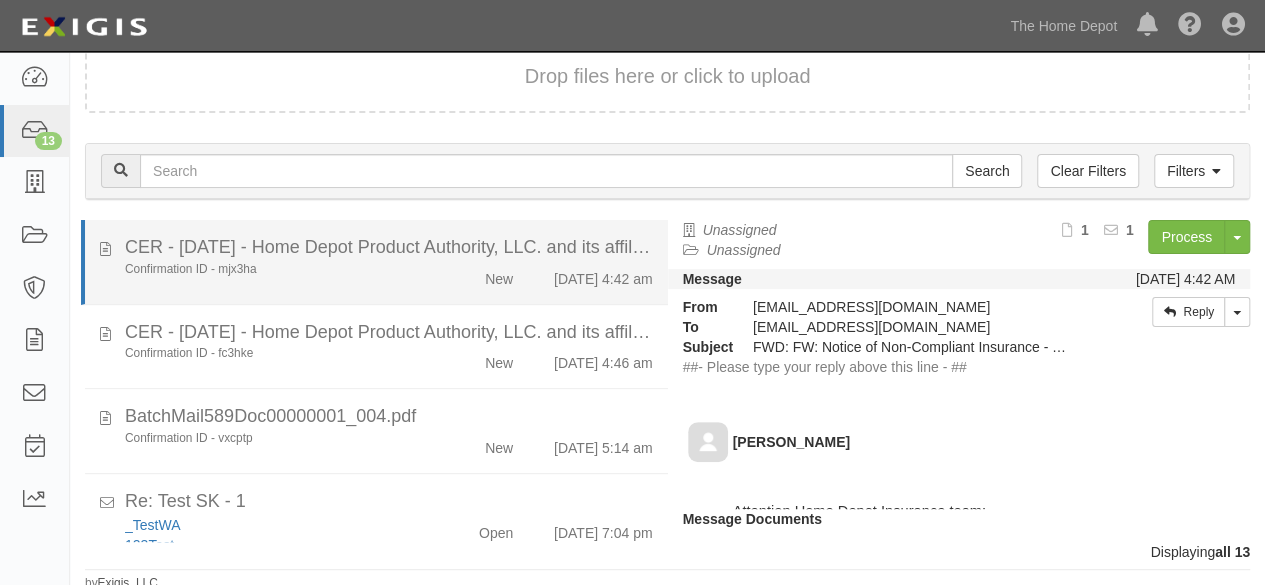 scroll, scrollTop: 147, scrollLeft: 0, axis: vertical 